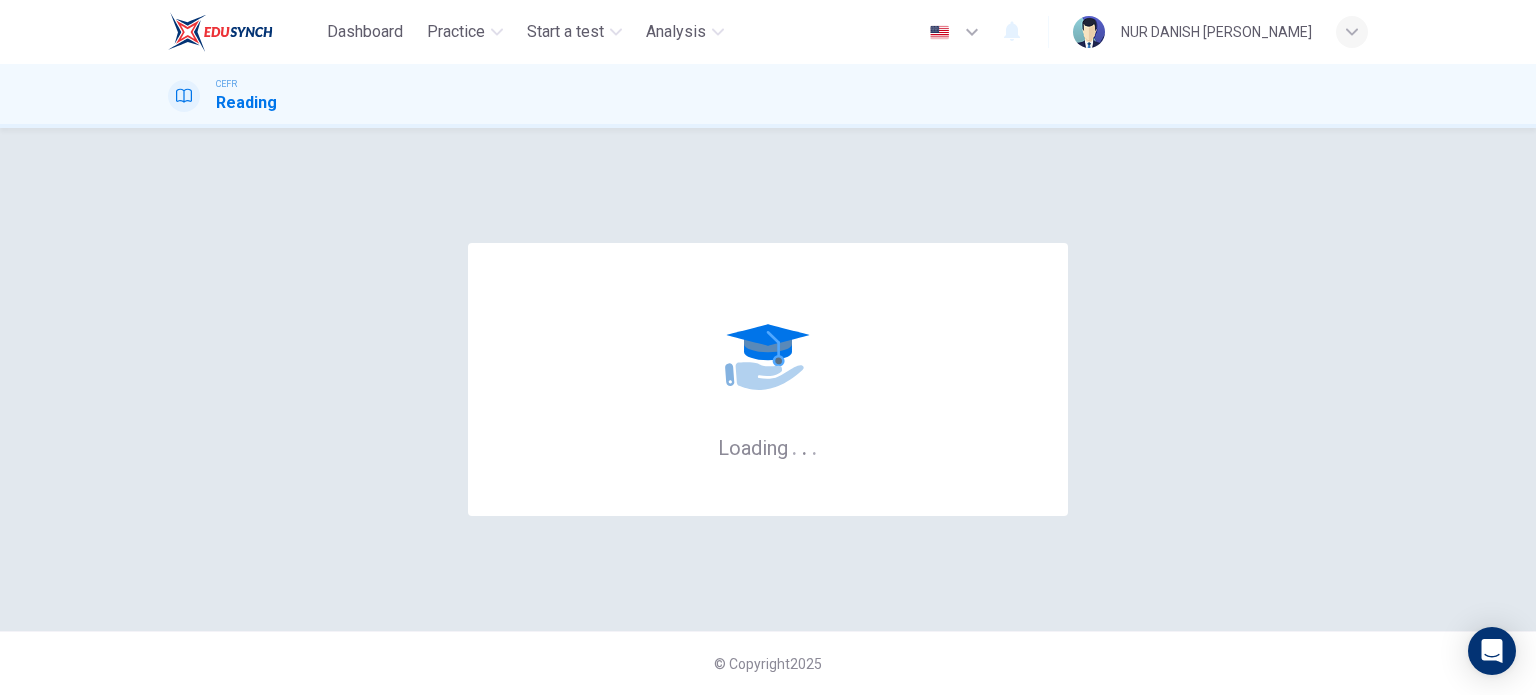 scroll, scrollTop: 0, scrollLeft: 0, axis: both 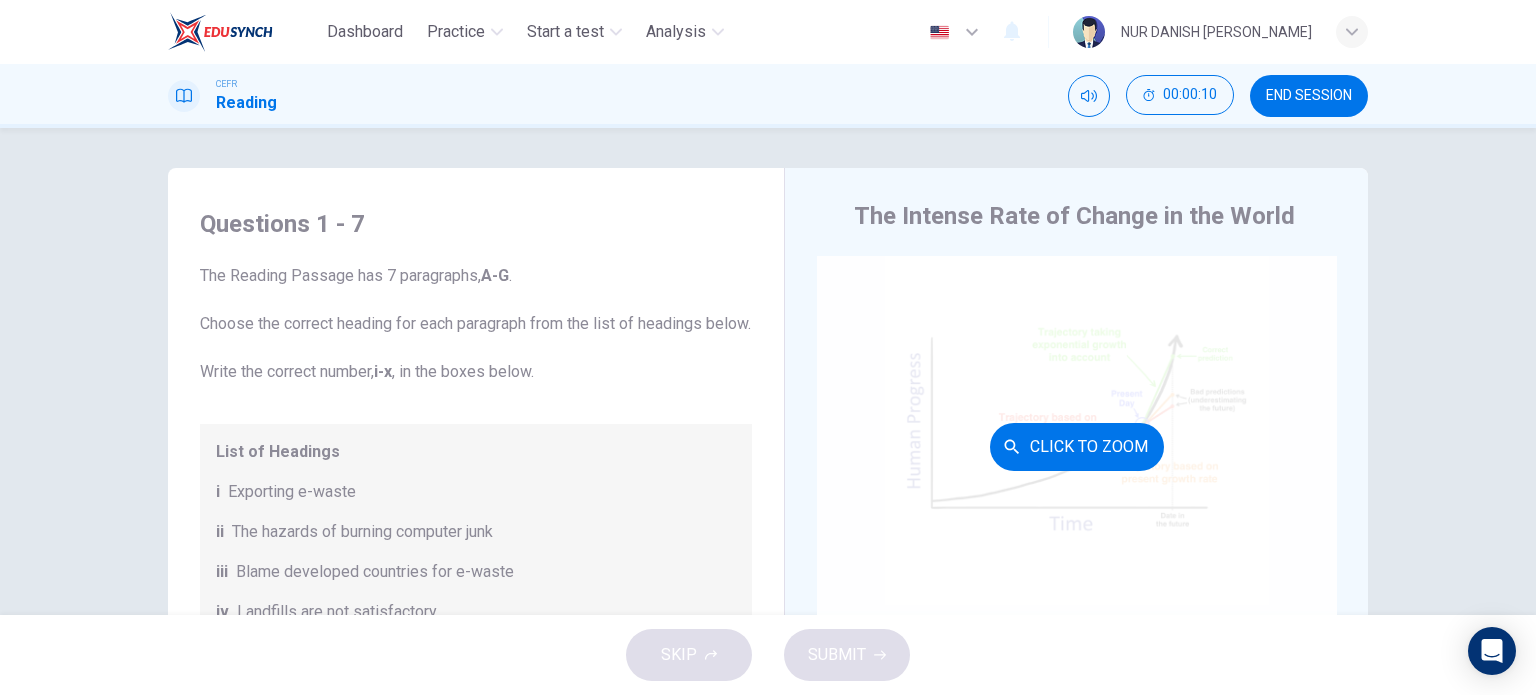 click on "Click to Zoom" at bounding box center [1077, 446] 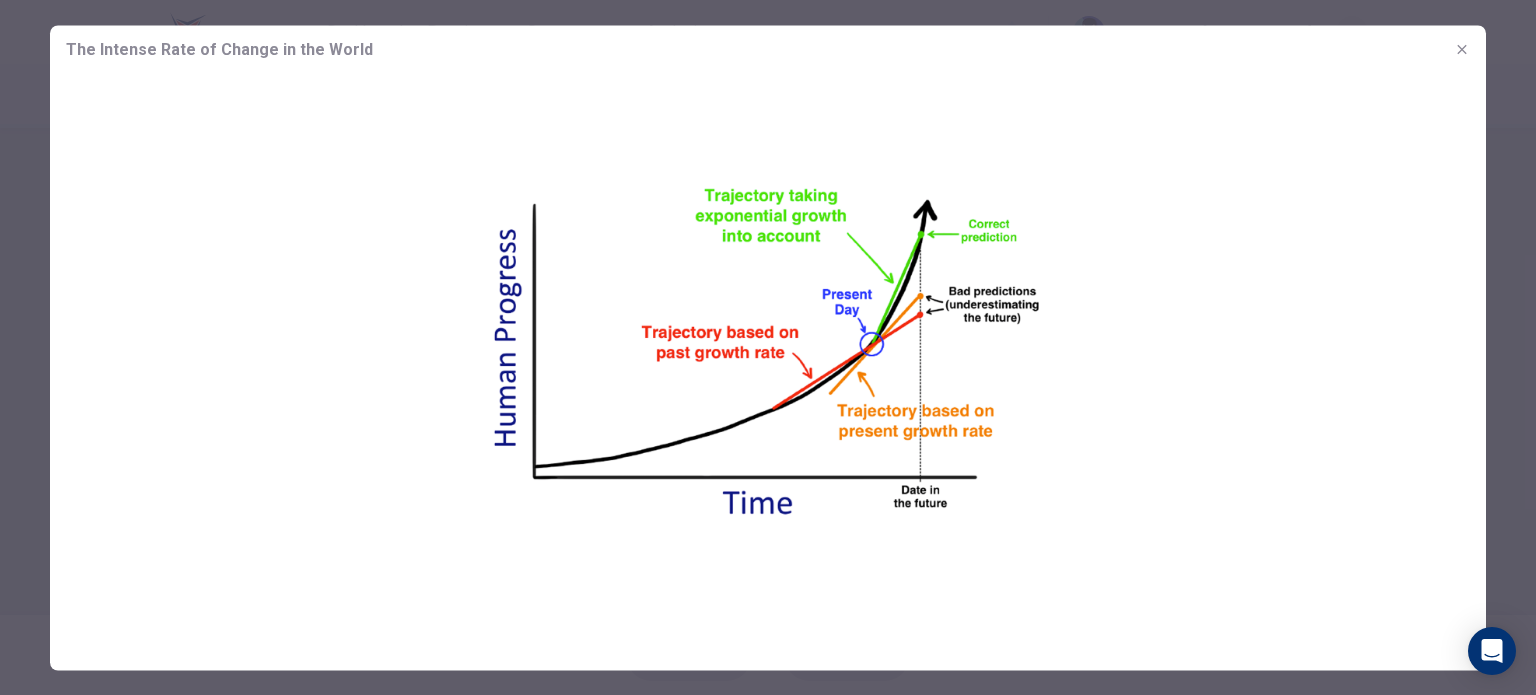 click at bounding box center (768, 347) 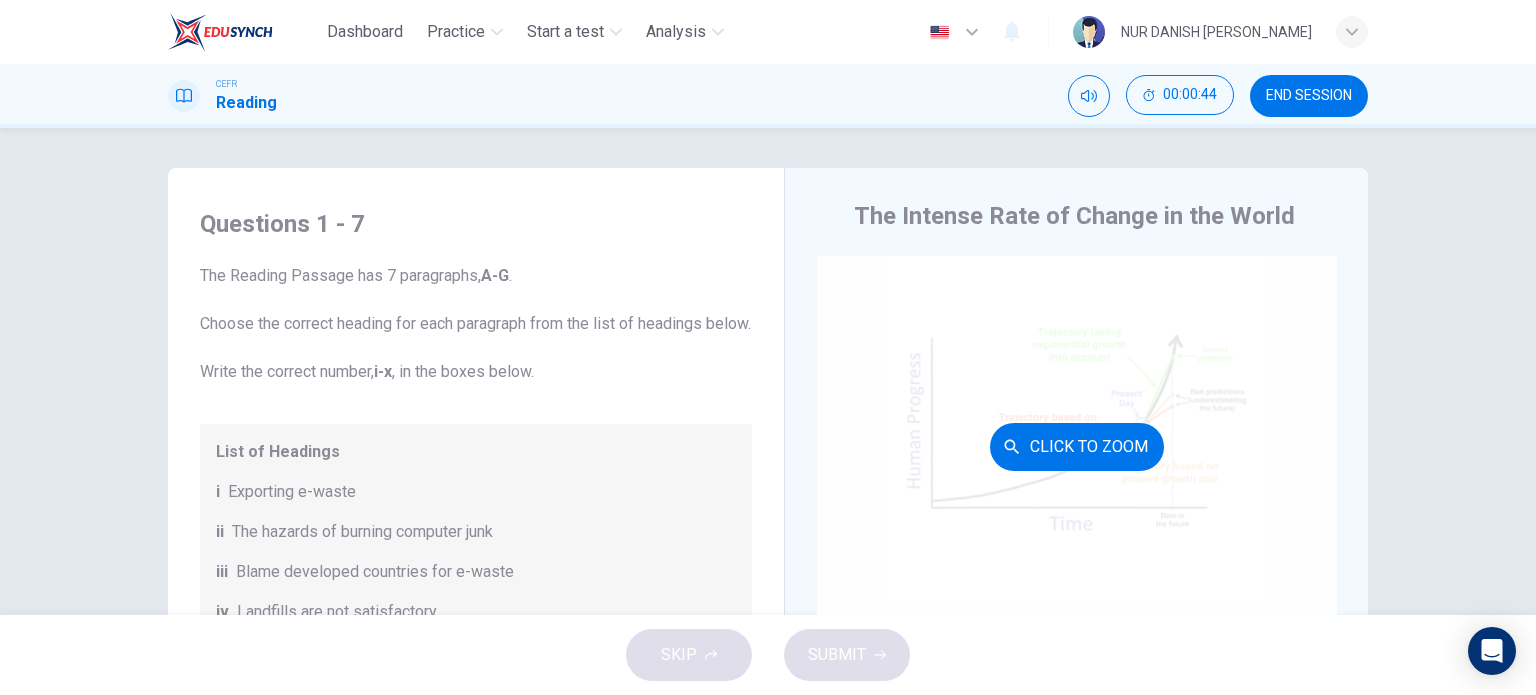 scroll, scrollTop: 91, scrollLeft: 0, axis: vertical 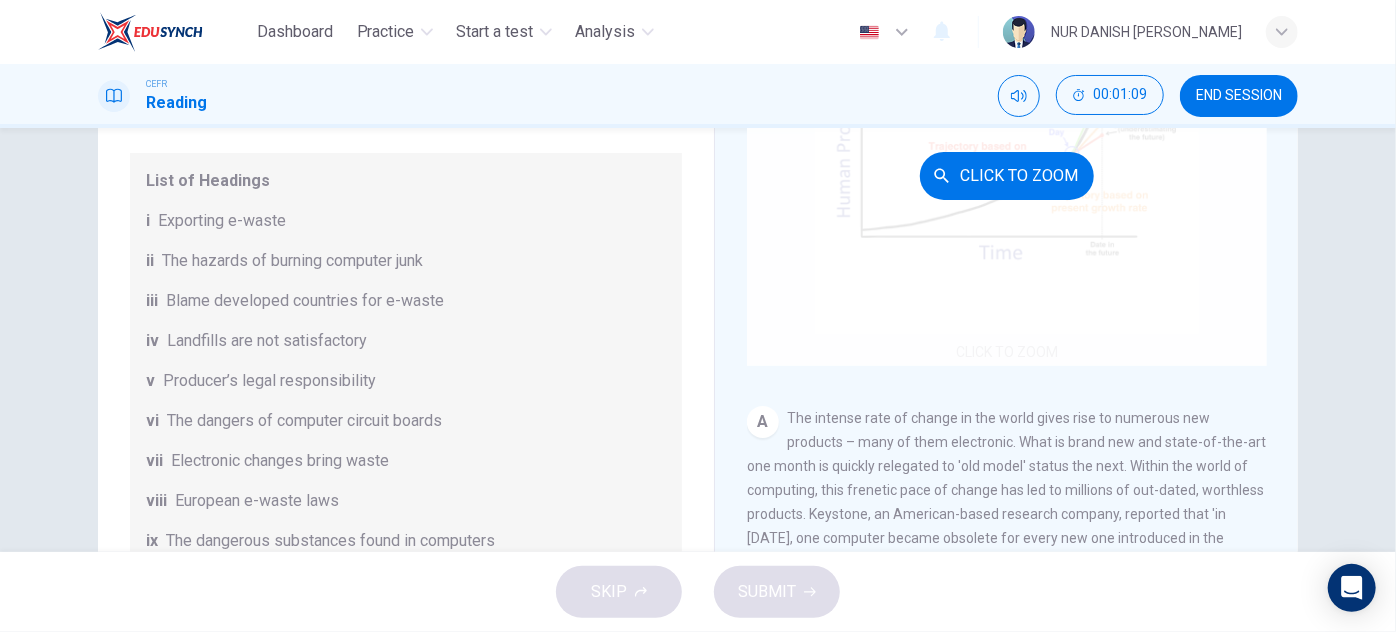 drag, startPoint x: 1273, startPoint y: 3, endPoint x: 858, endPoint y: 306, distance: 513.8424 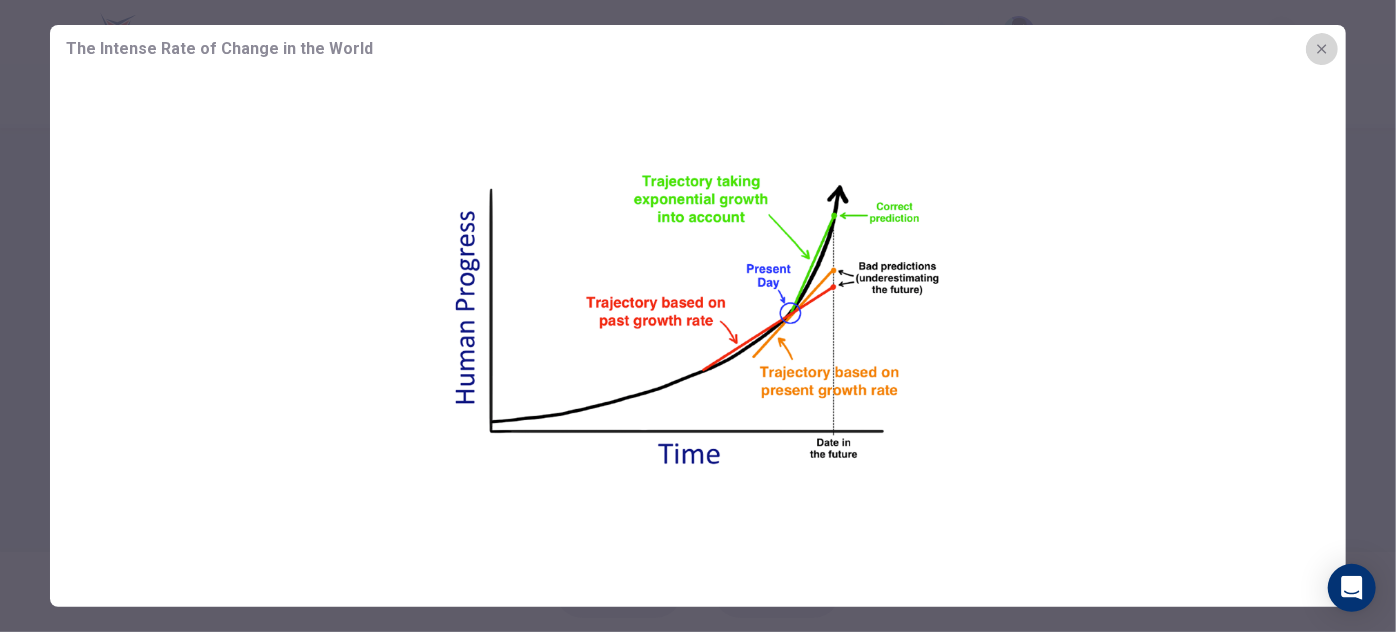 click at bounding box center [1322, 49] 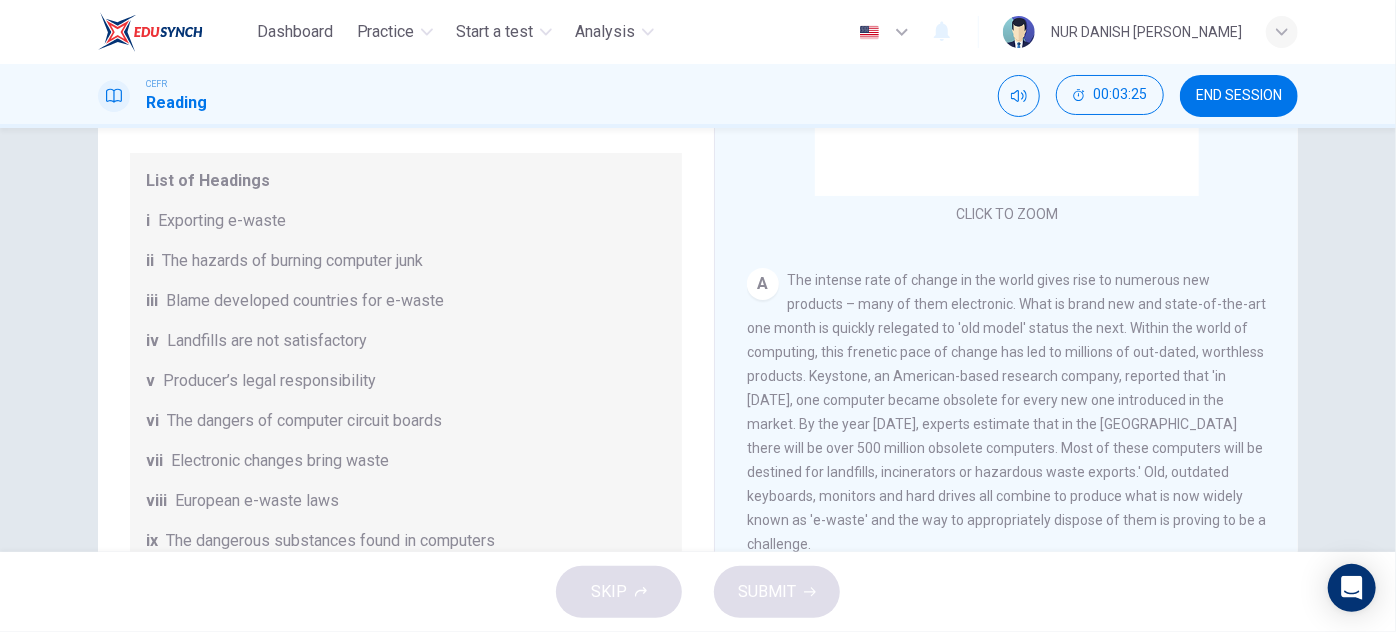 scroll, scrollTop: 221, scrollLeft: 0, axis: vertical 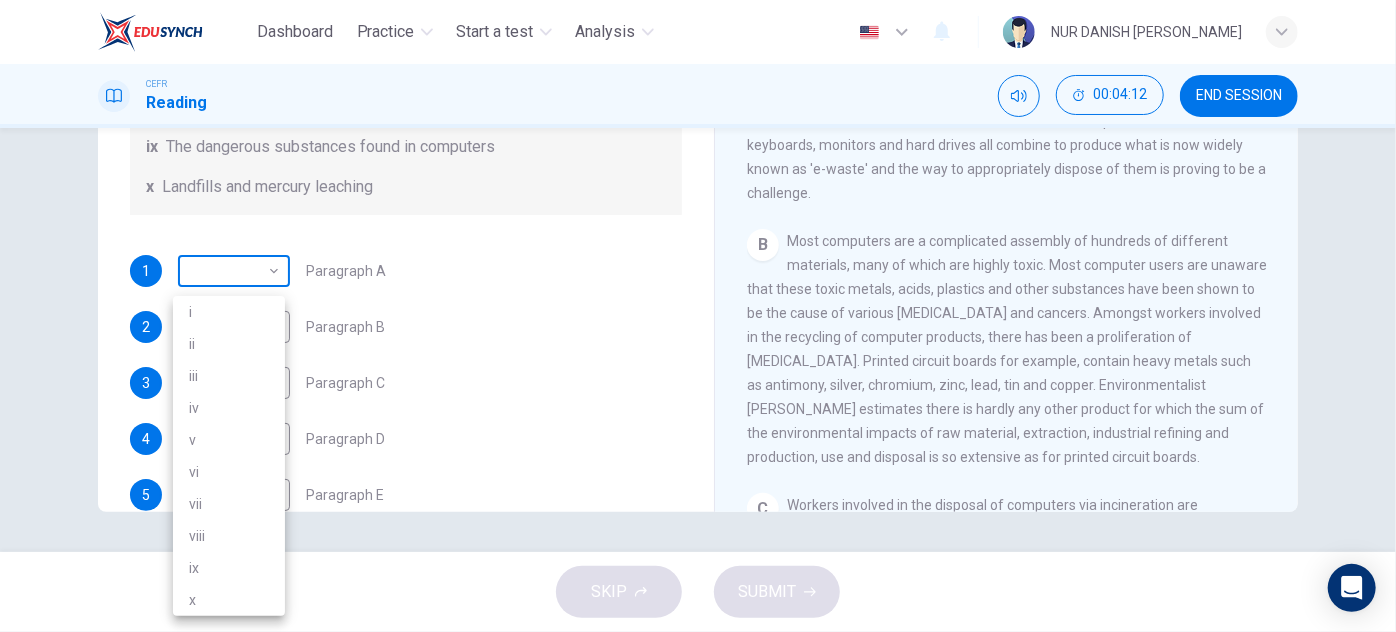 click on "Dashboard Practice Start a test Analysis English en ​ NUR DANISH [PERSON_NAME] CEFR Reading 00:04:12 END SESSION Questions 1 - 7 The Reading Passage has 7 paragraphs,  A-G .
Choose the correct heading for each paragraph from the list of headings below.
Write the correct number,  i-x , in the boxes below. List of Headings i Exporting e-waste ii The hazards of burning computer junk iii Blame developed countries for e-waste iv Landfills are not satisfactory v Producer’s legal responsibility vi The dangers of computer circuit boards vii Electronic changes bring waste viii European e-waste laws ix The dangerous substances found in computers x Landfills and mercury leaching 1 ​ ​ Paragraph A 2 ​ ​ Paragraph B 3 ​ ​ Paragraph C 4 ​ ​ Paragraph D 5 ​ ​ Paragraph E 6 ​ ​ Paragraph F 7 ​ ​ Paragraph G The Intense Rate of Change in the World CLICK TO ZOOM Click to Zoom A B C D E F G SKIP SUBMIT EduSynch - Online Language Proficiency Testing
Dashboard Practice 2025 i" at bounding box center (698, 316) 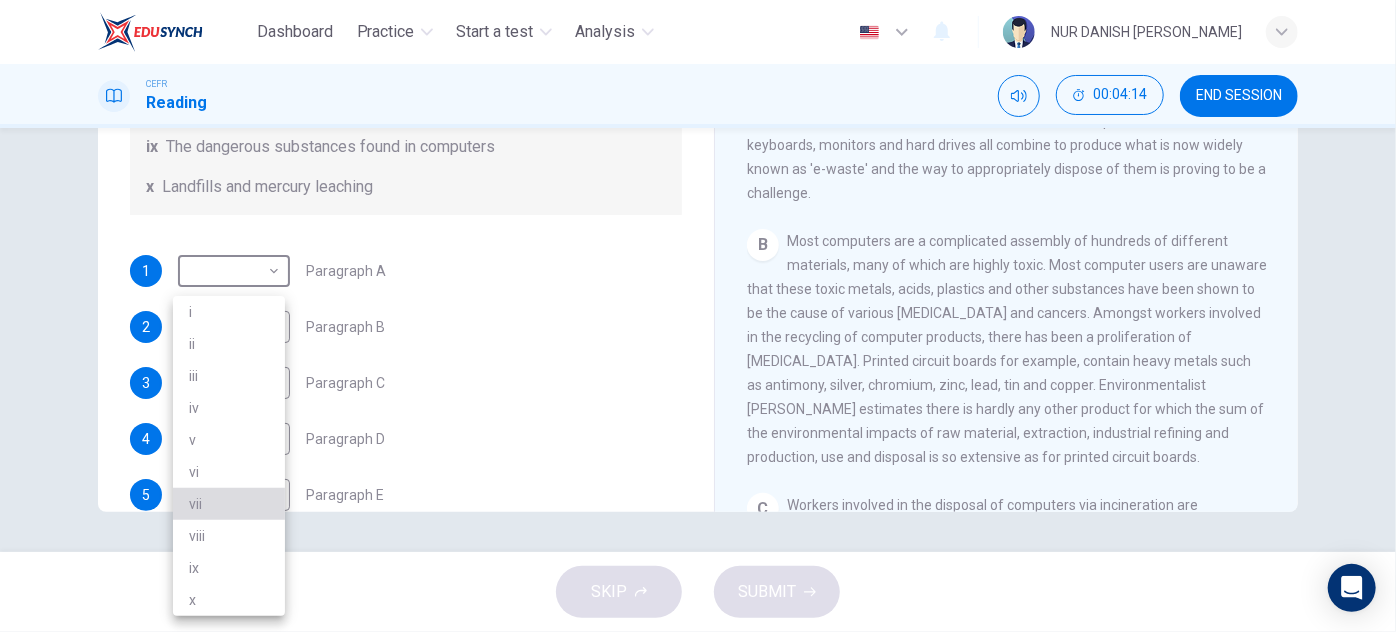 click on "vii" at bounding box center [229, 504] 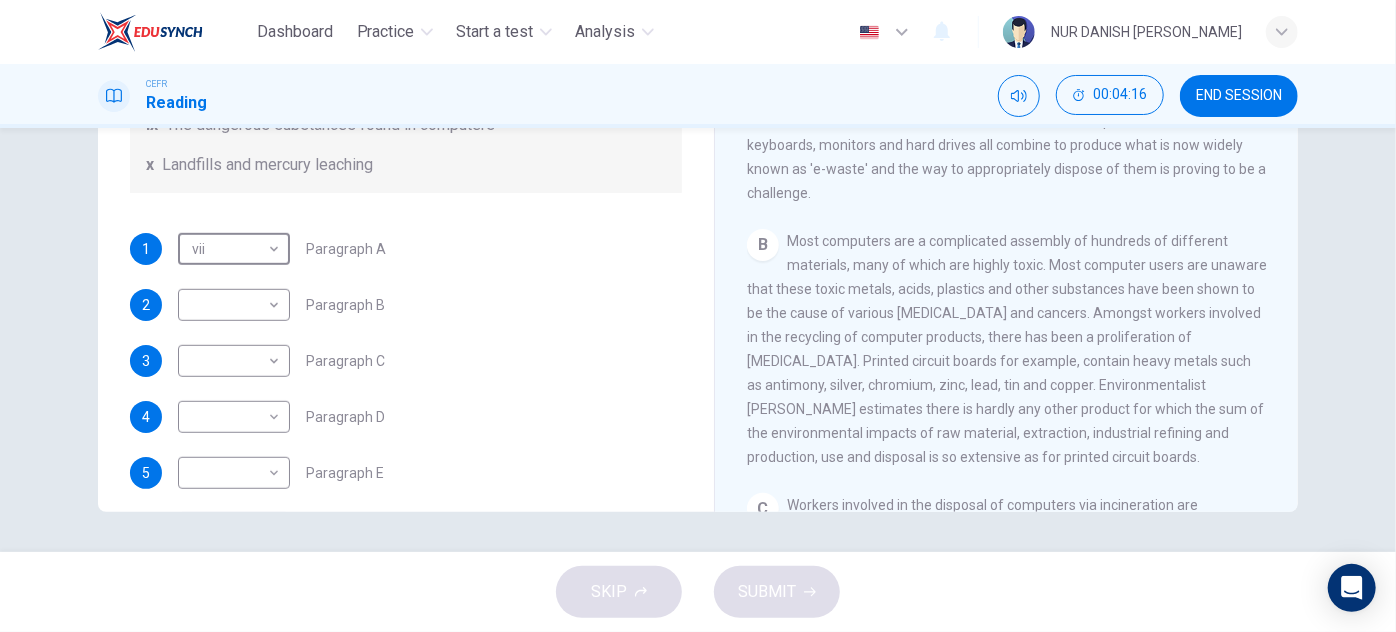 scroll, scrollTop: 299, scrollLeft: 0, axis: vertical 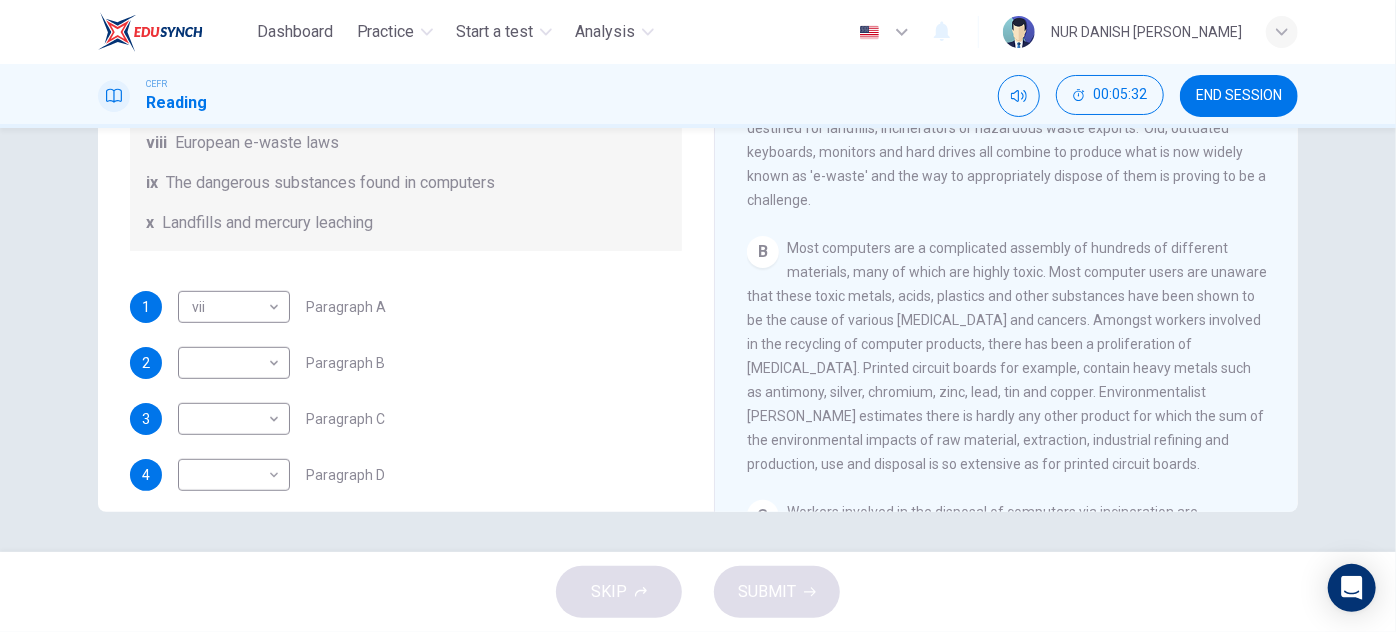 click on "Questions 1 - 7 The Reading Passage has 7 paragraphs,  A-G .
Choose the correct heading for each paragraph from the list of headings below.
Write the correct number,  i-x , in the boxes below. List of Headings i Exporting e-waste ii The hazards of burning computer junk iii Blame developed countries for e-waste iv Landfills are not satisfactory v Producer’s legal responsibility vi The dangers of computer circuit boards vii Electronic changes bring waste viii European e-waste laws ix The dangerous substances found in computers x Landfills and mercury leaching 1 vii vii ​ Paragraph A 2 ​ ​ Paragraph B 3 ​ ​ Paragraph C 4 ​ ​ Paragraph D 5 ​ ​ Paragraph E 6 ​ ​ Paragraph F 7 ​ ​ Paragraph G" at bounding box center (406, 119) 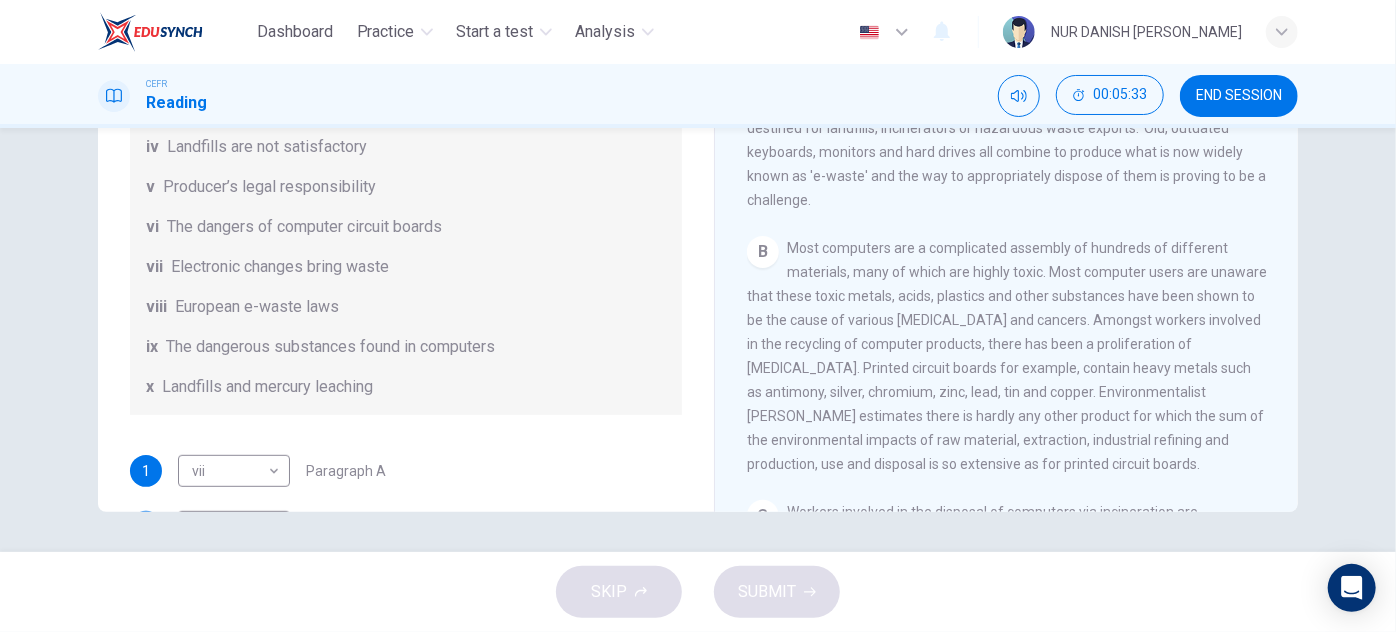 scroll, scrollTop: 107, scrollLeft: 0, axis: vertical 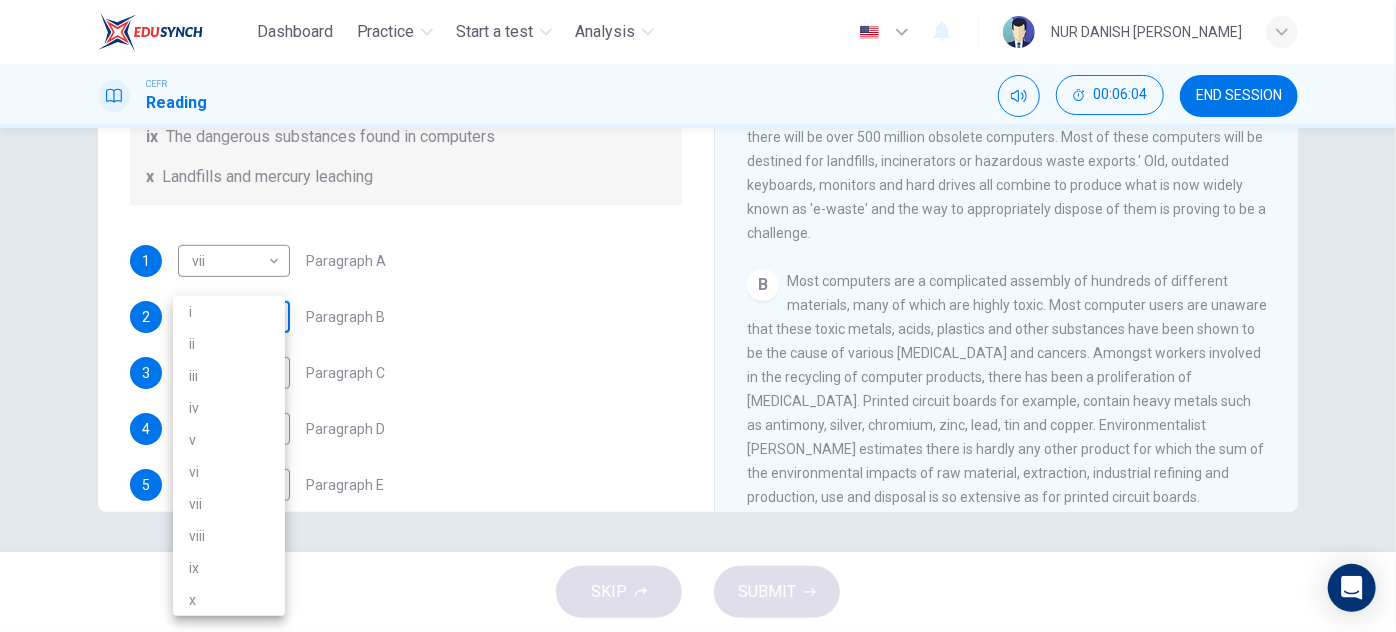 click on "Dashboard Practice Start a test Analysis English en ​ NUR DANISH [PERSON_NAME] CEFR Reading 00:06:04 END SESSION Questions 1 - 7 The Reading Passage has 7 paragraphs,  A-G .
Choose the correct heading for each paragraph from the list of headings below.
Write the correct number,  i-x , in the boxes below. List of Headings i Exporting e-waste ii The hazards of burning computer junk iii Blame developed countries for e-waste iv Landfills are not satisfactory v Producer’s legal responsibility vi The dangers of computer circuit boards vii Electronic changes bring waste viii European e-waste laws ix The dangerous substances found in computers x Landfills and mercury leaching 1 vii vii ​ Paragraph A 2 ​ ​ Paragraph B 3 ​ ​ Paragraph C 4 ​ ​ Paragraph D 5 ​ ​ Paragraph E 6 ​ ​ Paragraph F 7 ​ ​ Paragraph G The Intense Rate of Change in the World CLICK TO ZOOM Click to Zoom A B C D E F G SKIP SUBMIT EduSynch - Online Language Proficiency Testing
Dashboard Practice i" at bounding box center (698, 316) 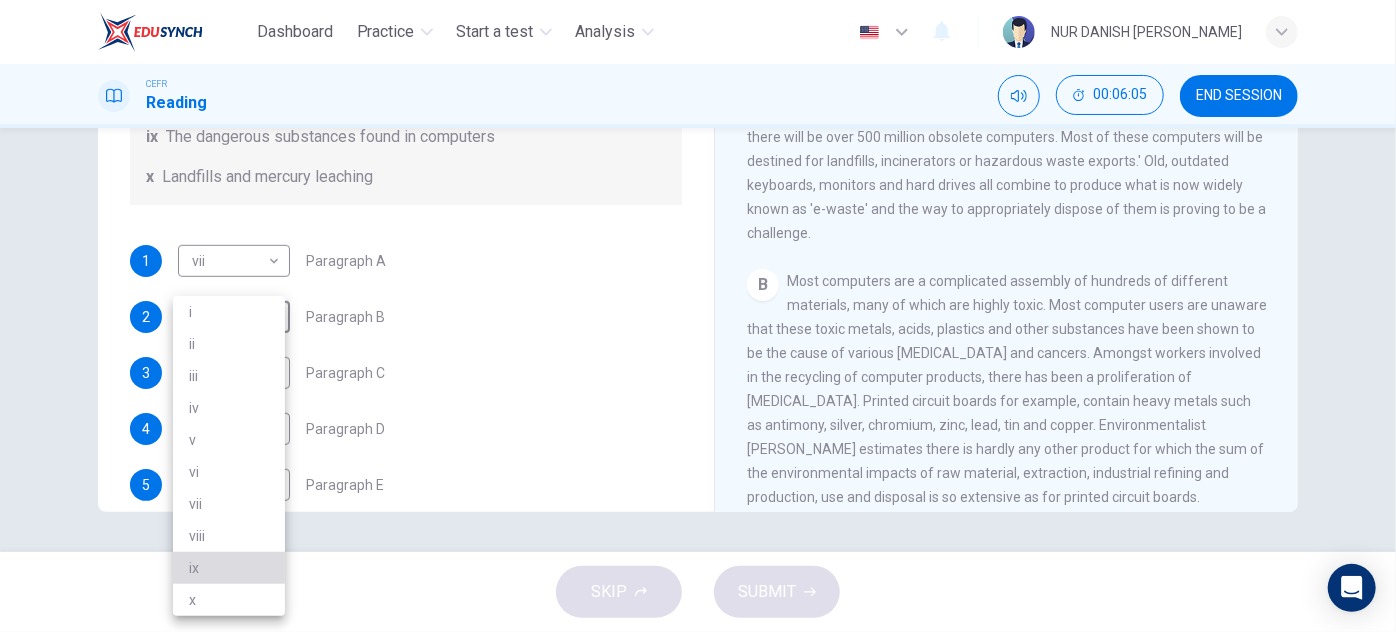 click on "ix" at bounding box center (229, 568) 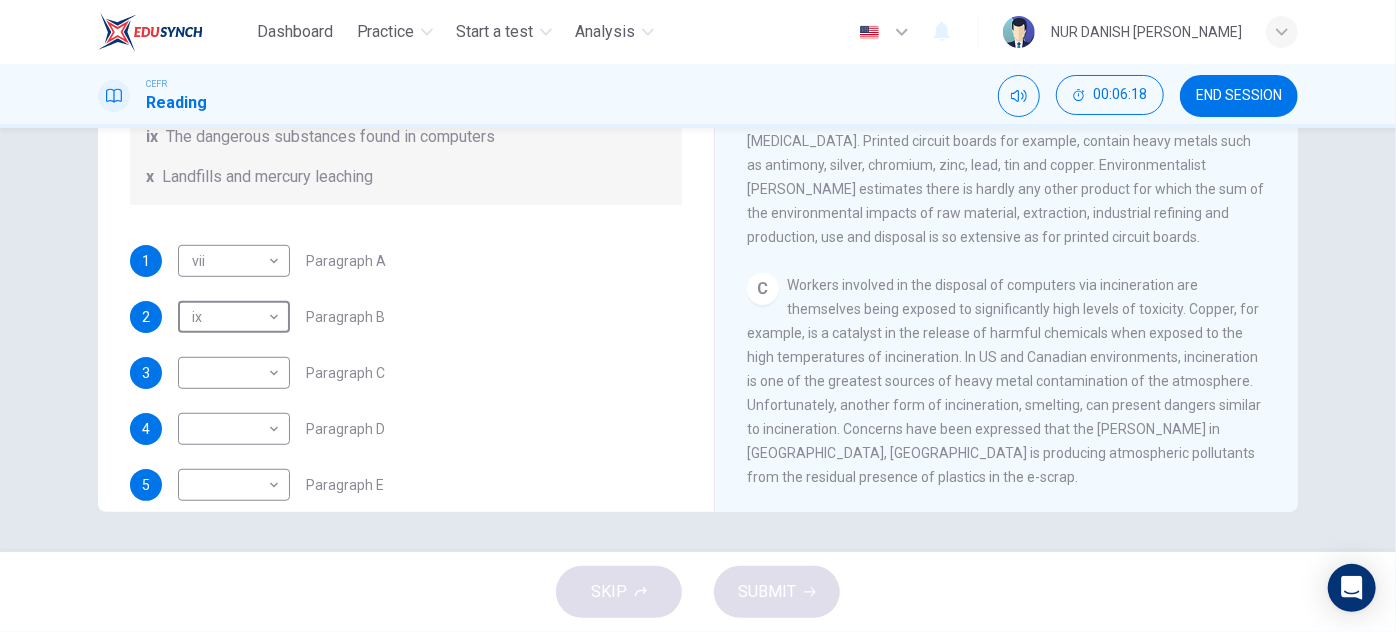 scroll, scrollTop: 630, scrollLeft: 0, axis: vertical 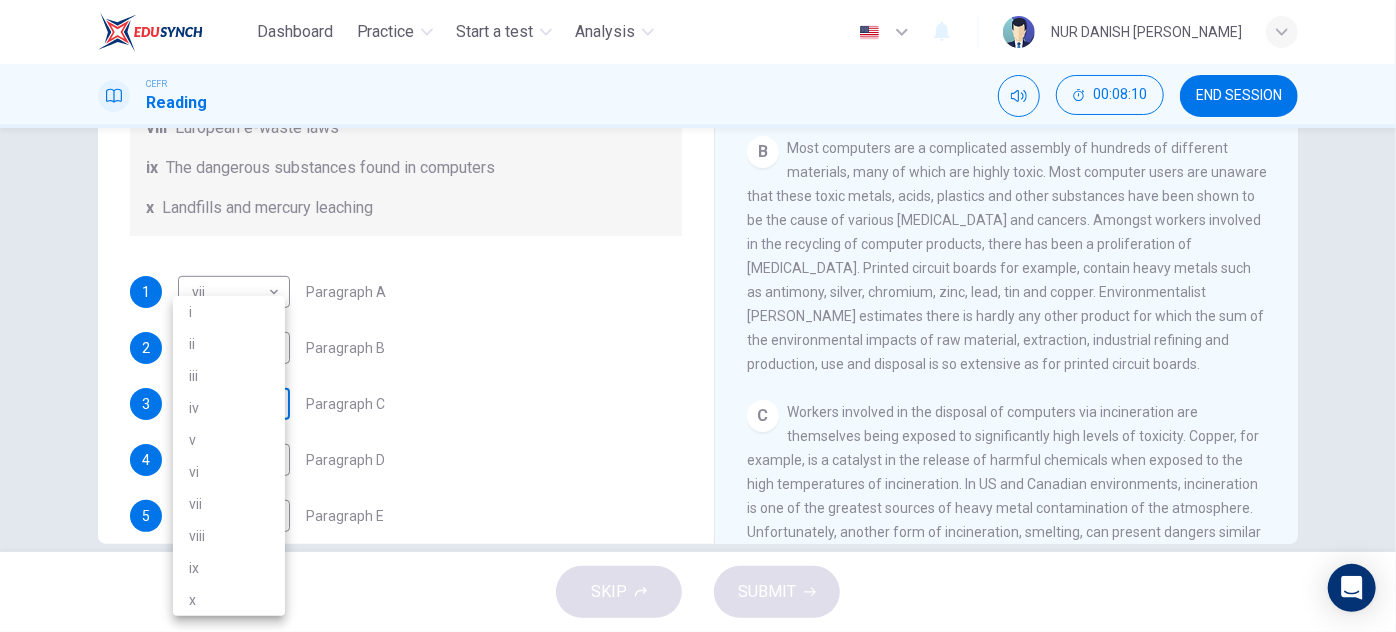 click on "Dashboard Practice Start a test Analysis English en ​ NUR DANISH [PERSON_NAME] CEFR Reading 00:08:10 END SESSION Questions 1 - 7 The Reading Passage has 7 paragraphs,  A-G .
Choose the correct heading for each paragraph from the list of headings below.
Write the correct number,  i-x , in the boxes below. List of Headings i Exporting e-waste ii The hazards of burning computer junk iii Blame developed countries for e-waste iv Landfills are not satisfactory v Producer’s legal responsibility vi The dangers of computer circuit boards vii Electronic changes bring waste viii European e-waste laws ix The dangerous substances found in computers x Landfills and mercury leaching 1 vii vii ​ Paragraph A 2 ix ix ​ Paragraph B 3 ​ ​ Paragraph C 4 ​ ​ Paragraph D 5 ​ ​ Paragraph E 6 ​ ​ Paragraph F 7 ​ ​ Paragraph G The Intense Rate of Change in the World CLICK TO ZOOM Click to Zoom A B C D E F G SKIP SUBMIT EduSynch - Online Language Proficiency Testing
Dashboard Practice" at bounding box center [698, 316] 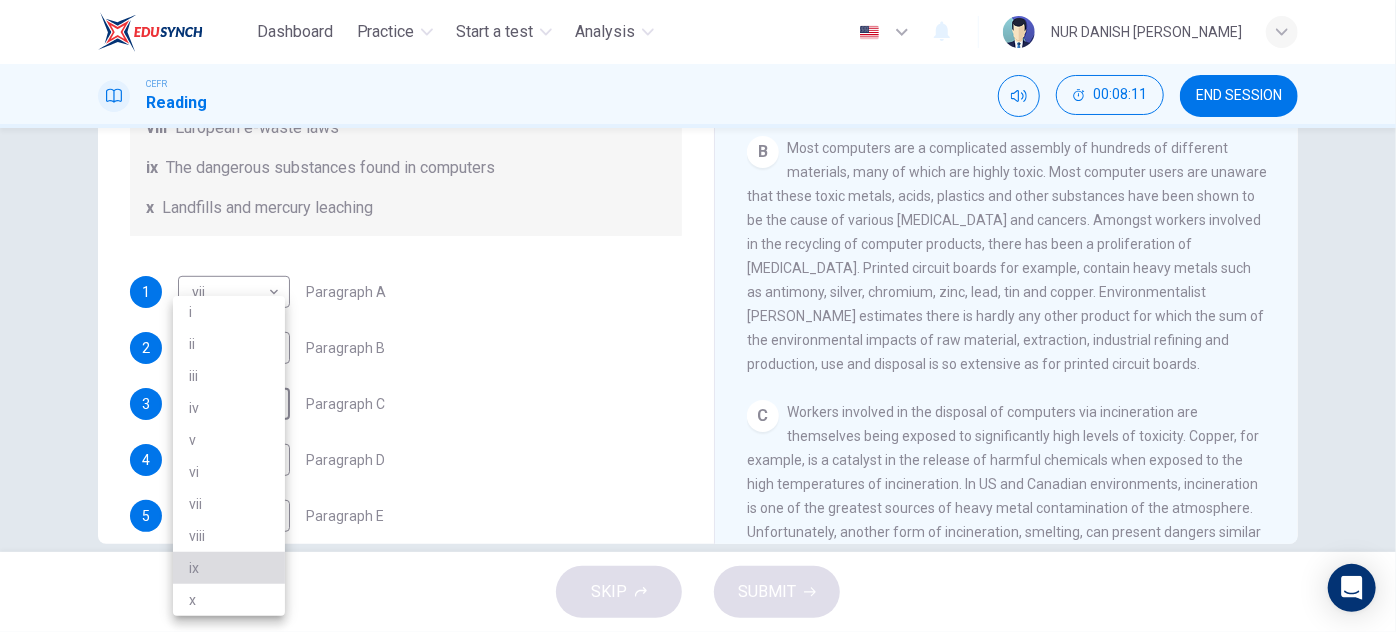 click on "ix" at bounding box center [229, 568] 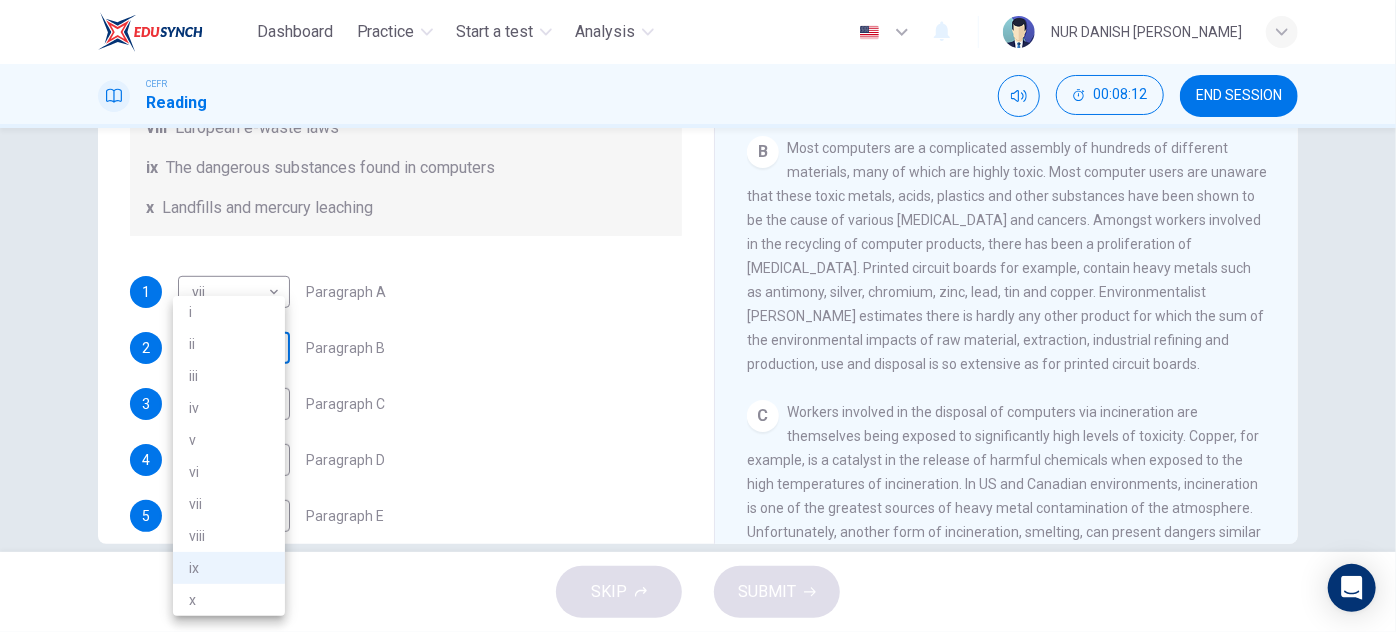 click on "Dashboard Practice Start a test Analysis English en ​ NUR DANISH [PERSON_NAME] CEFR Reading 00:08:12 END SESSION Questions 1 - 7 The Reading Passage has 7 paragraphs,  A-G .
Choose the correct heading for each paragraph from the list of headings below.
Write the correct number,  i-x , in the boxes below. List of Headings i Exporting e-waste ii The hazards of burning computer junk iii Blame developed countries for e-waste iv Landfills are not satisfactory v Producer’s legal responsibility vi The dangers of computer circuit boards vii Electronic changes bring waste viii European e-waste laws ix The dangerous substances found in computers x Landfills and mercury leaching 1 vii vii ​ Paragraph A 2 ix ix ​ Paragraph B 3 ix ix ​ Paragraph C 4 ​ ​ Paragraph D 5 ​ ​ Paragraph E 6 ​ ​ Paragraph F 7 ​ ​ Paragraph G The Intense Rate of Change in the World CLICK TO ZOOM Click to Zoom A B C D E F G SKIP SUBMIT EduSynch - Online Language Proficiency Testing
Dashboard 2025 i" at bounding box center (698, 316) 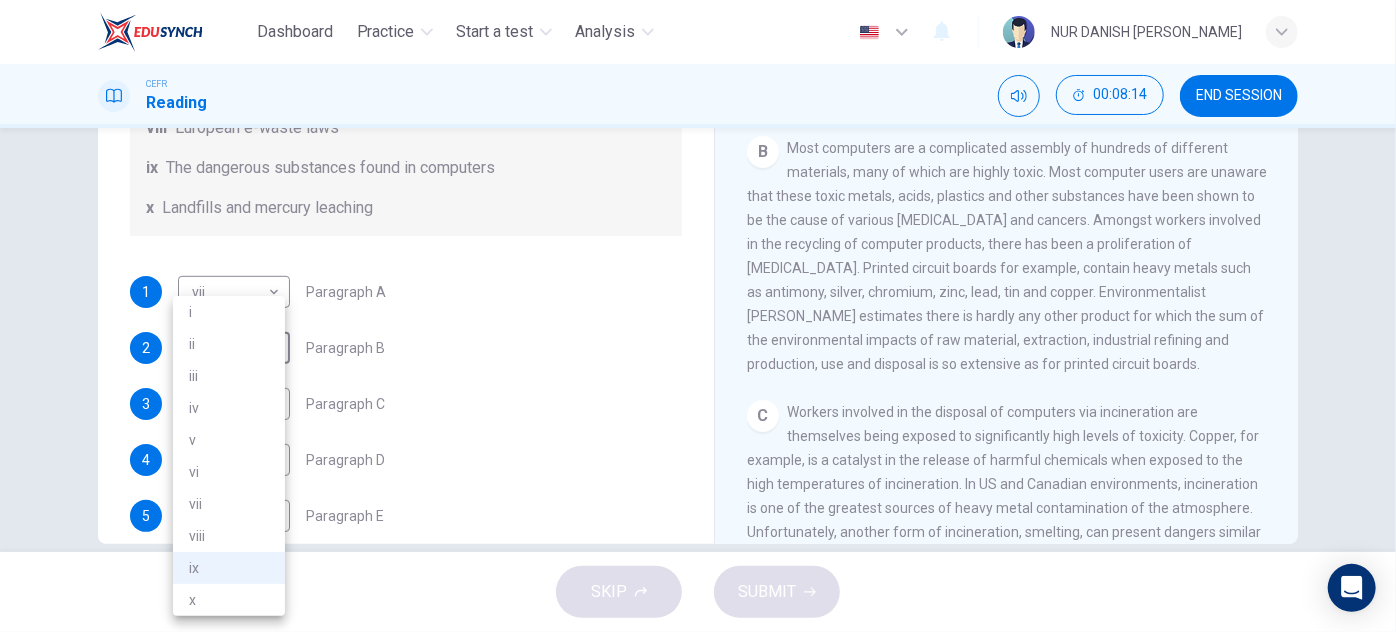 click at bounding box center (698, 316) 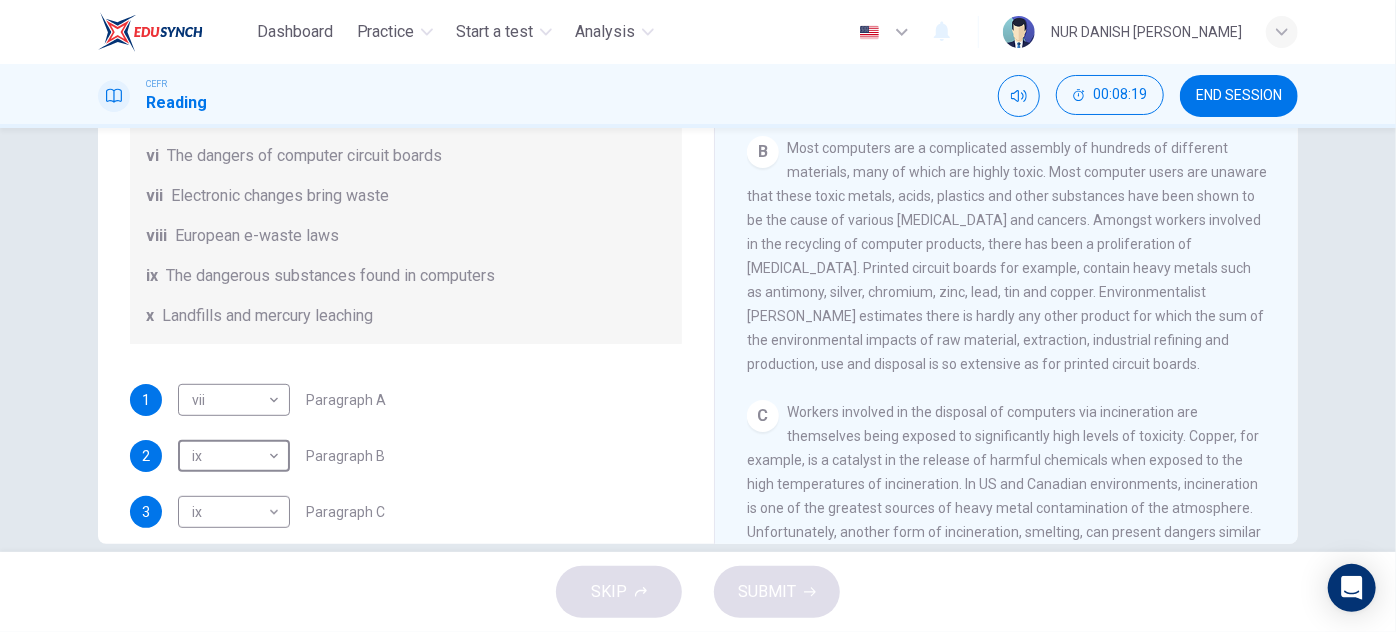 scroll, scrollTop: 290, scrollLeft: 0, axis: vertical 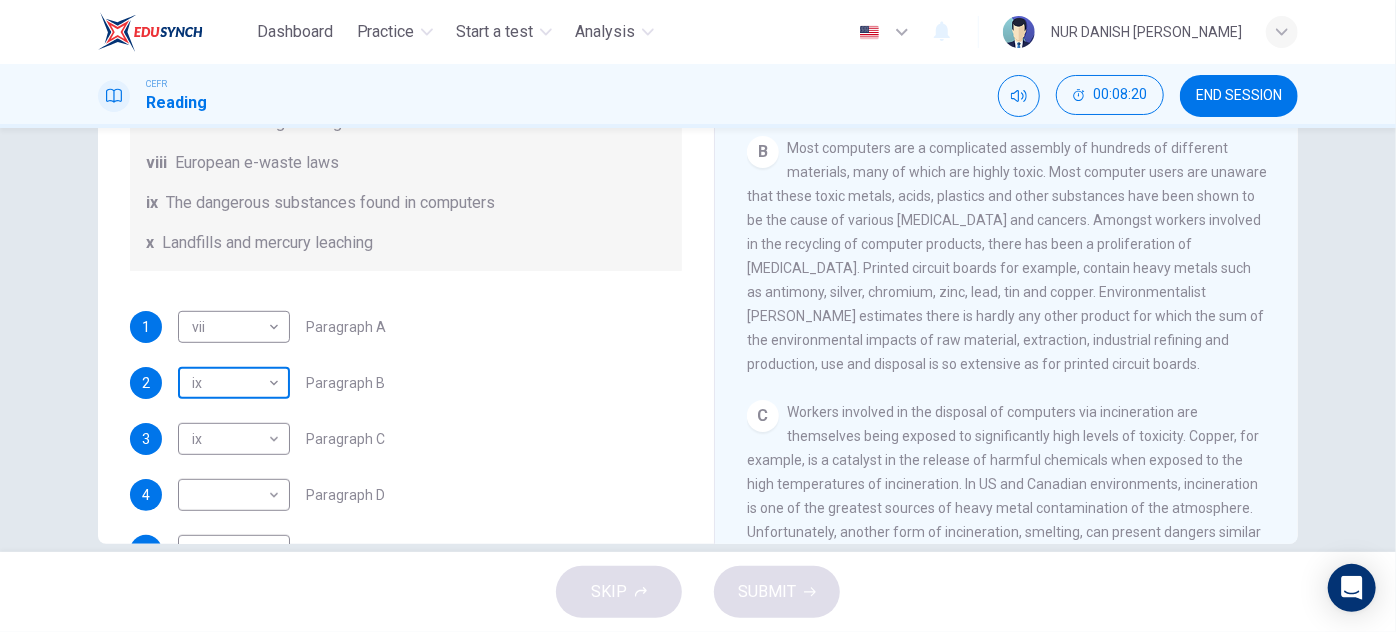 click on "Dashboard Practice Start a test Analysis English en ​ NUR DANISH [PERSON_NAME] CEFR Reading 00:08:20 END SESSION Questions 1 - 7 The Reading Passage has 7 paragraphs,  A-G .
Choose the correct heading for each paragraph from the list of headings below.
Write the correct number,  i-x , in the boxes below. List of Headings i Exporting e-waste ii The hazards of burning computer junk iii Blame developed countries for e-waste iv Landfills are not satisfactory v Producer’s legal responsibility vi The dangers of computer circuit boards vii Electronic changes bring waste viii European e-waste laws ix The dangerous substances found in computers x Landfills and mercury leaching 1 vii vii ​ Paragraph A 2 ix ix ​ Paragraph B 3 ix ix ​ Paragraph C 4 ​ ​ Paragraph D 5 ​ ​ Paragraph E 6 ​ ​ Paragraph F 7 ​ ​ Paragraph G The Intense Rate of Change in the World CLICK TO ZOOM Click to Zoom A B C D E F G SKIP SUBMIT EduSynch - Online Language Proficiency Testing
Dashboard 2025" at bounding box center [698, 316] 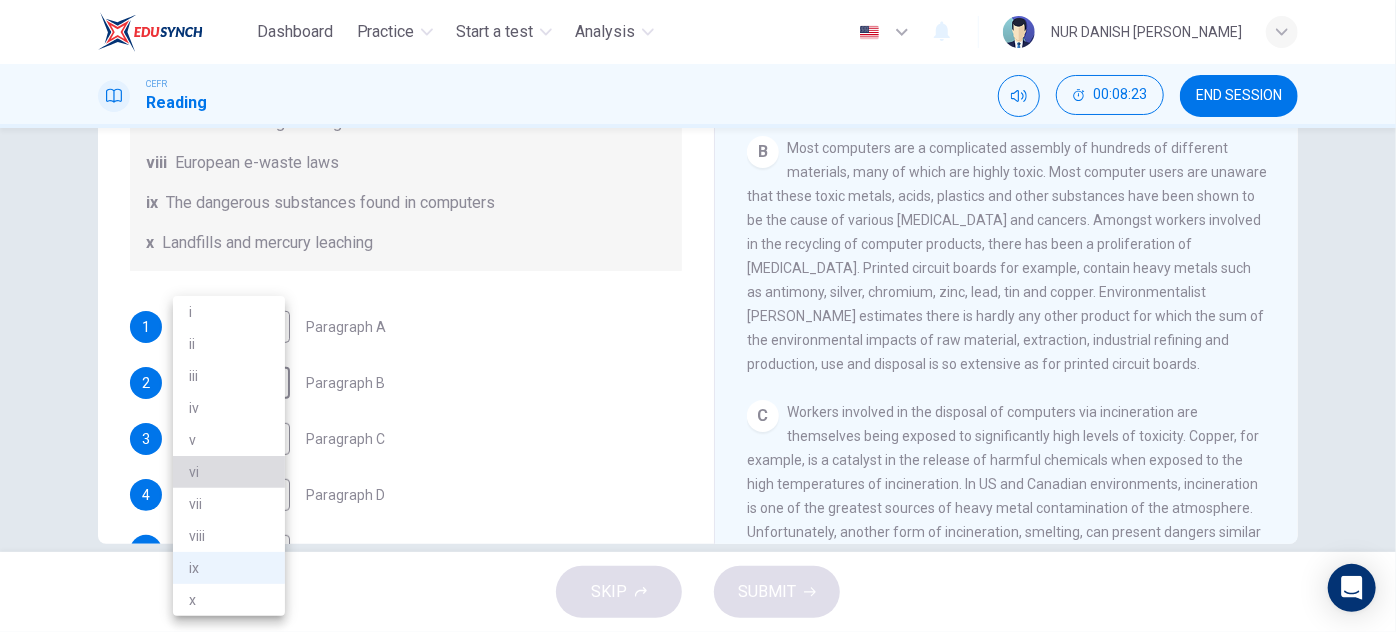 click on "vi" at bounding box center [229, 472] 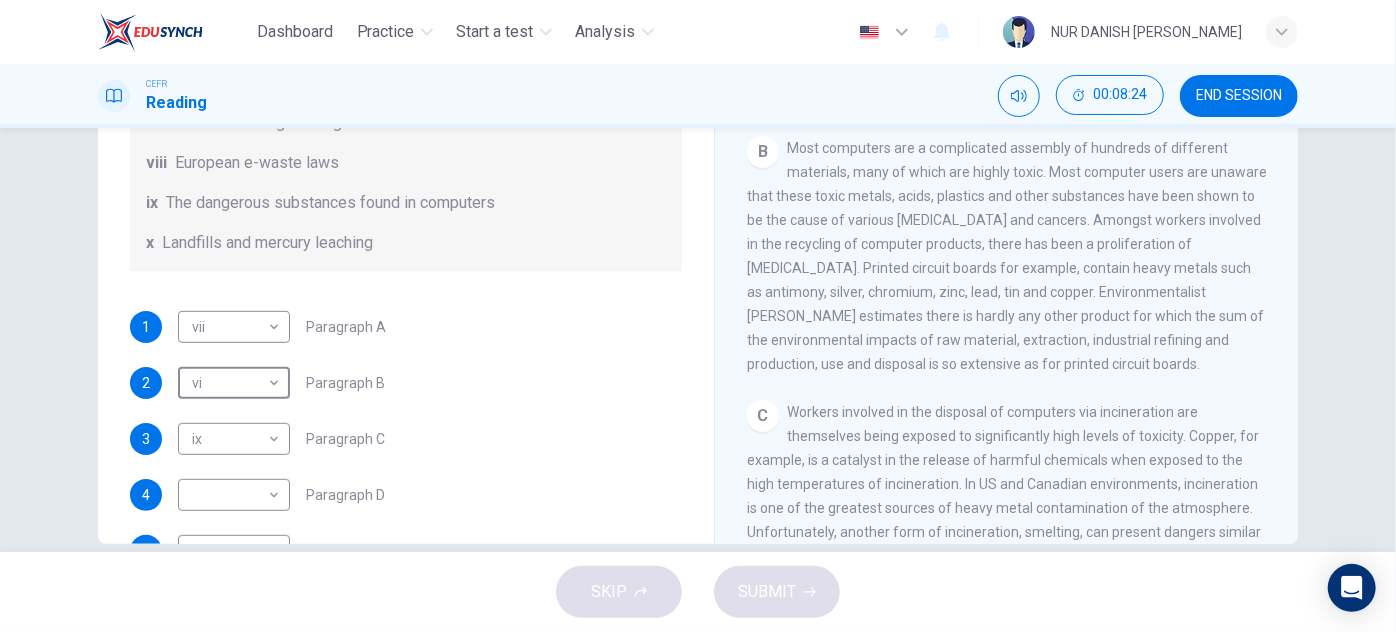scroll, scrollTop: 558, scrollLeft: 0, axis: vertical 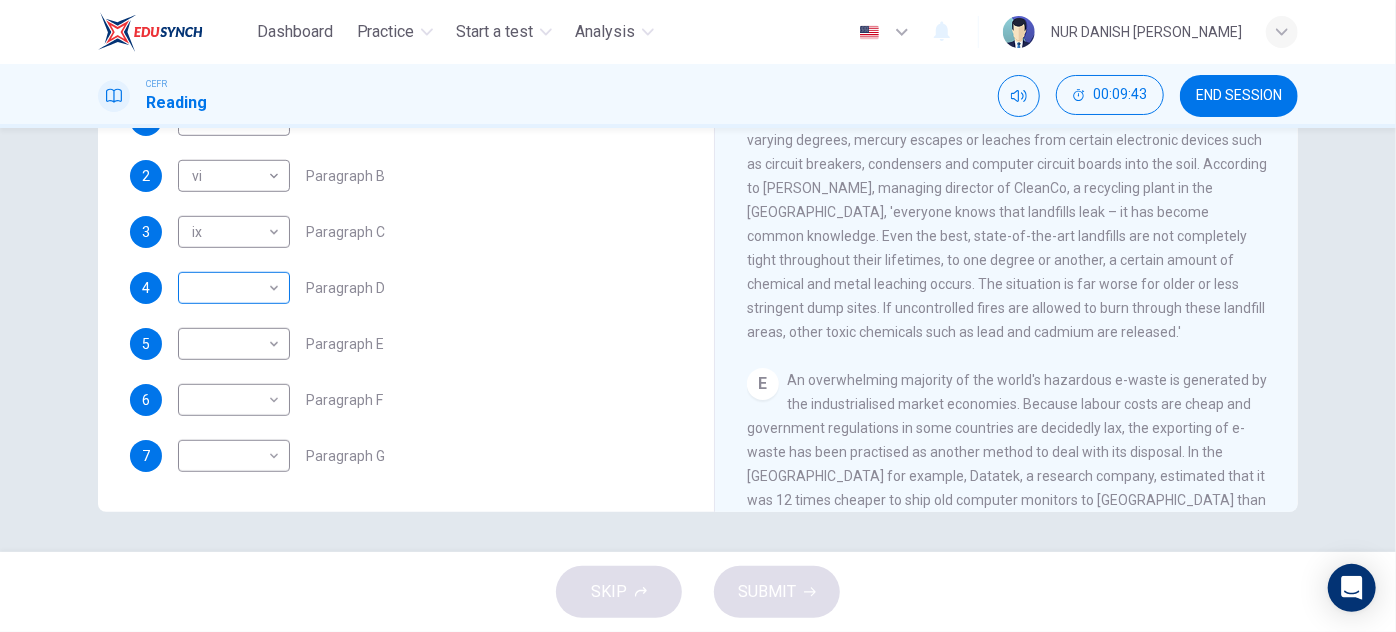 click on "​ ​" at bounding box center (234, 288) 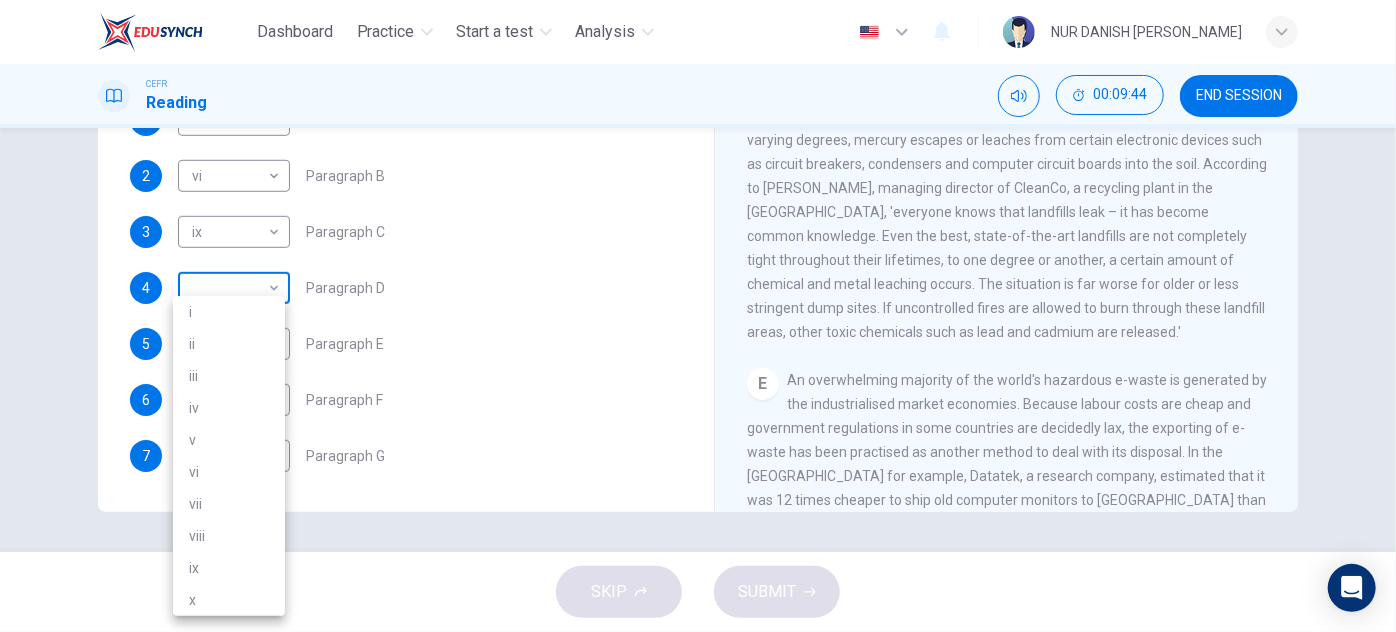 click on "Dashboard Practice Start a test Analysis English en ​ NUR DANISH [PERSON_NAME] CEFR Reading 00:09:44 END SESSION Questions 1 - 7 The Reading Passage has 7 paragraphs,  A-G .
Choose the correct heading for each paragraph from the list of headings below.
Write the correct number,  i-x , in the boxes below. List of Headings i Exporting e-waste ii The hazards of burning computer junk iii Blame developed countries for e-waste iv Landfills are not satisfactory v Producer’s legal responsibility vi The dangers of computer circuit boards vii Electronic changes bring waste viii European e-waste laws ix The dangerous substances found in computers x Landfills and mercury leaching 1 vii vii ​ Paragraph A 2 vi vi ​ Paragraph B 3 ix ix ​ Paragraph C 4 ​ ​ Paragraph D 5 ​ ​ Paragraph E 6 ​ ​ Paragraph F 7 ​ ​ Paragraph G The Intense Rate of Change in the World CLICK TO ZOOM Click to Zoom A B C D E F G SKIP SUBMIT EduSynch - Online Language Proficiency Testing
Dashboard 2025 i" at bounding box center (698, 316) 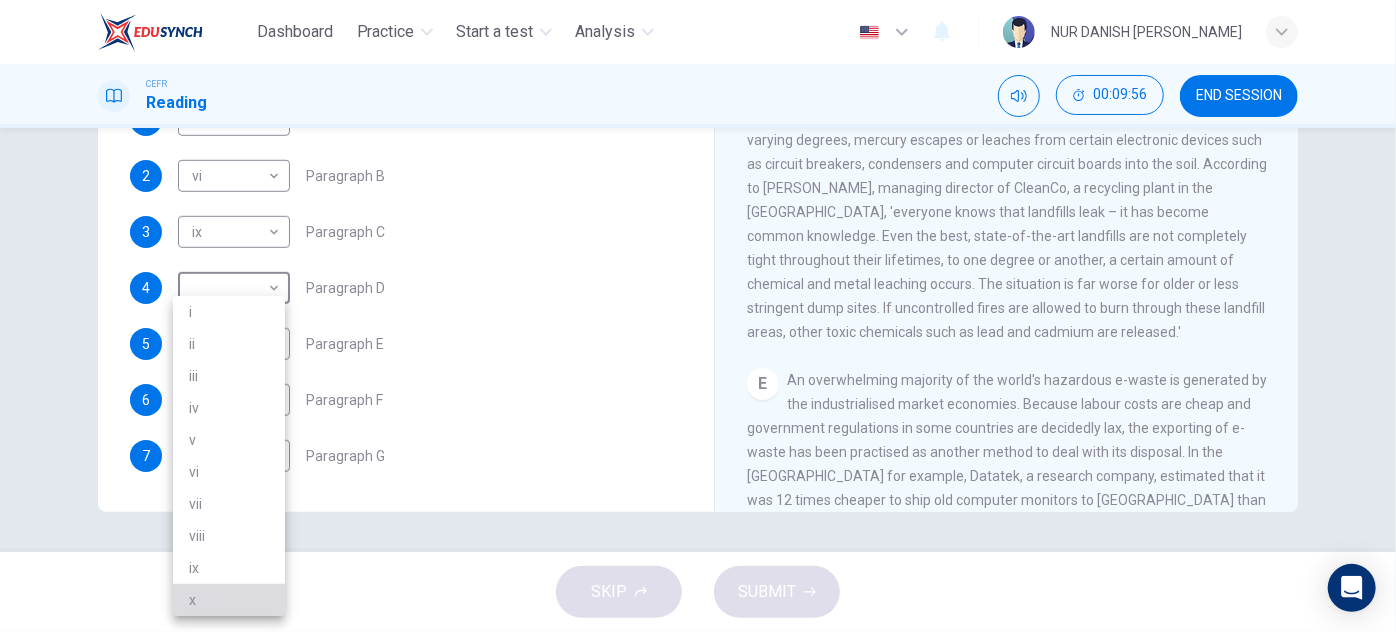 click on "x" at bounding box center [229, 600] 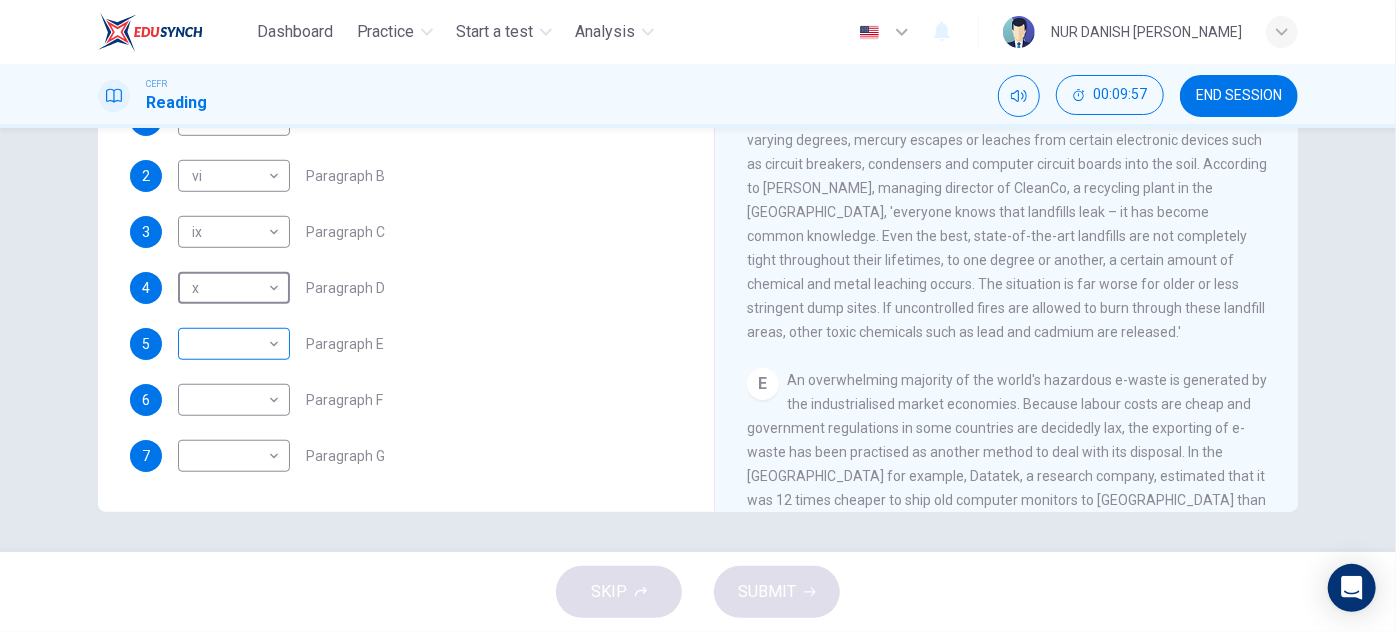 scroll, scrollTop: 478, scrollLeft: 0, axis: vertical 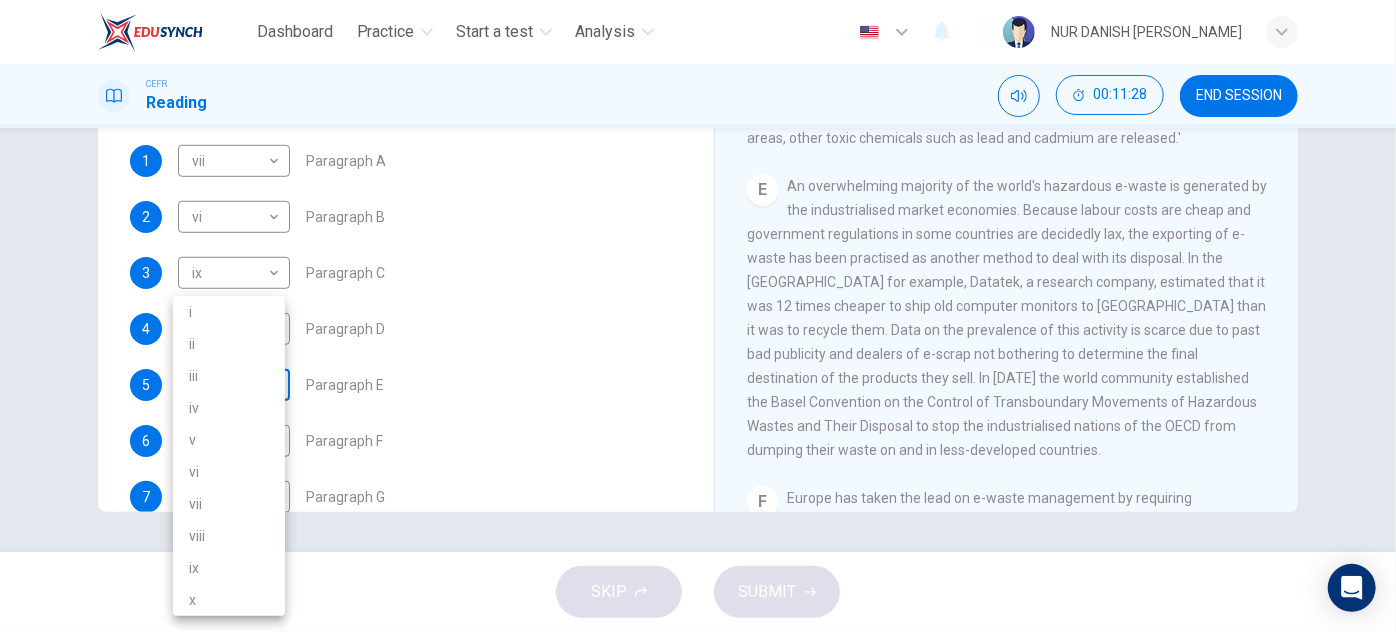 click on "Dashboard Practice Start a test Analysis English en ​ NUR DANISH [PERSON_NAME] CEFR Reading 00:11:28 END SESSION Questions 1 - 7 The Reading Passage has 7 paragraphs,  A-G .
Choose the correct heading for each paragraph from the list of headings below.
Write the correct number,  i-x , in the boxes below. List of Headings i Exporting e-waste ii The hazards of burning computer junk iii Blame developed countries for e-waste iv Landfills are not satisfactory v Producer’s legal responsibility vi The dangers of computer circuit boards vii Electronic changes bring waste viii European e-waste laws ix The dangerous substances found in computers x Landfills and mercury leaching 1 vii vii ​ Paragraph A 2 vi vi ​ Paragraph B 3 ix ix ​ Paragraph C 4 x x ​ Paragraph D 5 ​ ​ Paragraph E 6 ​ ​ Paragraph F 7 ​ ​ Paragraph G The Intense Rate of Change in the World CLICK TO ZOOM Click to Zoom A B C D E F G SKIP SUBMIT EduSynch - Online Language Proficiency Testing
Dashboard 2025 i" at bounding box center (698, 316) 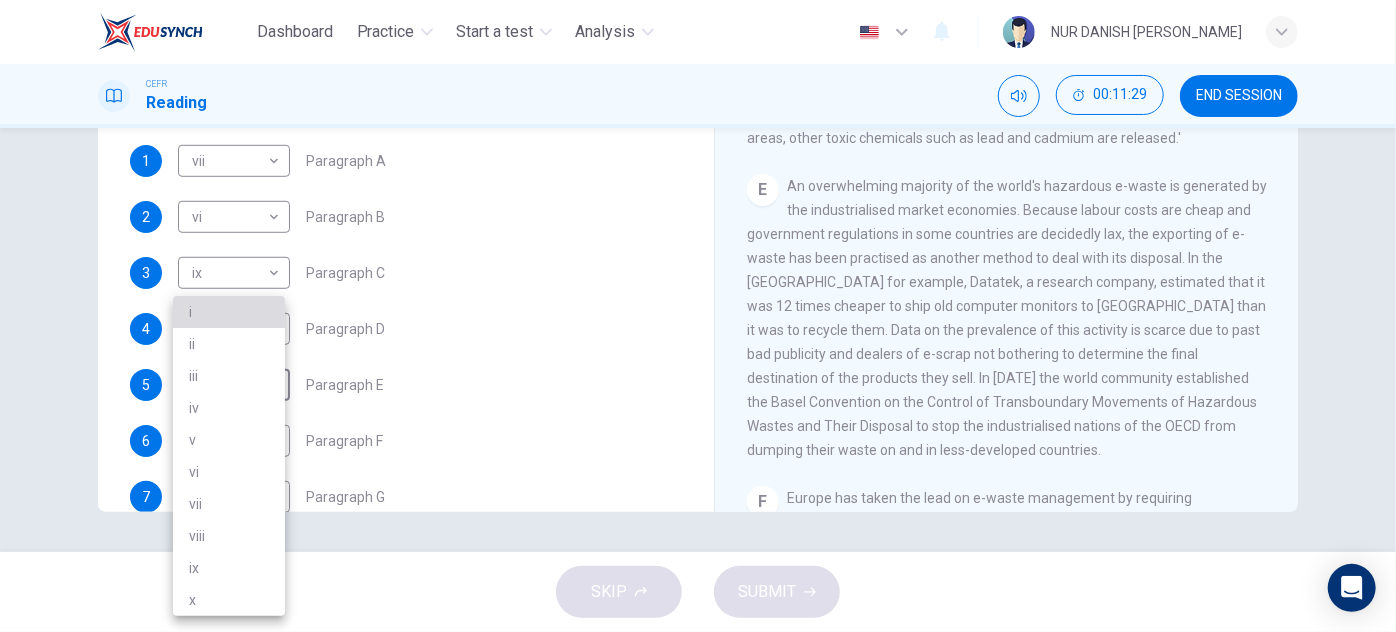 click on "i" at bounding box center (229, 312) 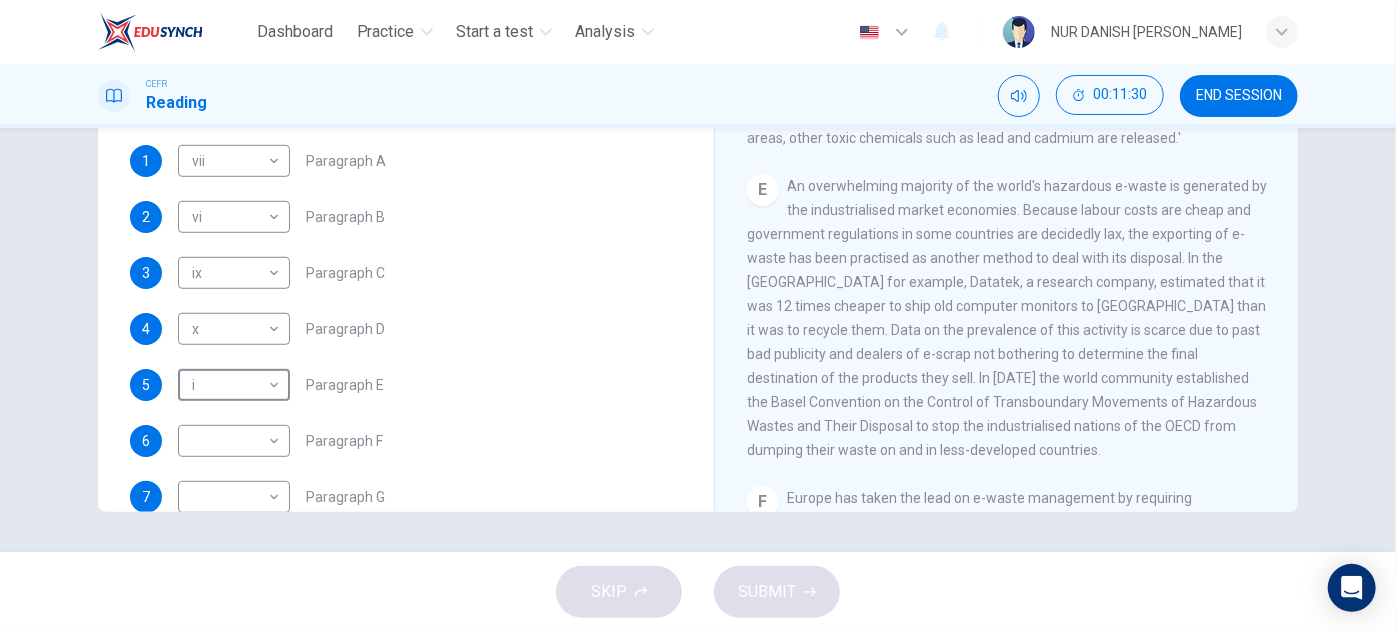 scroll, scrollTop: 488, scrollLeft: 0, axis: vertical 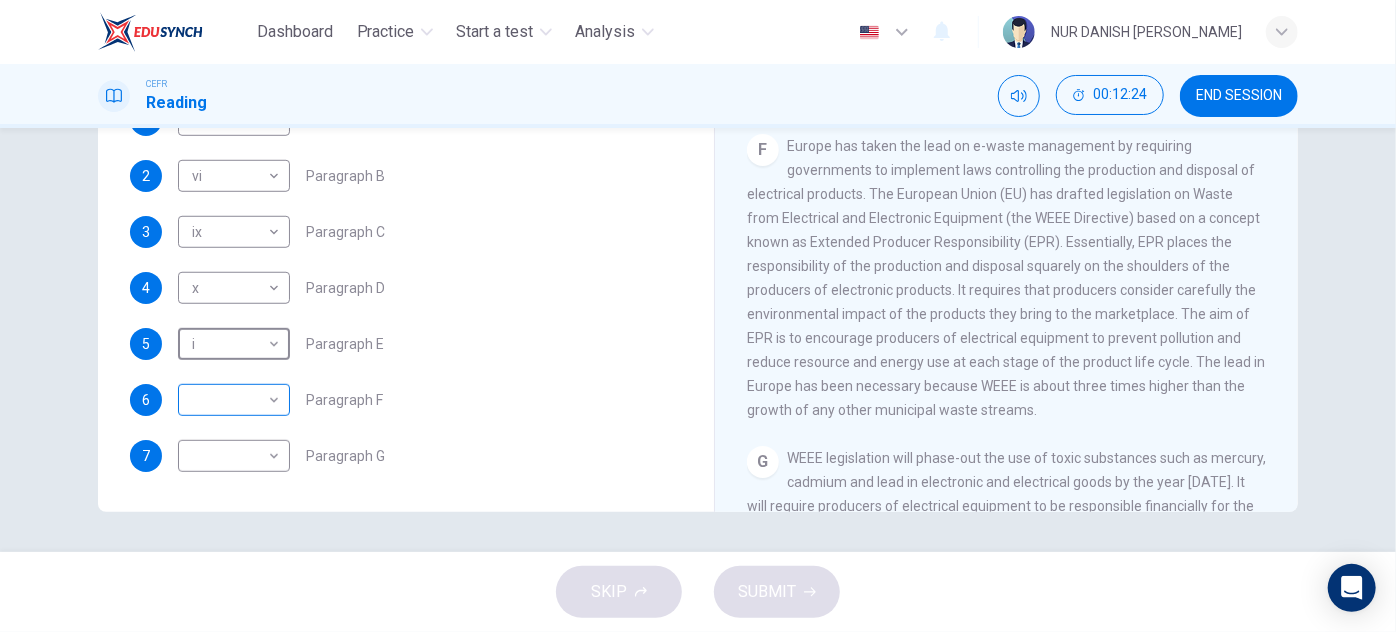 click on "Dashboard Practice Start a test Analysis English en ​ NUR DANISH [PERSON_NAME] CEFR Reading 00:12:24 END SESSION Questions 1 - 7 The Reading Passage has 7 paragraphs,  A-G .
Choose the correct heading for each paragraph from the list of headings below.
Write the correct number,  i-x , in the boxes below. List of Headings i Exporting e-waste ii The hazards of burning computer junk iii Blame developed countries for e-waste iv Landfills are not satisfactory v Producer’s legal responsibility vi The dangers of computer circuit boards vii Electronic changes bring waste viii European e-waste laws ix The dangerous substances found in computers x Landfills and mercury leaching 1 vii vii ​ Paragraph A 2 vi vi ​ Paragraph B 3 ix ix ​ Paragraph C 4 x x ​ Paragraph D 5 i i ​ Paragraph E 6 ​ ​ Paragraph F 7 ​ ​ Paragraph G The Intense Rate of Change in the World CLICK TO ZOOM Click to Zoom A B C D E F G SKIP SUBMIT EduSynch - Online Language Proficiency Testing
Dashboard 2025" at bounding box center (698, 316) 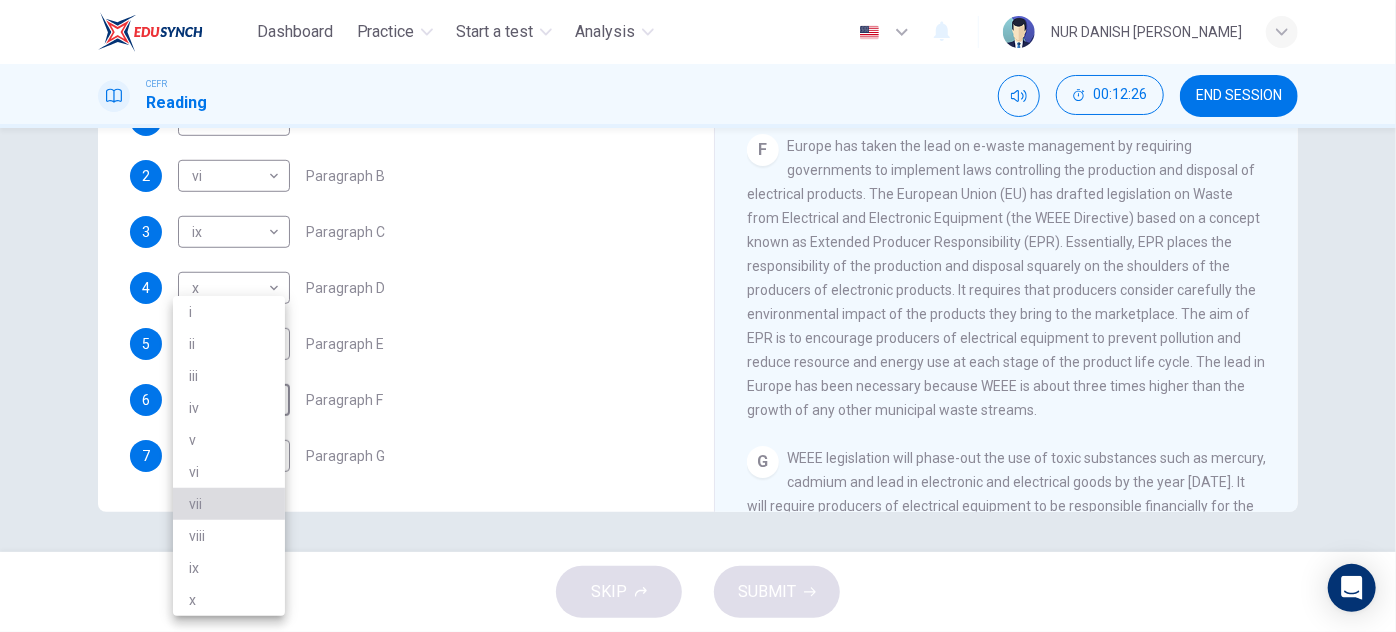 click on "vii" at bounding box center [229, 504] 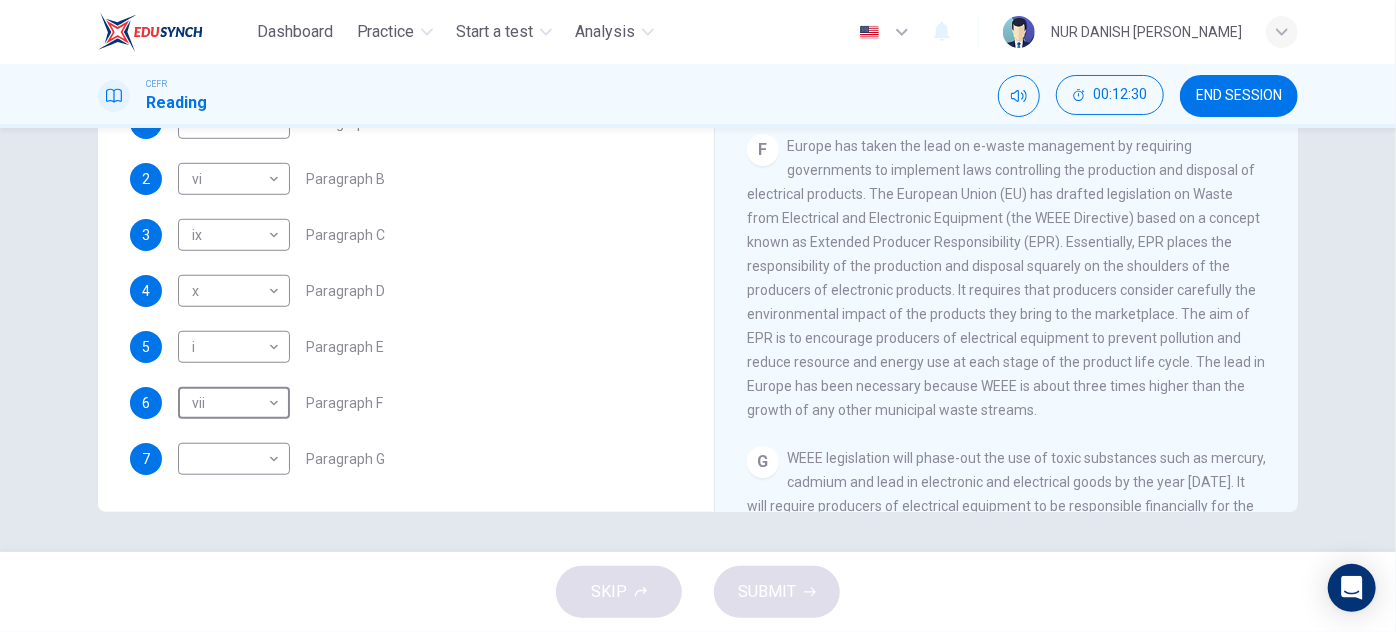 scroll, scrollTop: 488, scrollLeft: 0, axis: vertical 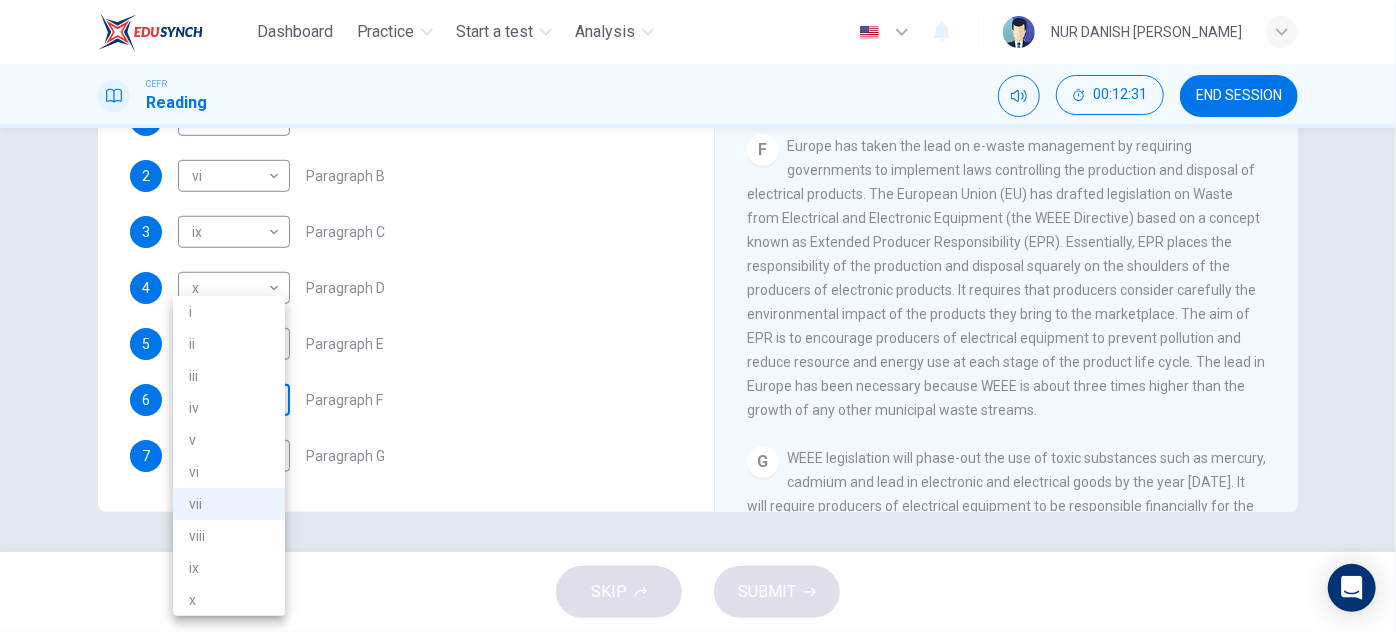 click on "Dashboard Practice Start a test Analysis English en ​ NUR DANISH [PERSON_NAME] CEFR Reading 00:12:31 END SESSION Questions 1 - 7 The Reading Passage has 7 paragraphs,  A-G .
Choose the correct heading for each paragraph from the list of headings below.
Write the correct number,  i-x , in the boxes below. List of Headings i Exporting e-waste ii The hazards of burning computer junk iii Blame developed countries for e-waste iv Landfills are not satisfactory v Producer’s legal responsibility vi The dangers of computer circuit boards vii Electronic changes bring waste viii European e-waste laws ix The dangerous substances found in computers x Landfills and mercury leaching 1 vii vii ​ Paragraph A 2 vi vi ​ Paragraph B 3 ix ix ​ Paragraph C 4 x x ​ Paragraph D 5 i i ​ Paragraph E 6 vii vii ​ Paragraph F 7 ​ ​ Paragraph G The Intense Rate of Change in the World CLICK TO ZOOM Click to Zoom A B C D E F G SKIP SUBMIT EduSynch - Online Language Proficiency Testing
Dashboard i v" at bounding box center [698, 316] 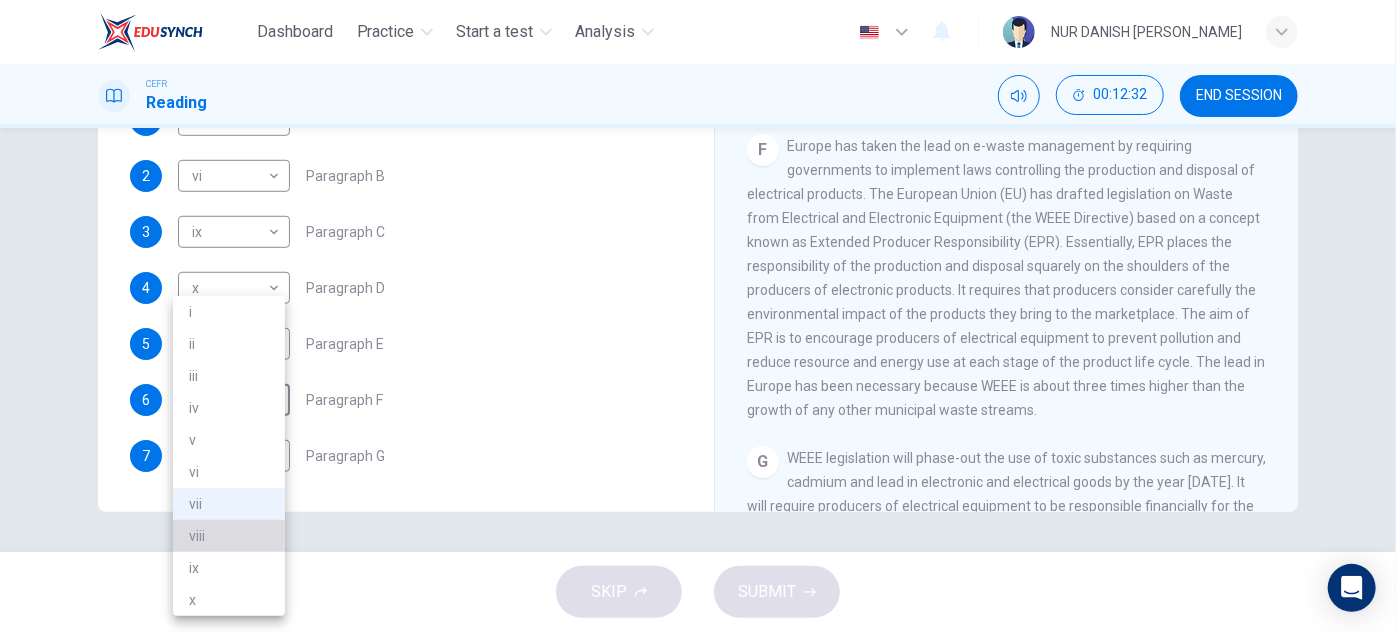 click on "viii" at bounding box center [229, 536] 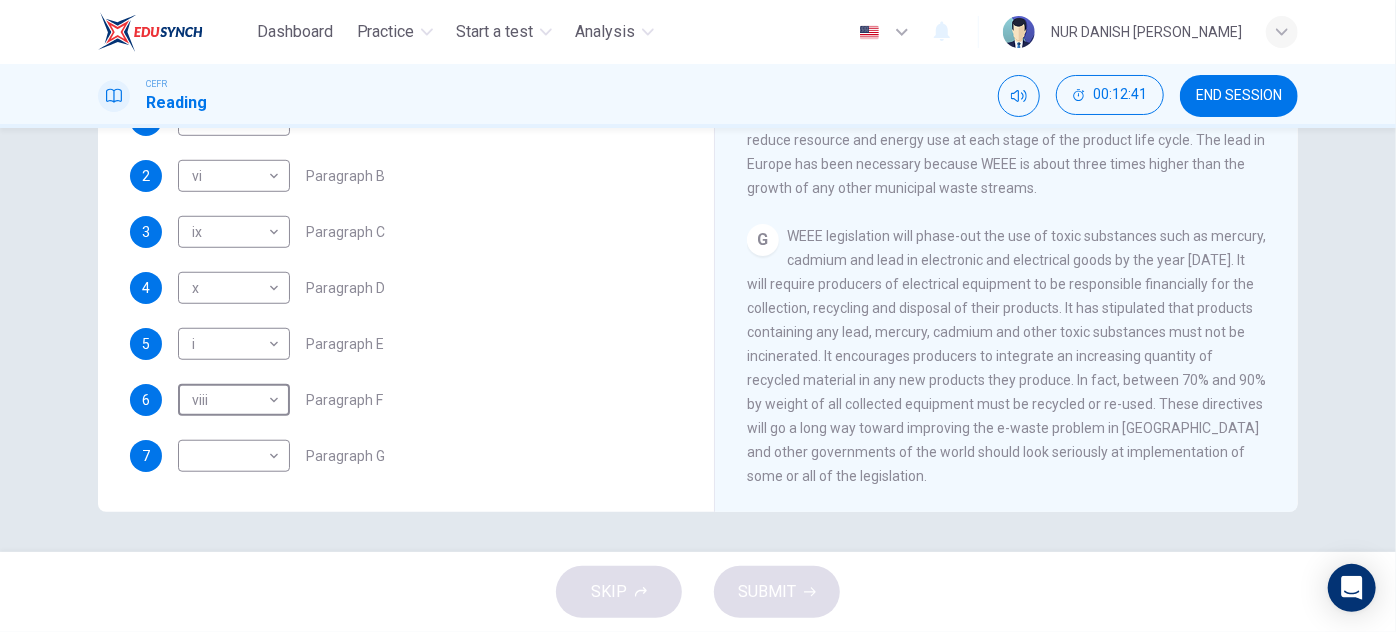 scroll, scrollTop: 1880, scrollLeft: 0, axis: vertical 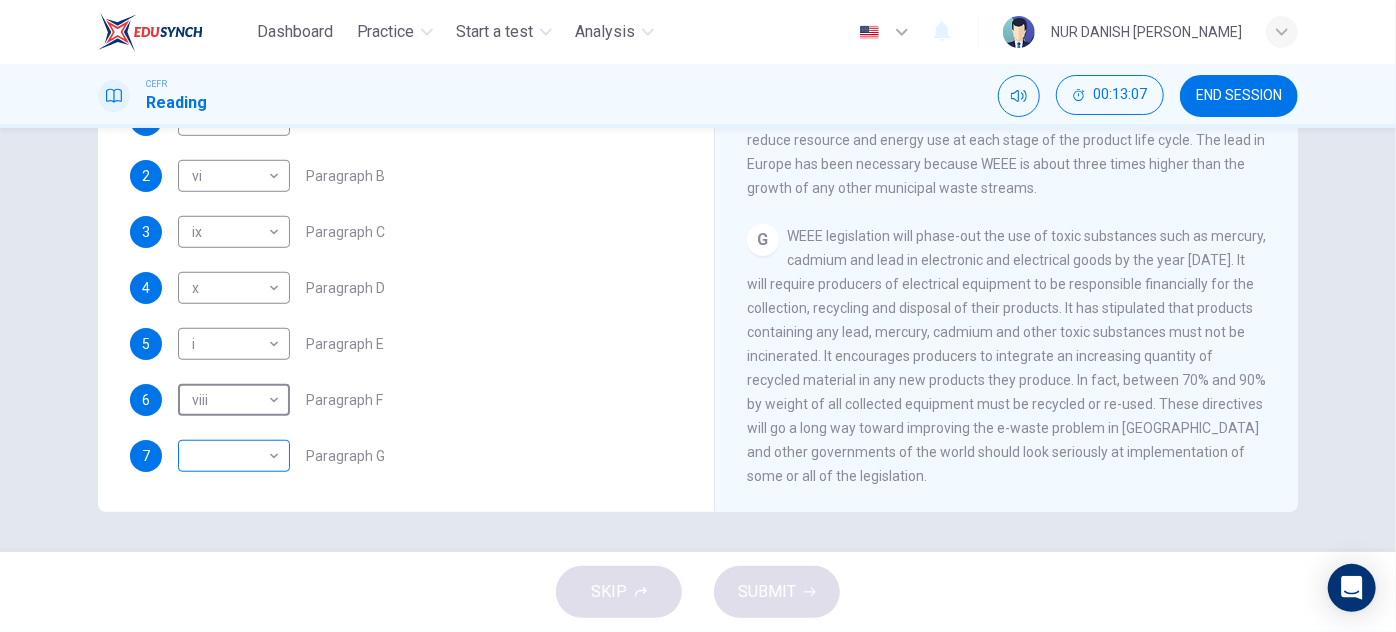 click on "Dashboard Practice Start a test Analysis English en ​ NUR DANISH [PERSON_NAME] CEFR Reading 00:13:07 END SESSION Questions 1 - 7 The Reading Passage has 7 paragraphs,  A-G .
Choose the correct heading for each paragraph from the list of headings below.
Write the correct number,  i-x , in the boxes below. List of Headings i Exporting e-waste ii The hazards of burning computer junk iii Blame developed countries for e-waste iv Landfills are not satisfactory v Producer’s legal responsibility vi The dangers of computer circuit boards vii Electronic changes bring waste viii European e-waste laws ix The dangerous substances found in computers x Landfills and mercury leaching 1 vii vii ​ Paragraph A 2 vi vi ​ Paragraph B 3 ix ix ​ Paragraph C 4 x x ​ Paragraph D 5 i i ​ Paragraph E 6 viii viii ​ Paragraph F 7 ​ ​ Paragraph G The Intense Rate of Change in the World CLICK TO ZOOM Click to Zoom A B C D E F G SKIP SUBMIT EduSynch - Online Language Proficiency Testing
Dashboard" at bounding box center [698, 316] 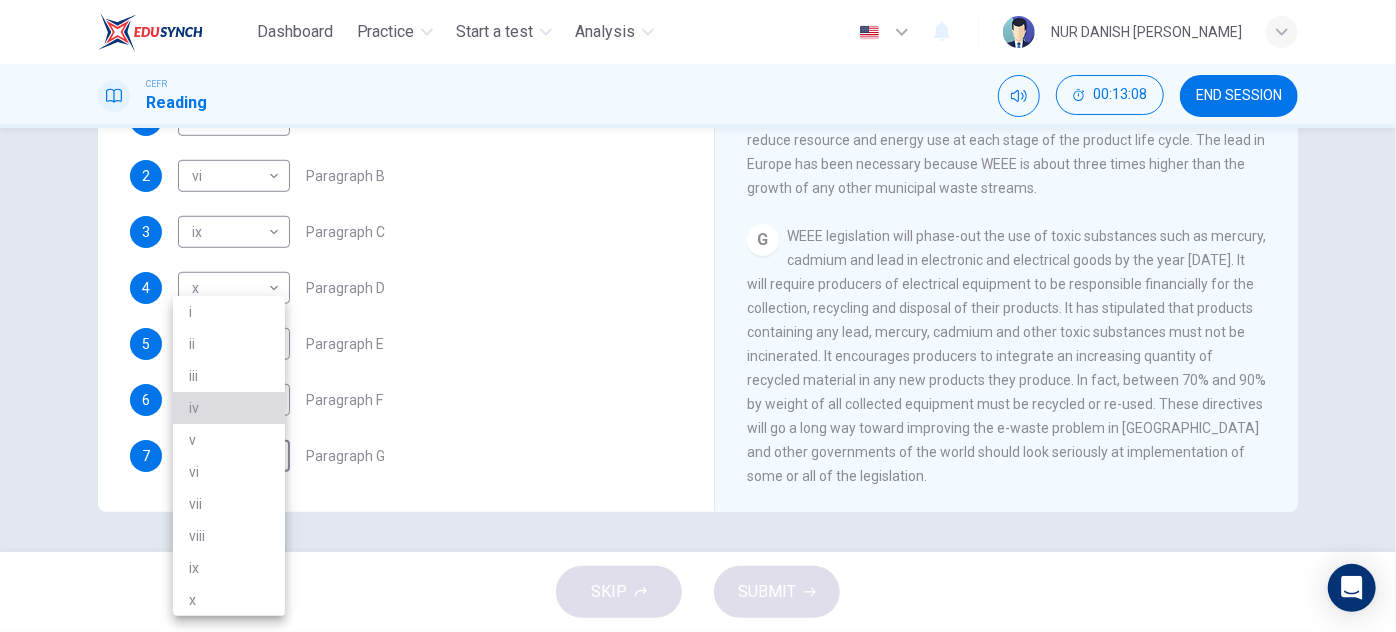 click on "iv" at bounding box center [229, 408] 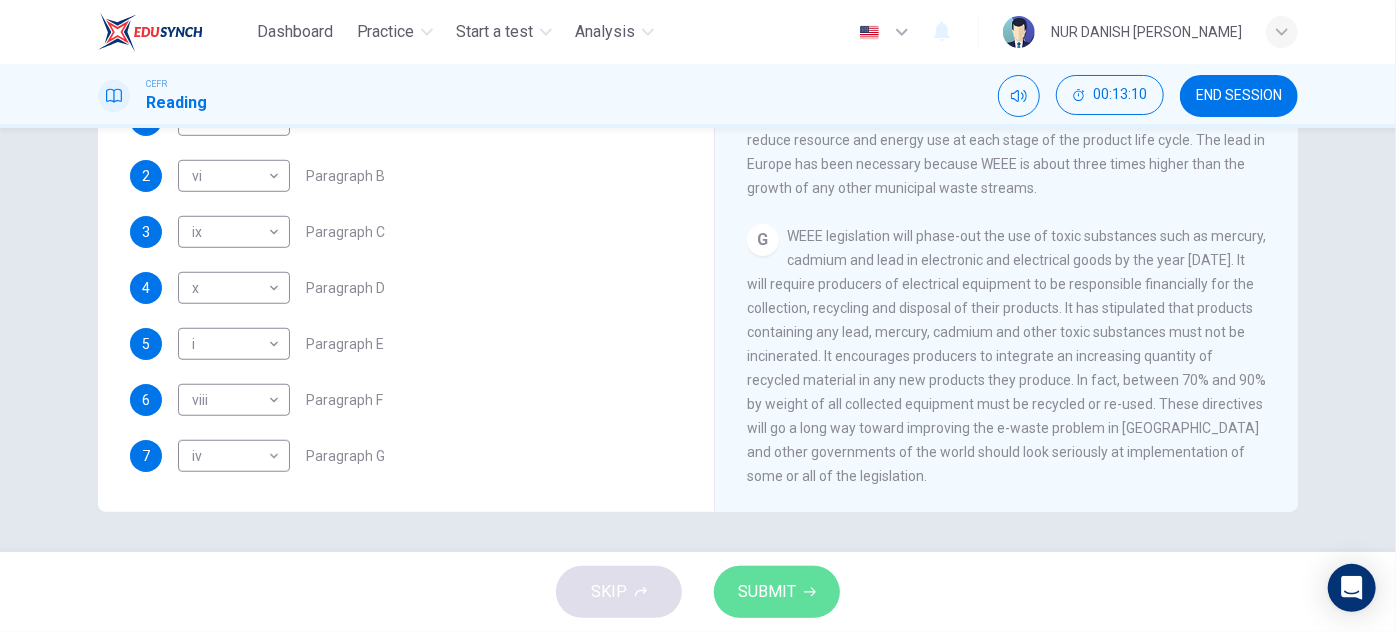 click on "SUBMIT" at bounding box center (767, 592) 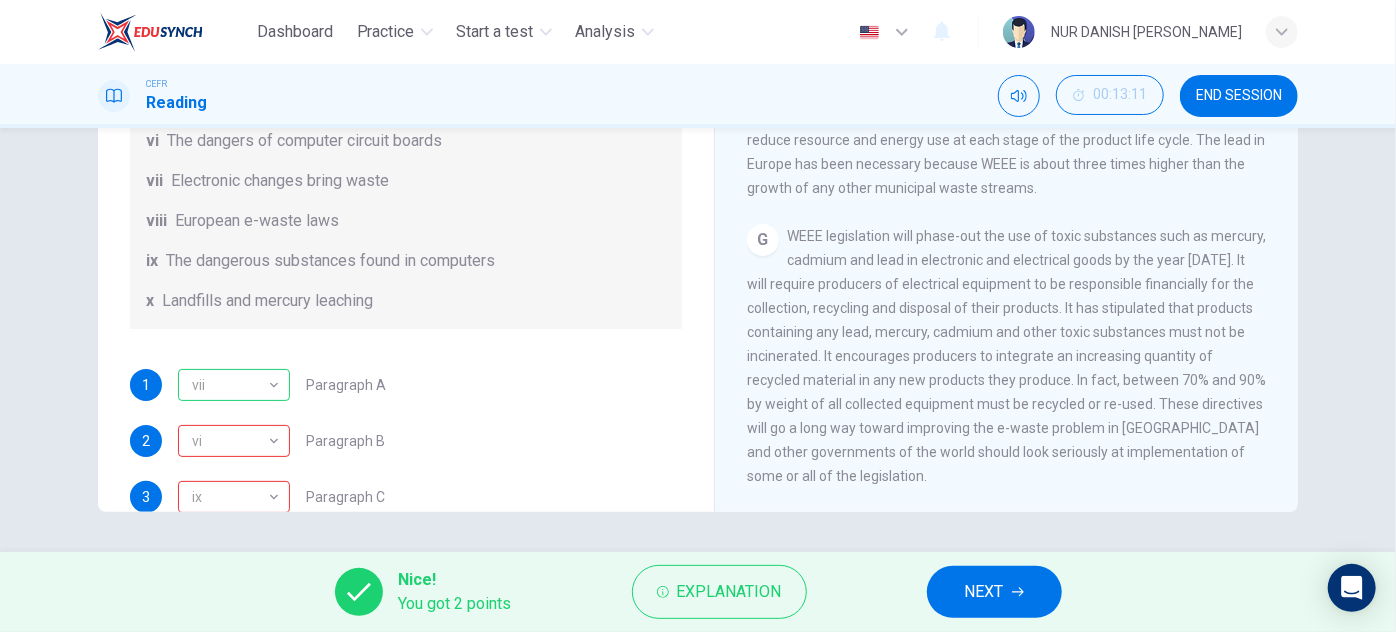 scroll, scrollTop: 488, scrollLeft: 0, axis: vertical 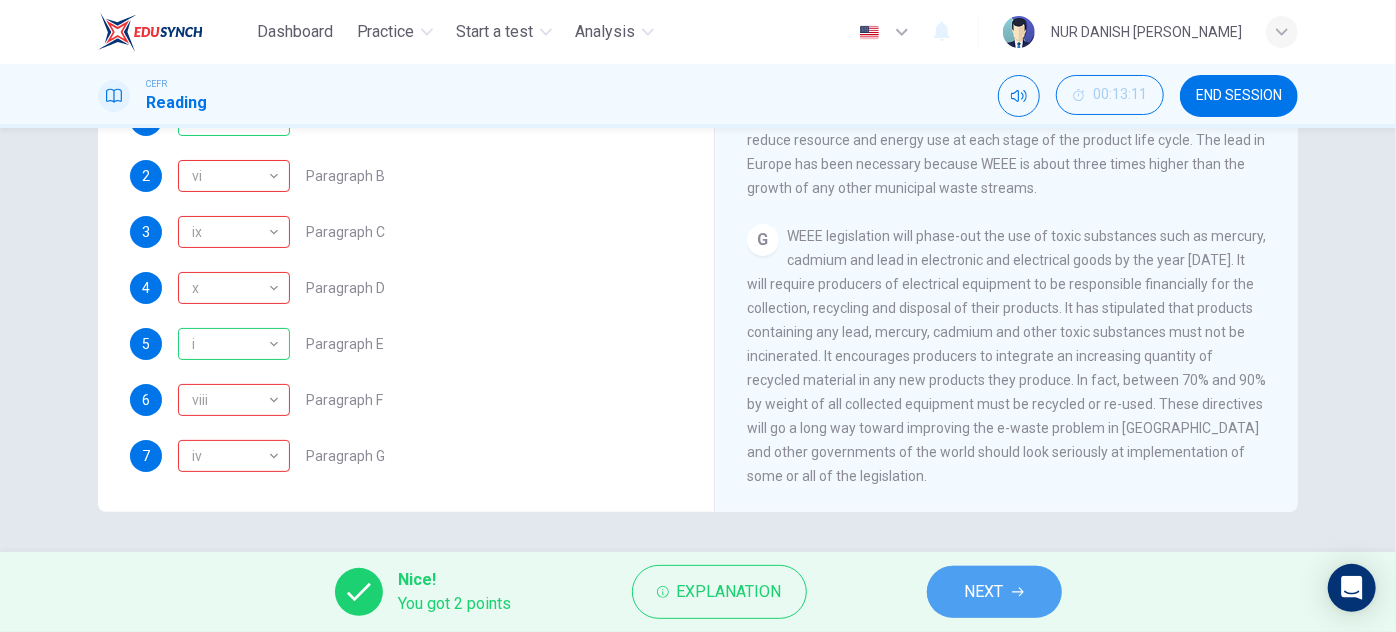 click on "NEXT" at bounding box center [994, 592] 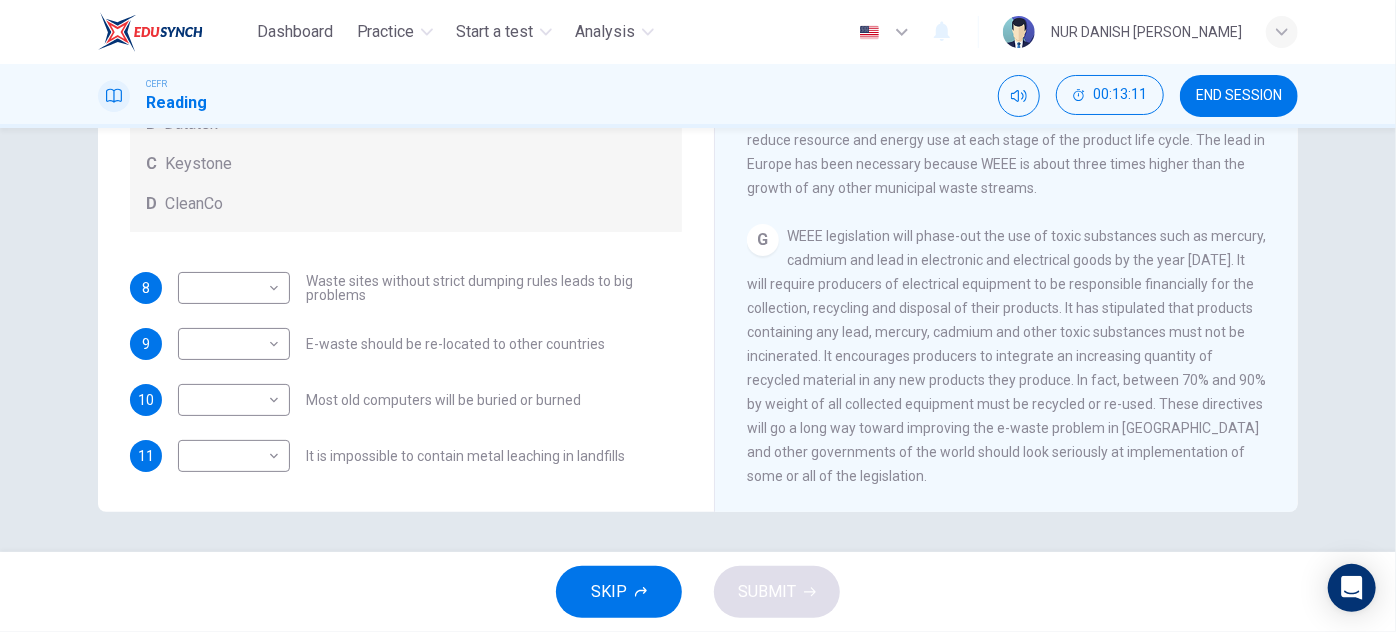 scroll, scrollTop: 105, scrollLeft: 0, axis: vertical 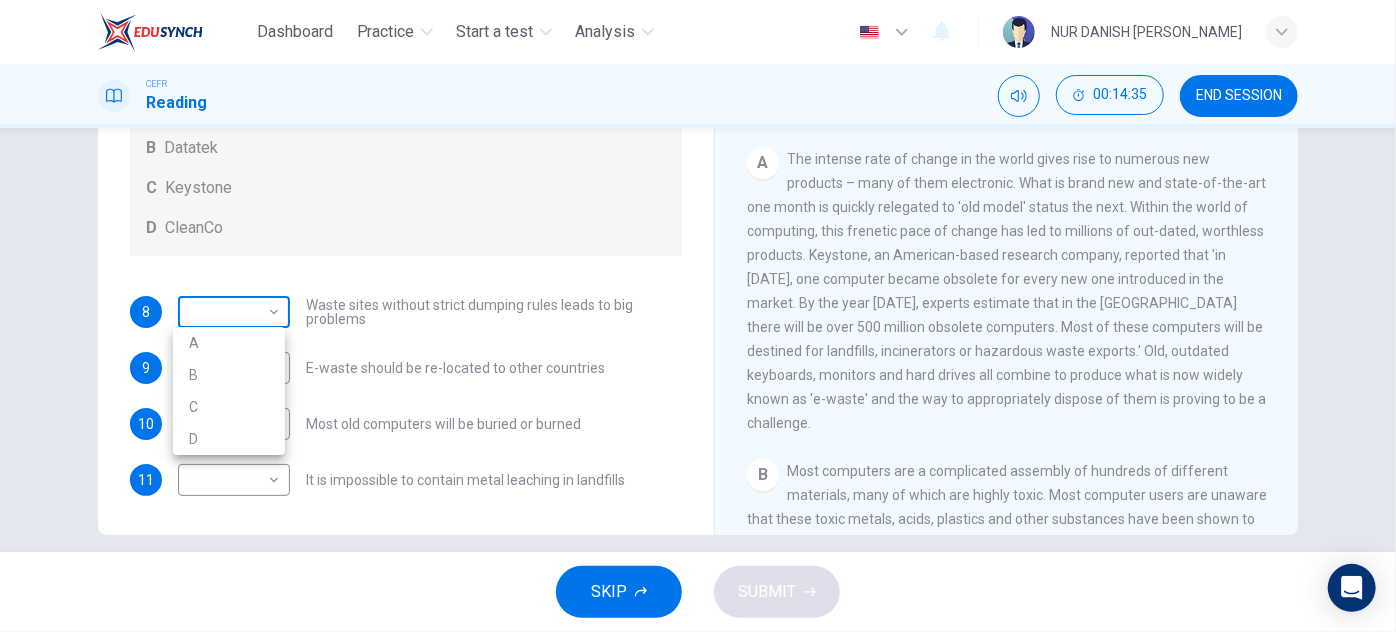 click on "Dashboard Practice Start a test Analysis English en ​ NUR DANISH [PERSON_NAME] CEFR Reading 00:14:35 END SESSION Questions 8 - 11 Look at the following list of statements and the list of
companies below.
Match each statement with the correct company. Write the correct letter A-D in the boxes below on your answer sheet.
NB  You may use any letter more than once. List of Companies A Noranda Smelter B Datatek C Keystone D CleanCo 8 ​ ​ Waste sites without strict dumping rules leads to big problems 9 ​ ​ E-waste should be re-located to other countries 10 ​ ​ Most old computers will be buried or burned 11 ​ ​ It is impossible to contain metal leaching in landfills The Intense Rate of Change in the World CLICK TO ZOOM Click to Zoom A B C D E F G SKIP SUBMIT EduSynch - Online Language Proficiency Testing
Dashboard Practice Start a test Analysis Notifications © Copyright  2025 A B C D" at bounding box center (698, 316) 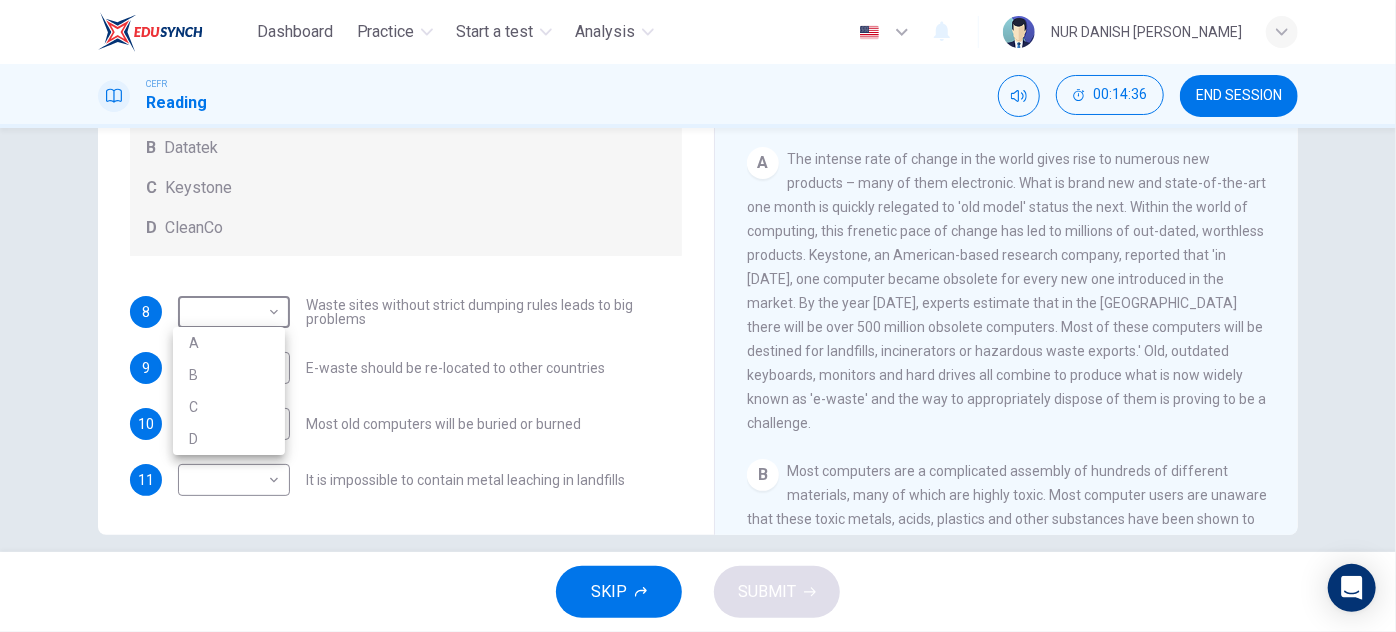 click at bounding box center [698, 316] 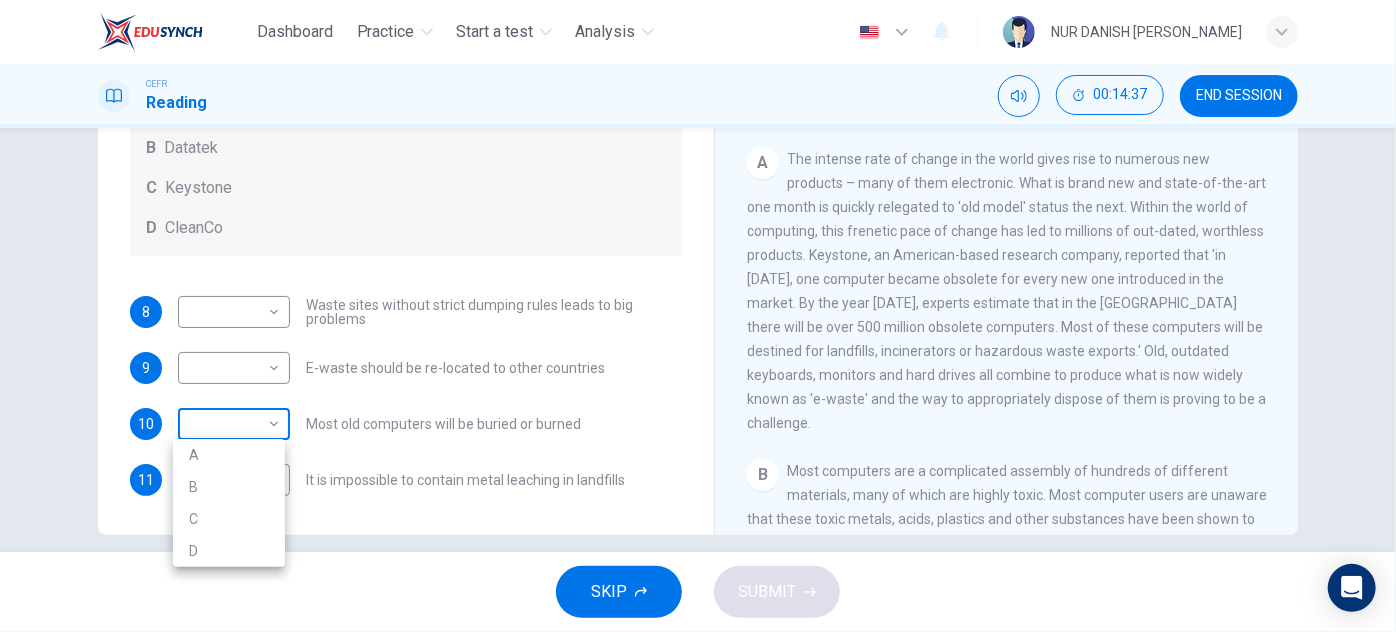 click on "Dashboard Practice Start a test Analysis English en ​ NUR DANISH [PERSON_NAME] CEFR Reading 00:14:37 END SESSION Questions 8 - 11 Look at the following list of statements and the list of
companies below.
Match each statement with the correct company. Write the correct letter A-D in the boxes below on your answer sheet.
NB  You may use any letter more than once. List of Companies A Noranda Smelter B Datatek C Keystone D CleanCo 8 ​ ​ Waste sites without strict dumping rules leads to big problems 9 ​ ​ E-waste should be re-located to other countries 10 ​ ​ Most old computers will be buried or burned 11 ​ ​ It is impossible to contain metal leaching in landfills The Intense Rate of Change in the World CLICK TO ZOOM Click to Zoom A B C D E F G SKIP SUBMIT EduSynch - Online Language Proficiency Testing
Dashboard Practice Start a test Analysis Notifications © Copyright  2025 A B C D" at bounding box center [698, 316] 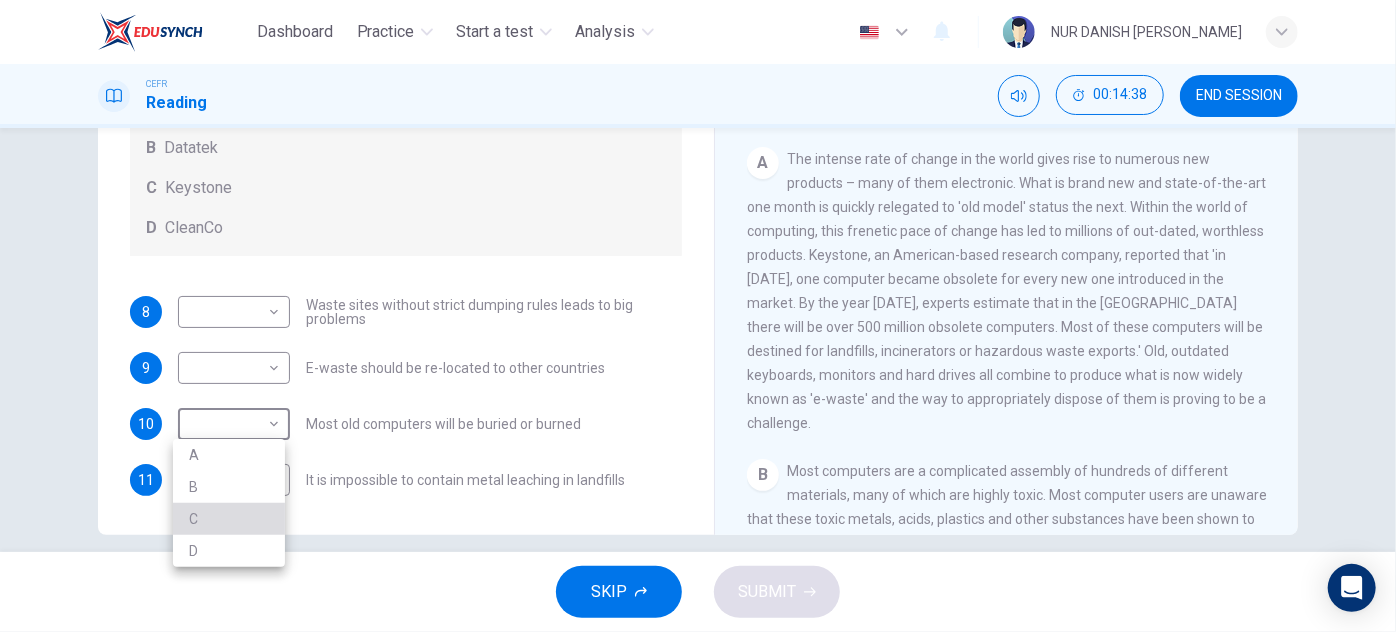 click on "C" at bounding box center [229, 519] 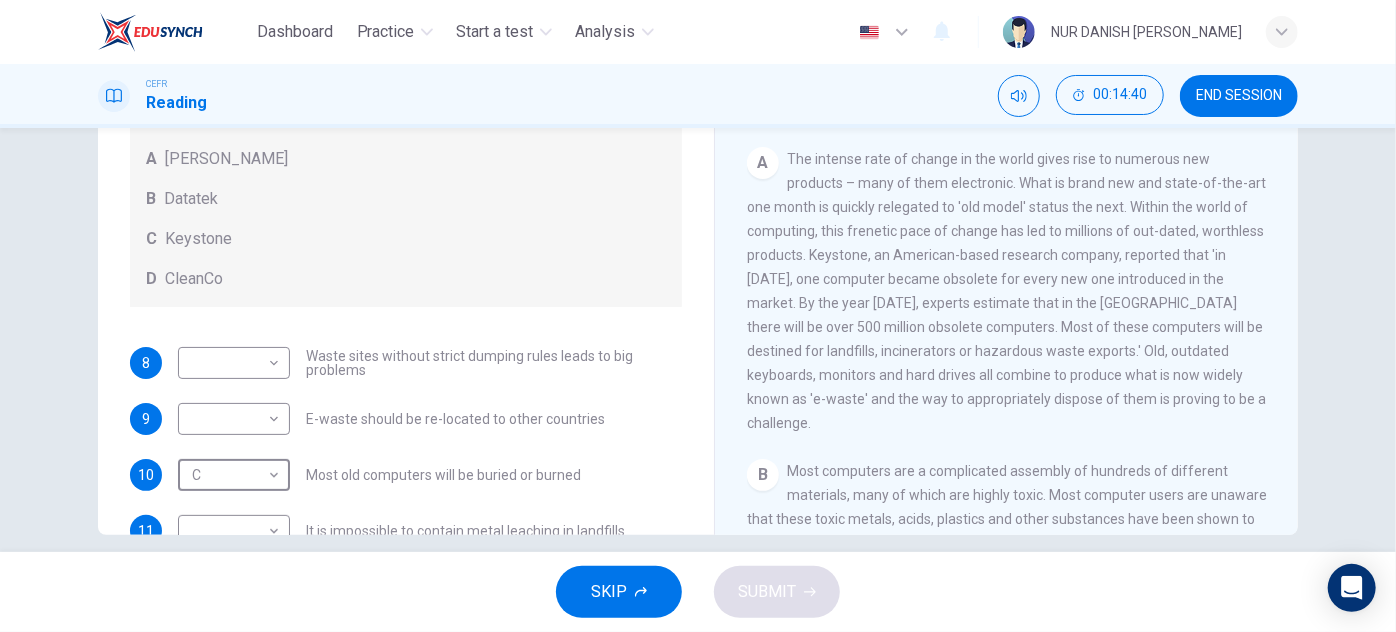 scroll, scrollTop: 98, scrollLeft: 0, axis: vertical 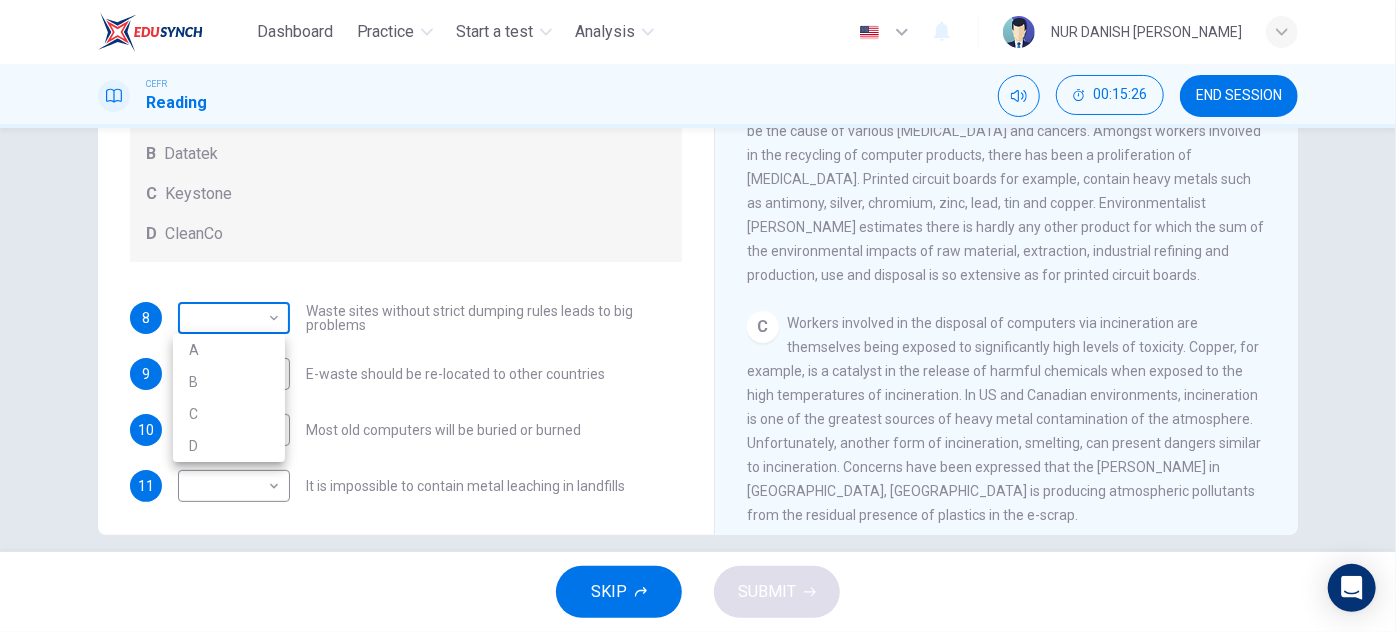 click on "Dashboard Practice Start a test Analysis English en ​ NUR DANISH [PERSON_NAME] CEFR Reading 00:15:26 END SESSION Questions 8 - 11 Look at the following list of statements and the list of
companies below.
Match each statement with the correct company. Write the correct letter A-D in the boxes below on your answer sheet.
NB  You may use any letter more than once. List of Companies A Noranda Smelter B Datatek C Keystone D CleanCo 8 ​ ​ Waste sites without strict dumping rules leads to big problems 9 ​ ​ E-waste should be re-located to other countries 10 C C ​ Most old computers will be buried or burned 11 ​ ​ It is impossible to contain metal leaching in landfills The Intense Rate of Change in the World CLICK TO ZOOM Click to Zoom A B C D E F G SKIP SUBMIT EduSynch - Online Language Proficiency Testing
Dashboard Practice Start a test Analysis Notifications © Copyright  2025 A B C D" at bounding box center [698, 316] 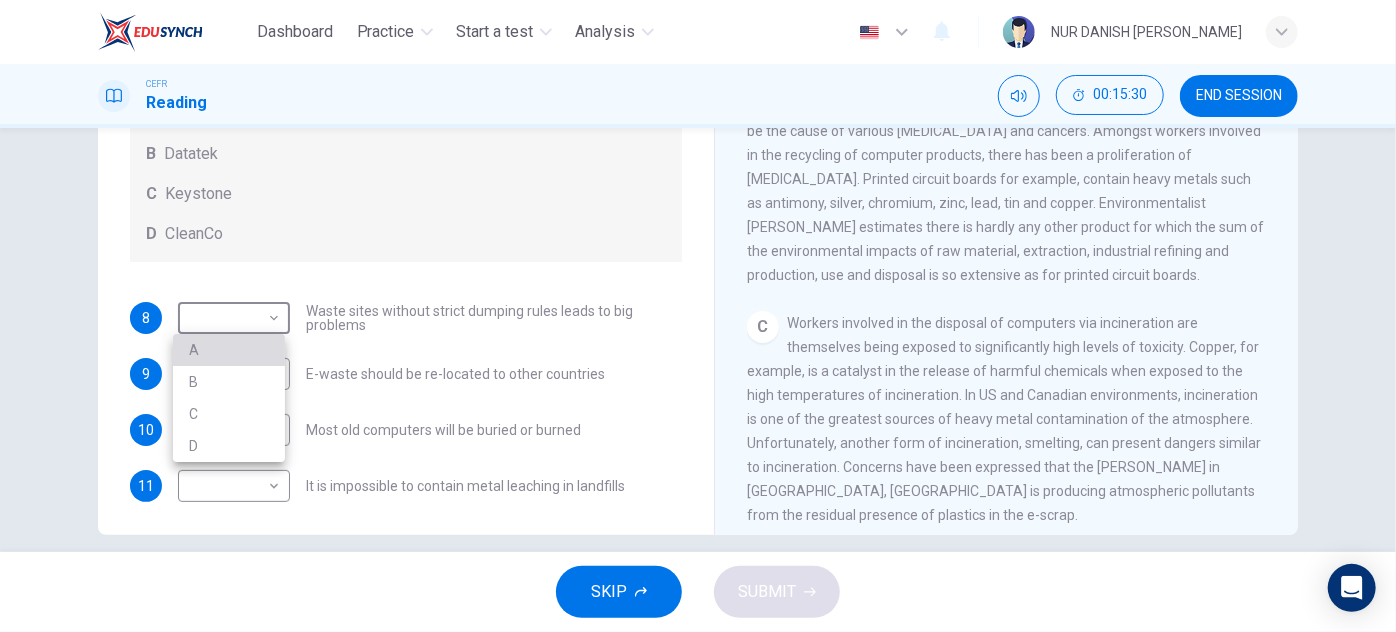 click on "A" at bounding box center [229, 350] 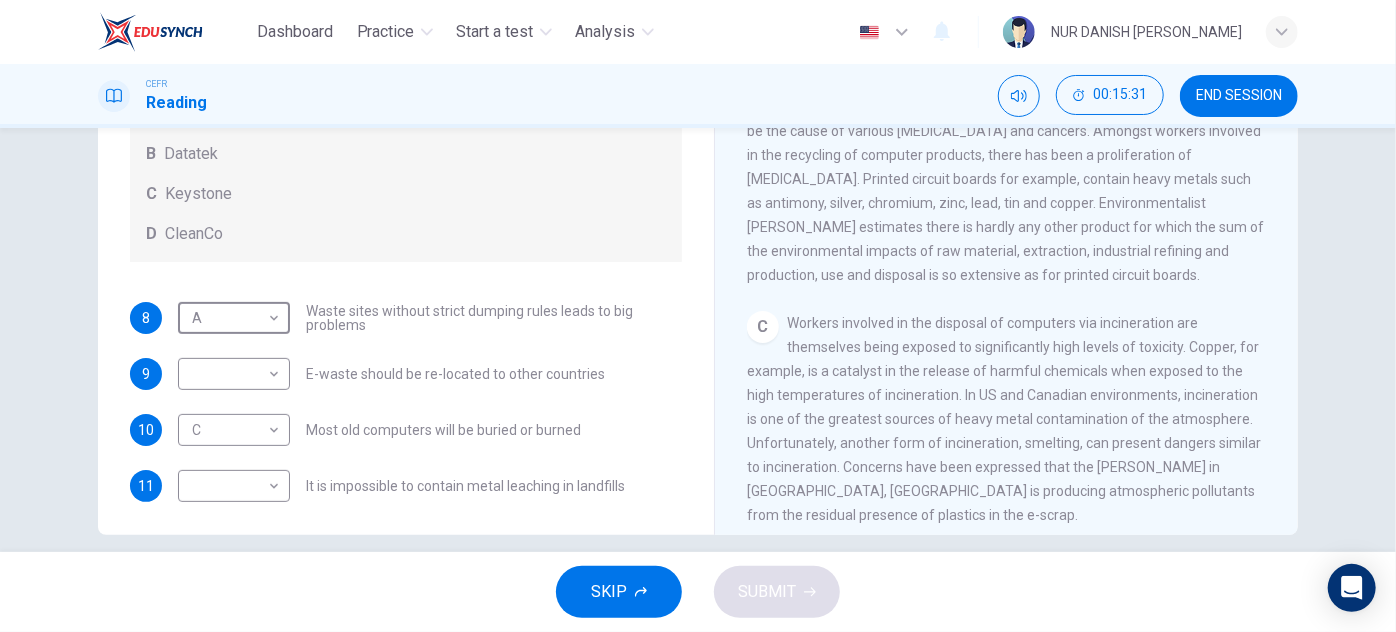 scroll, scrollTop: 0, scrollLeft: 0, axis: both 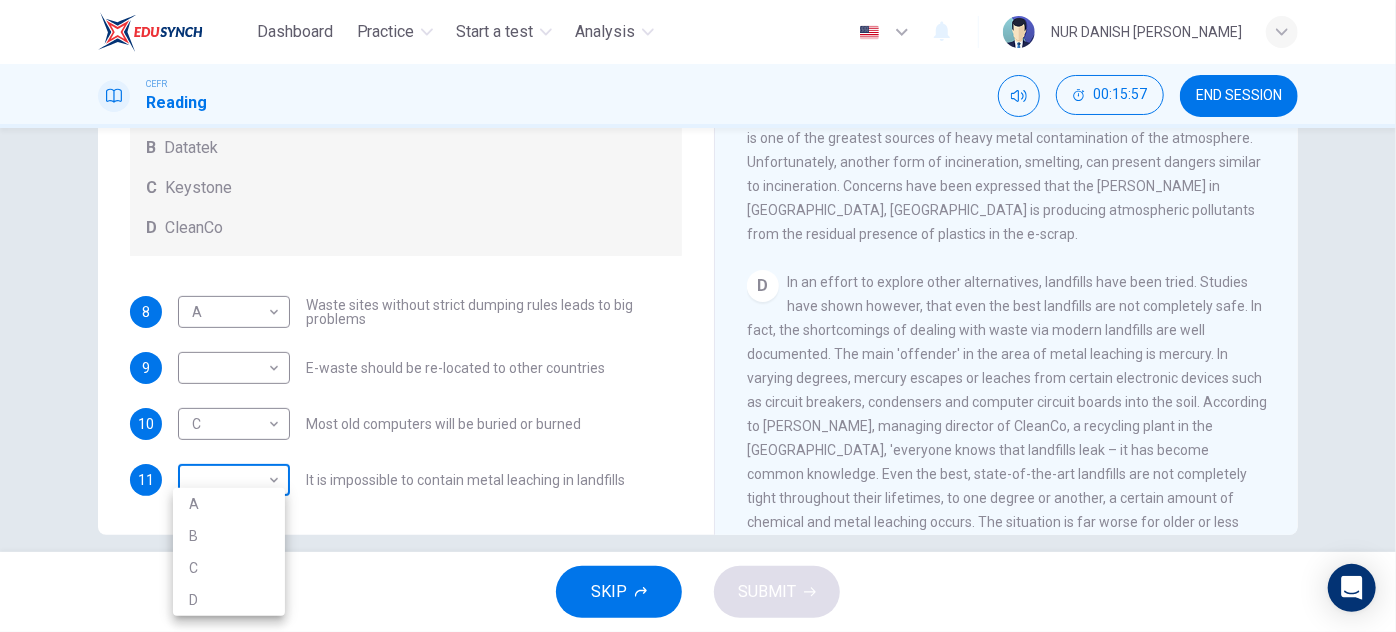 click on "Dashboard Practice Start a test Analysis English en ​ NUR DANISH [PERSON_NAME] CEFR Reading 00:15:57 END SESSION Questions 8 - 11 Look at the following list of statements and the list of
companies below.
Match each statement with the correct company. Write the correct letter A-D in the boxes below on your answer sheet.
NB  You may use any letter more than once. List of Companies A Noranda Smelter B Datatek C Keystone D CleanCo 8 A A ​ Waste sites without strict dumping rules leads to big problems 9 ​ ​ E-waste should be re-located to other countries 10 C C ​ Most old computers will be buried or burned 11 ​ ​ It is impossible to contain metal leaching in landfills The Intense Rate of Change in the World CLICK TO ZOOM Click to Zoom A B C D E F G SKIP SUBMIT EduSynch - Online Language Proficiency Testing
Dashboard Practice Start a test Analysis Notifications © Copyright  2025 A B C D" at bounding box center (698, 316) 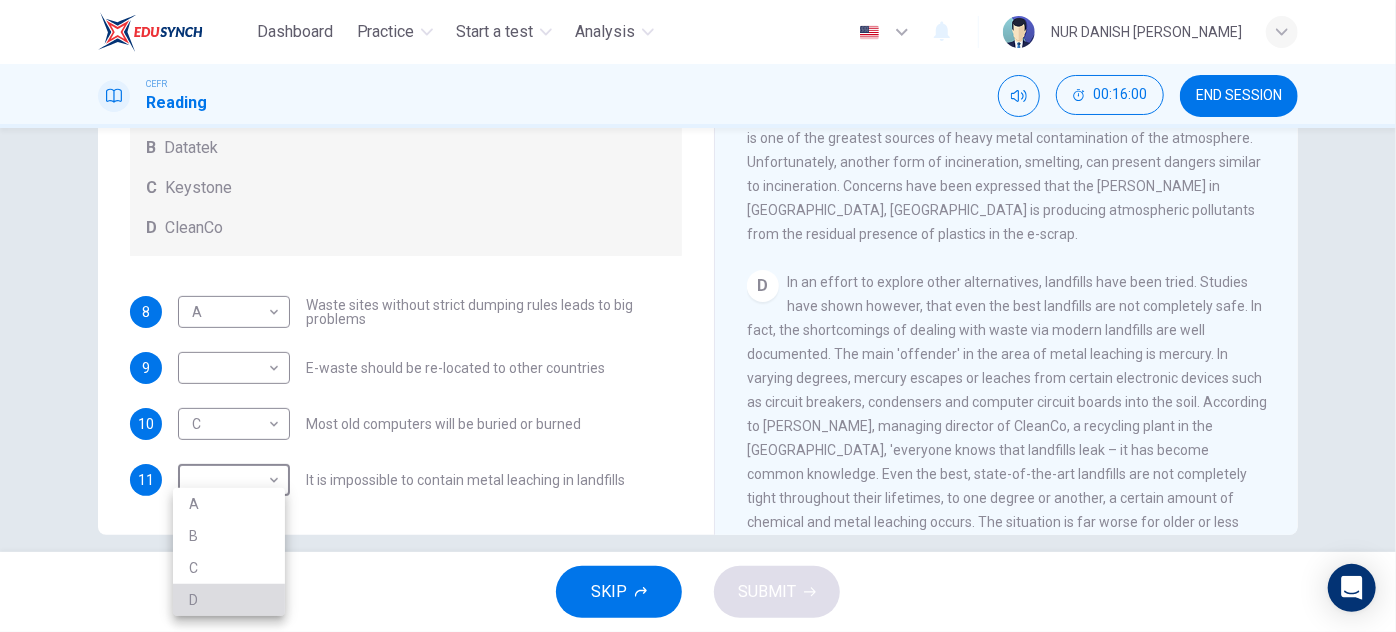 click on "D" at bounding box center (229, 600) 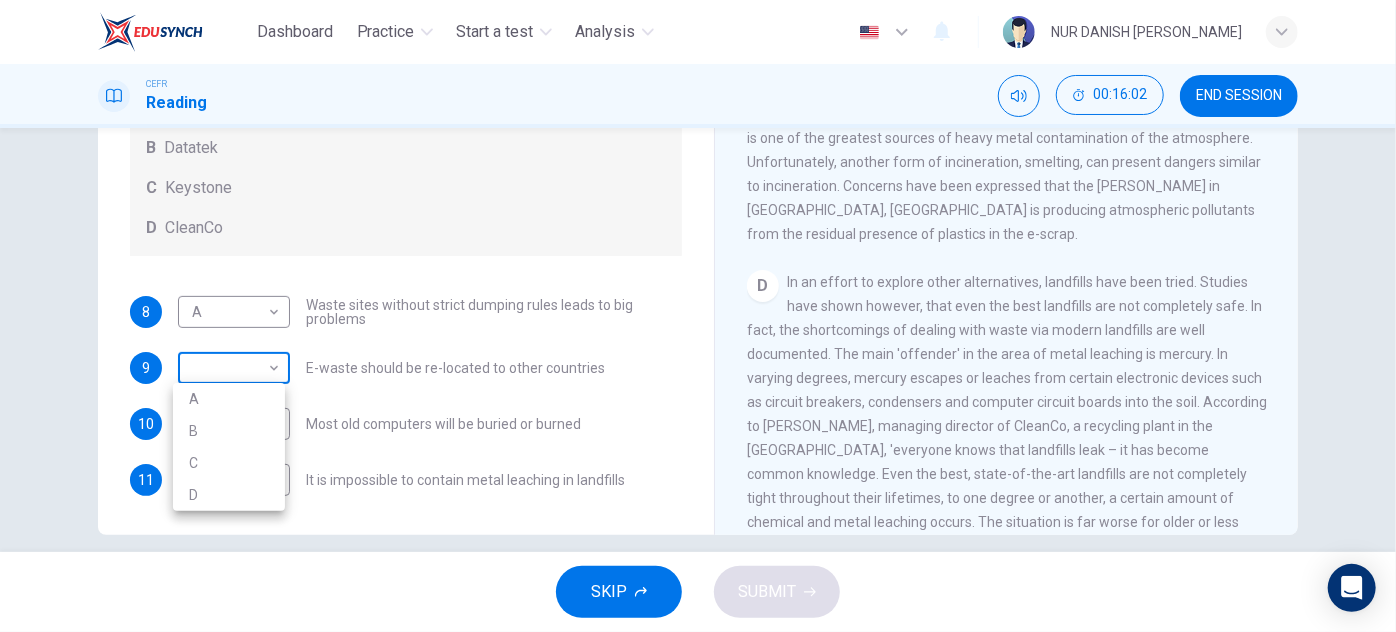 click on "Dashboard Practice Start a test Analysis English en ​ NUR DANISH [PERSON_NAME] CEFR Reading 00:16:02 END SESSION Questions 8 - 11 Look at the following list of statements and the list of
companies below.
Match each statement with the correct company. Write the correct letter A-D in the boxes below on your answer sheet.
NB  You may use any letter more than once. List of Companies A Noranda Smelter B Datatek C Keystone D CleanCo 8 A A ​ Waste sites without strict dumping rules leads to big problems 9 ​ ​ E-waste should be re-located to other countries 10 C C ​ Most old computers will be buried or burned 11 D D ​ It is impossible to contain metal leaching in landfills The Intense Rate of Change in the World CLICK TO ZOOM Click to Zoom A B C D E F G SKIP SUBMIT EduSynch - Online Language Proficiency Testing
Dashboard Practice Start a test Analysis Notifications © Copyright  2025 A B C D" at bounding box center (698, 316) 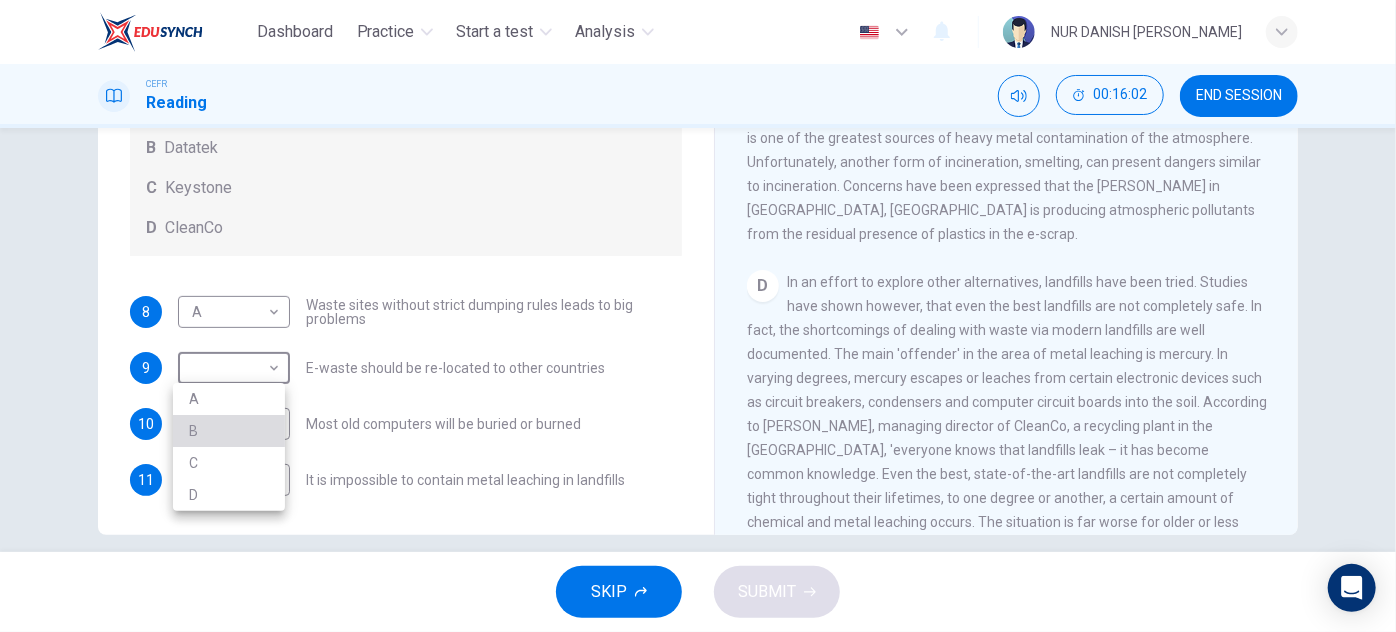 click on "B" at bounding box center (229, 431) 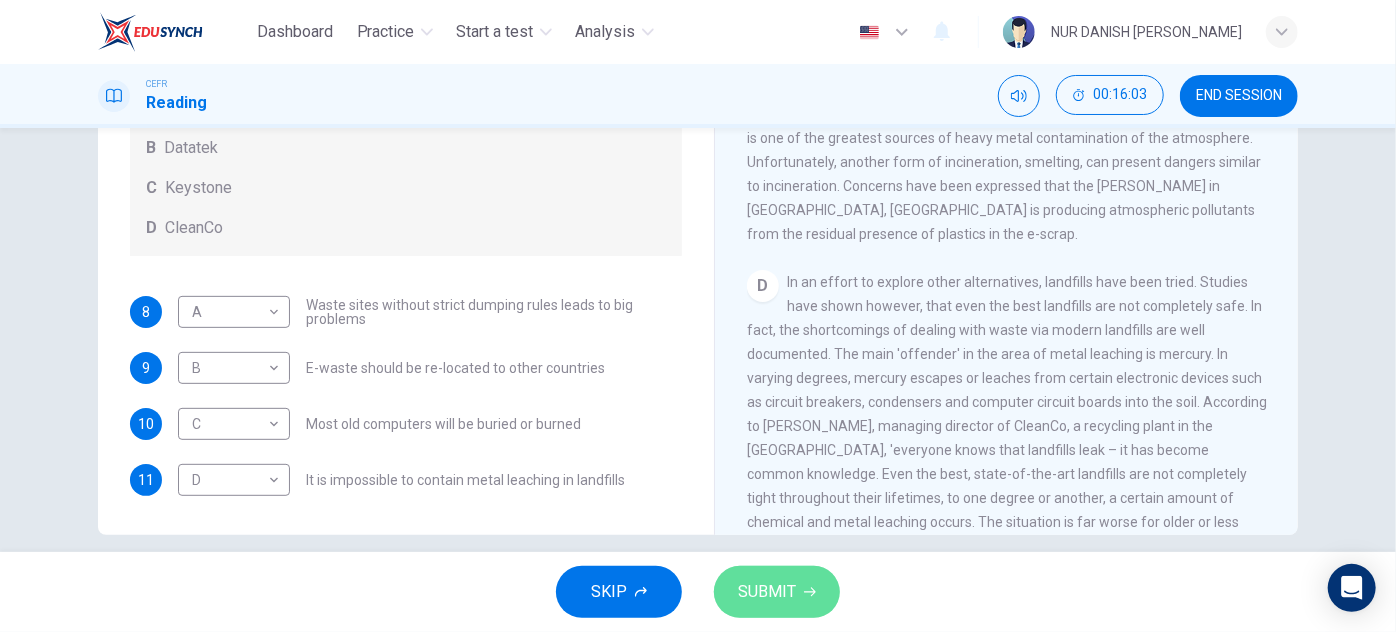click on "SUBMIT" at bounding box center (777, 592) 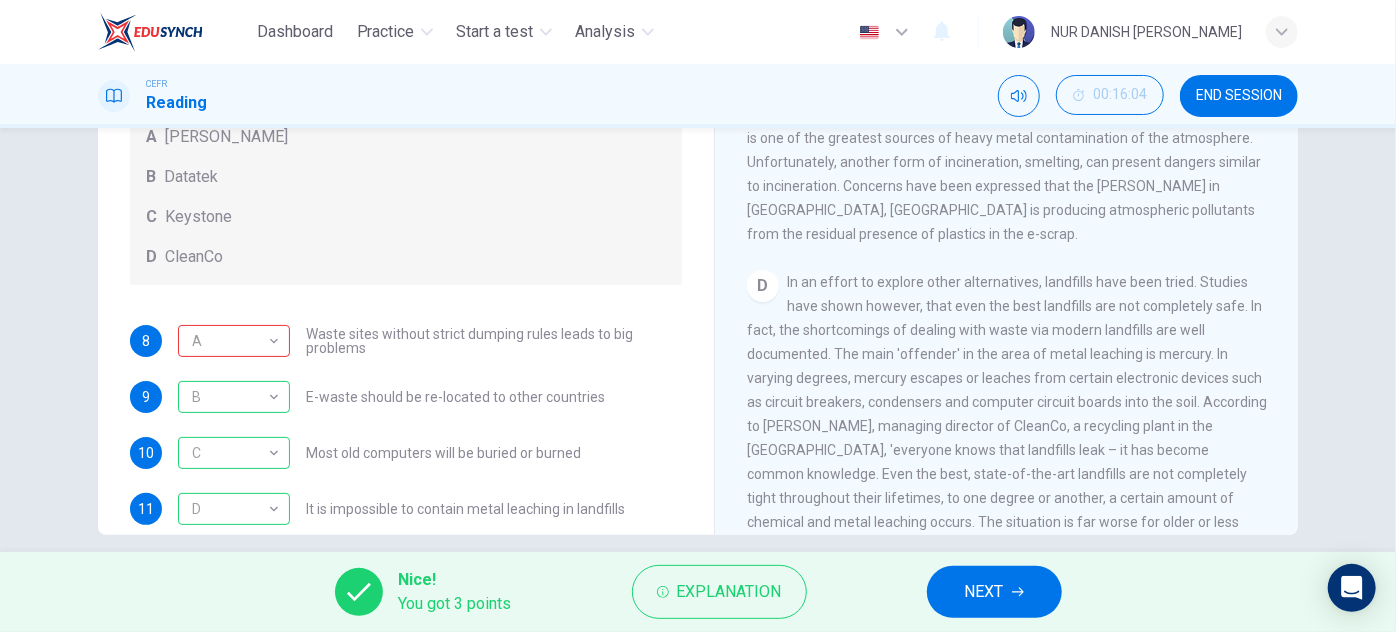 scroll, scrollTop: 104, scrollLeft: 0, axis: vertical 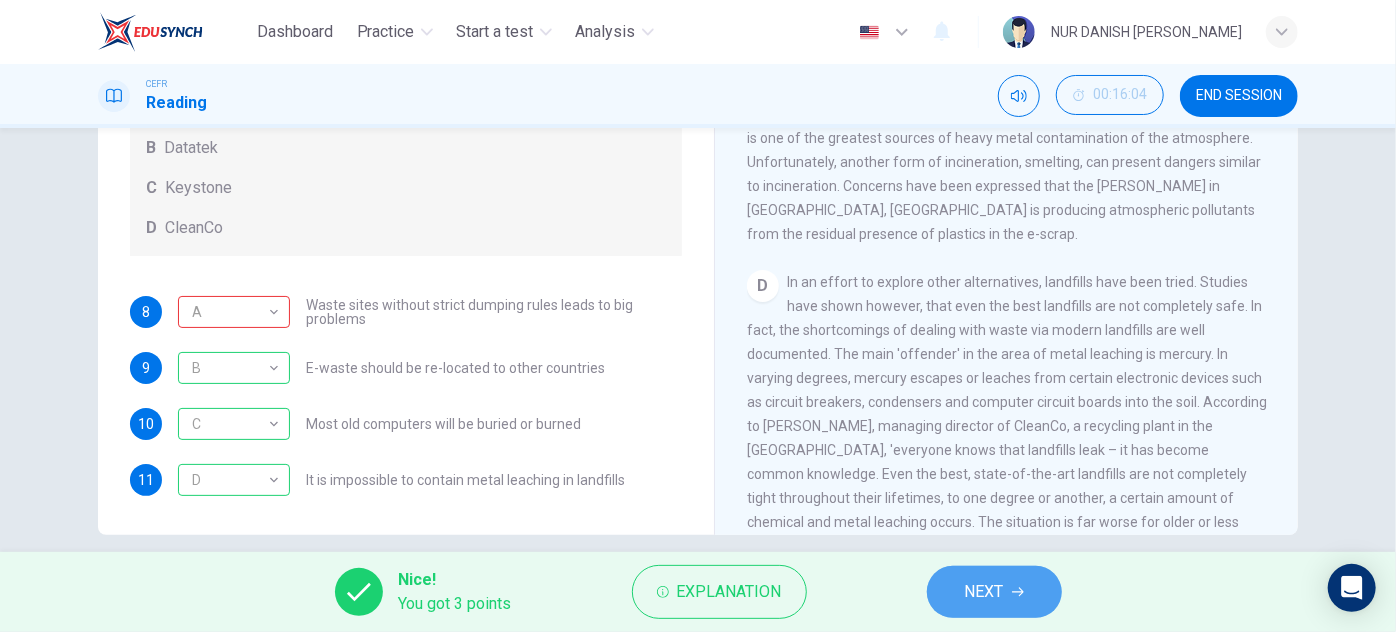 click 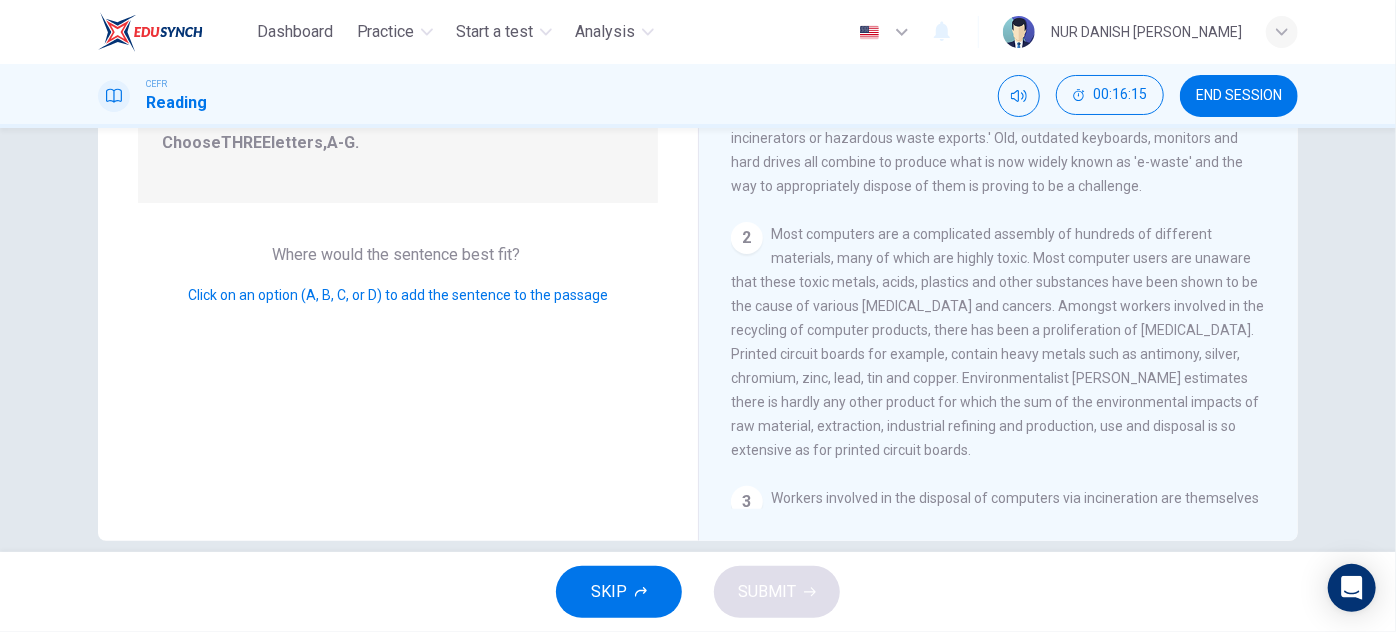 scroll, scrollTop: 323, scrollLeft: 0, axis: vertical 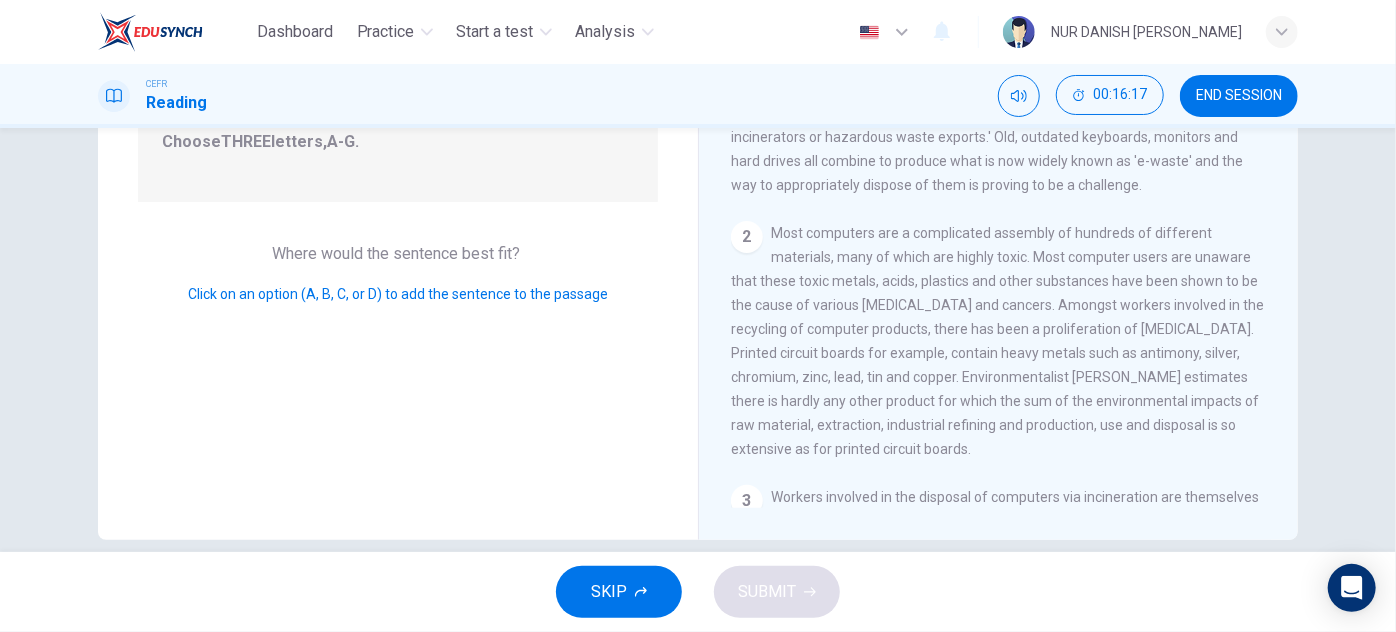 click on "2" at bounding box center (747, 237) 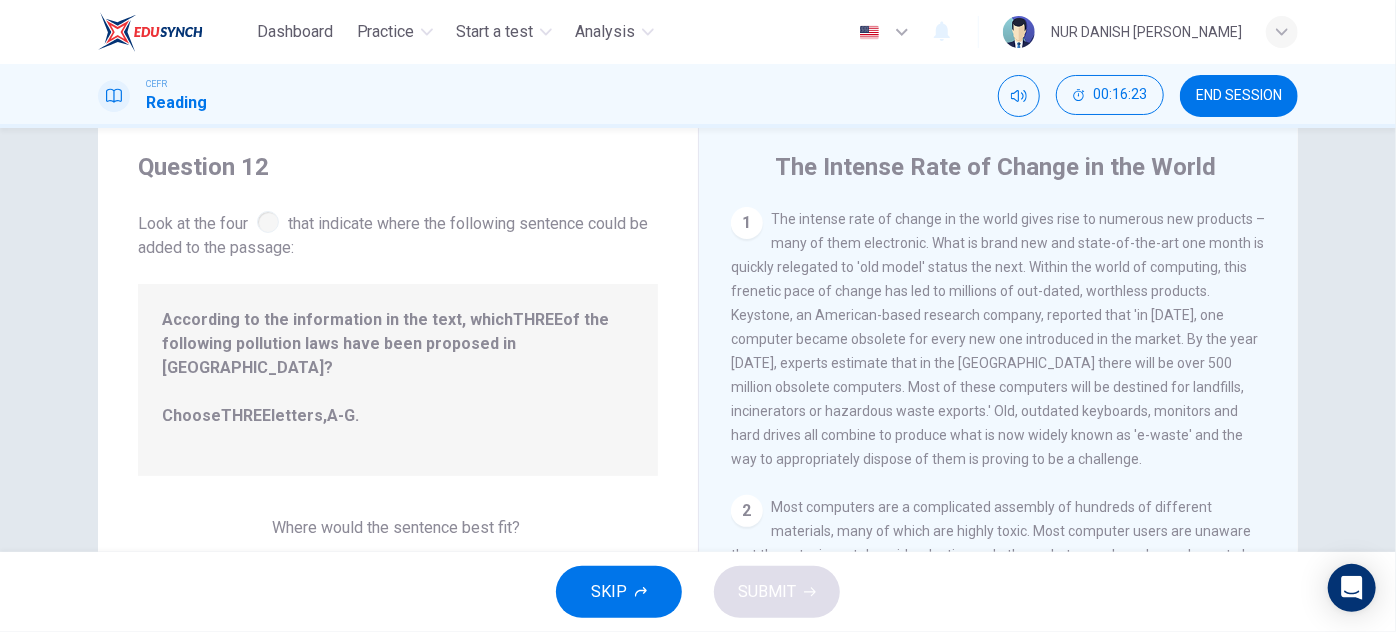 scroll, scrollTop: 0, scrollLeft: 0, axis: both 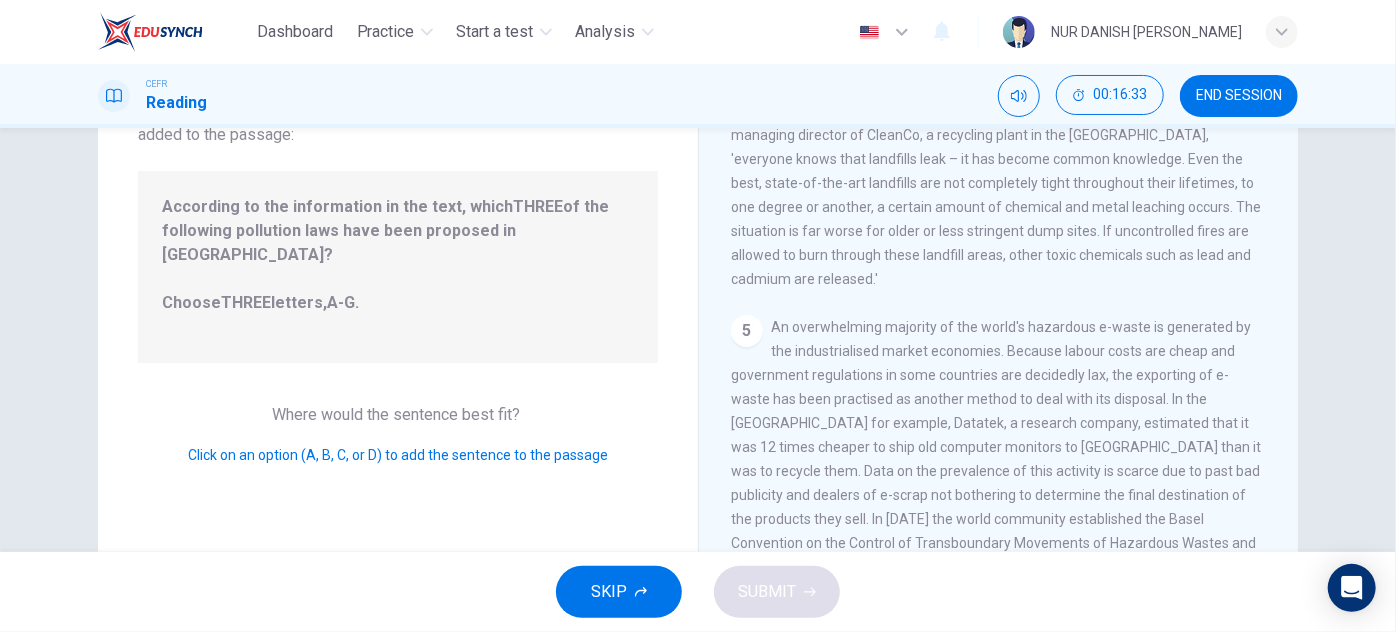 click on "5" at bounding box center (747, 331) 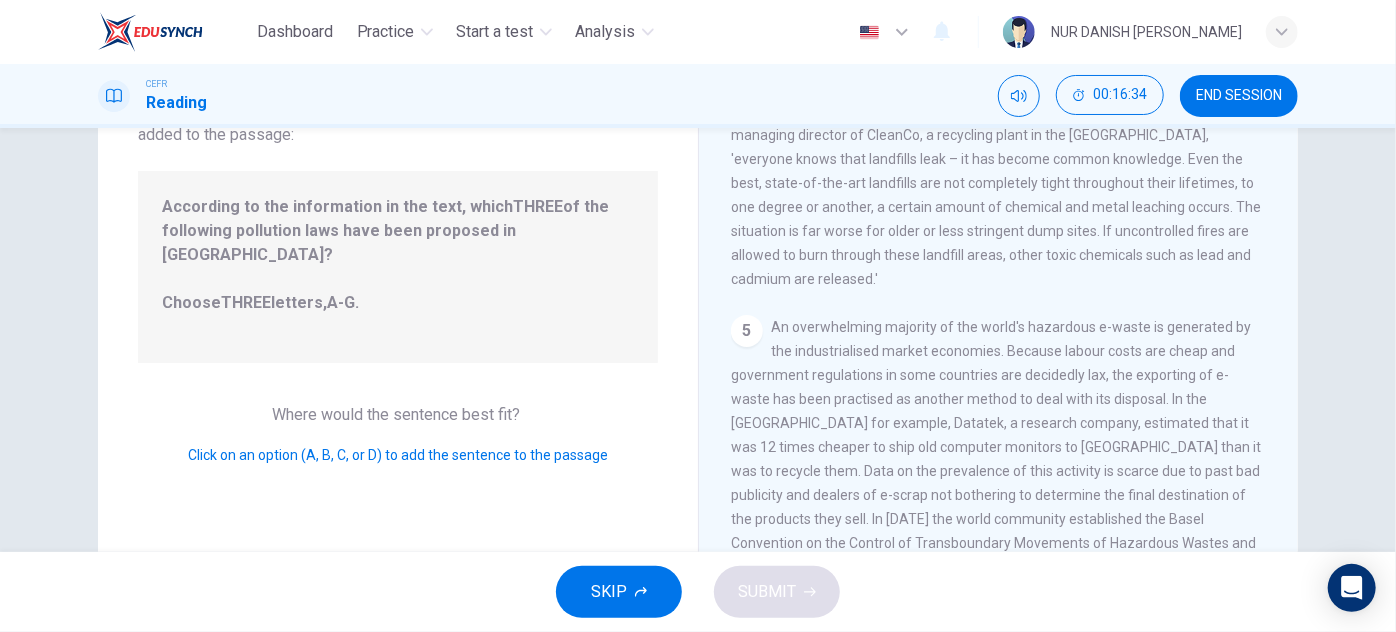 click on "5" at bounding box center [747, 331] 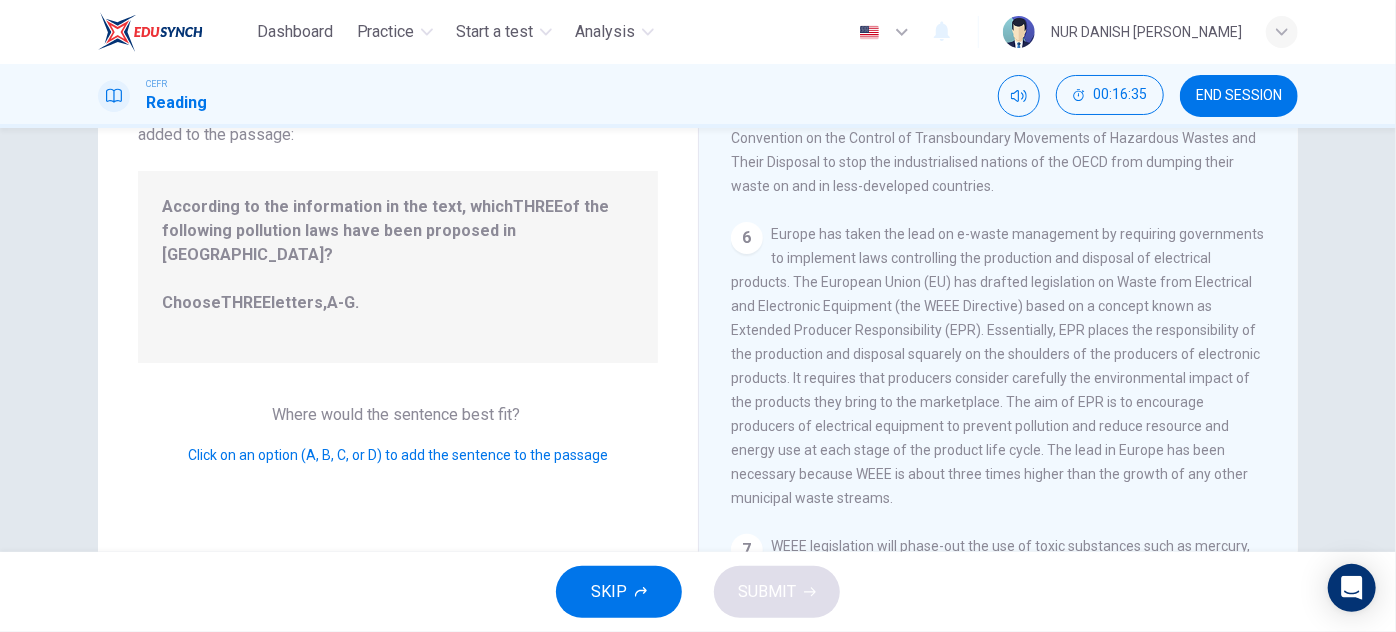 scroll, scrollTop: 1447, scrollLeft: 0, axis: vertical 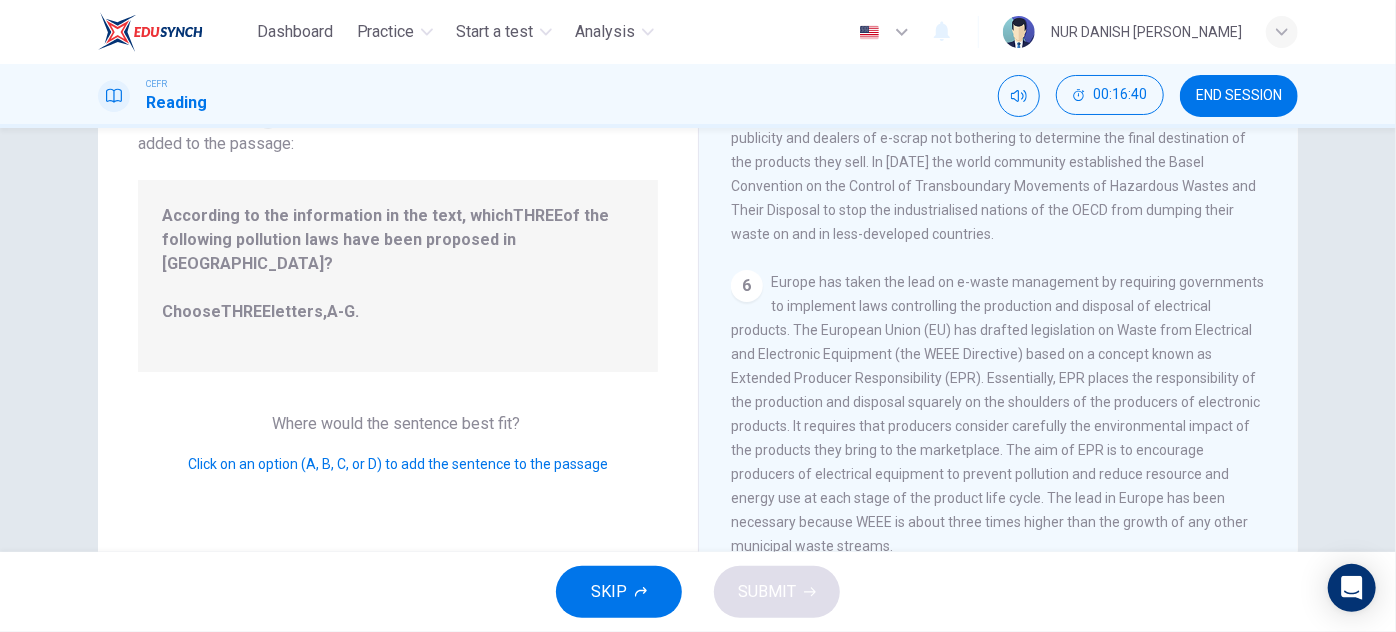 click on "6" at bounding box center (747, 286) 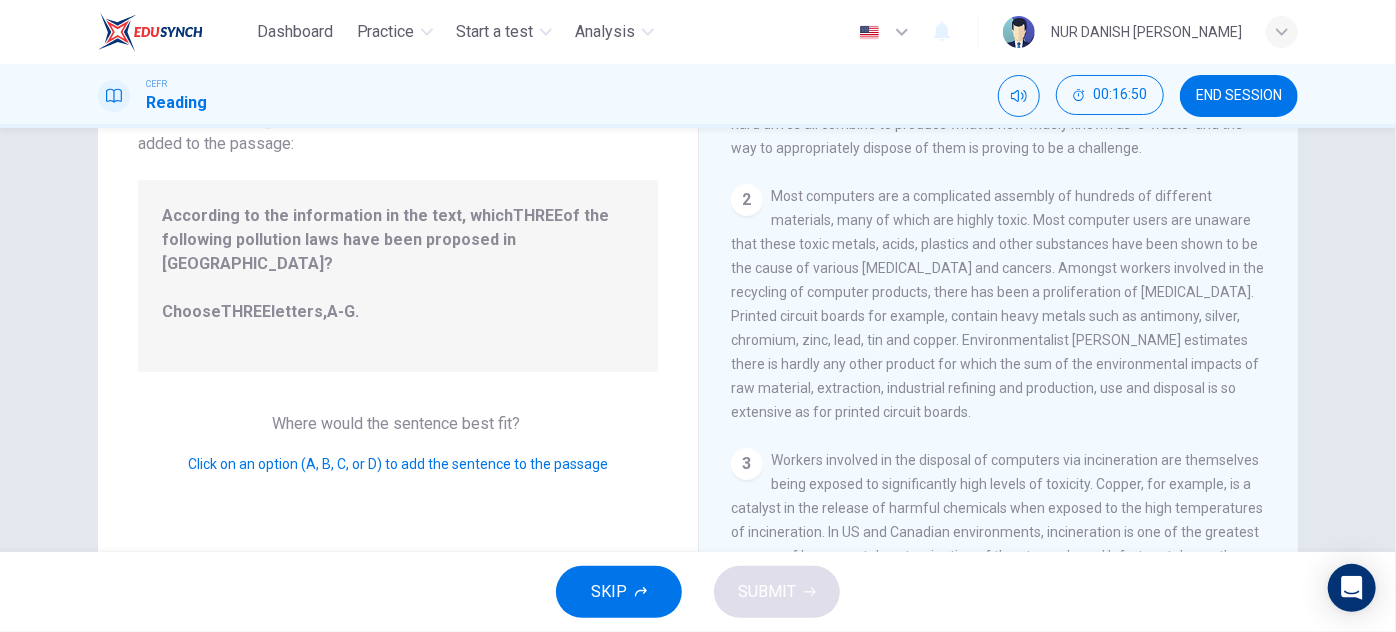 scroll, scrollTop: 119, scrollLeft: 0, axis: vertical 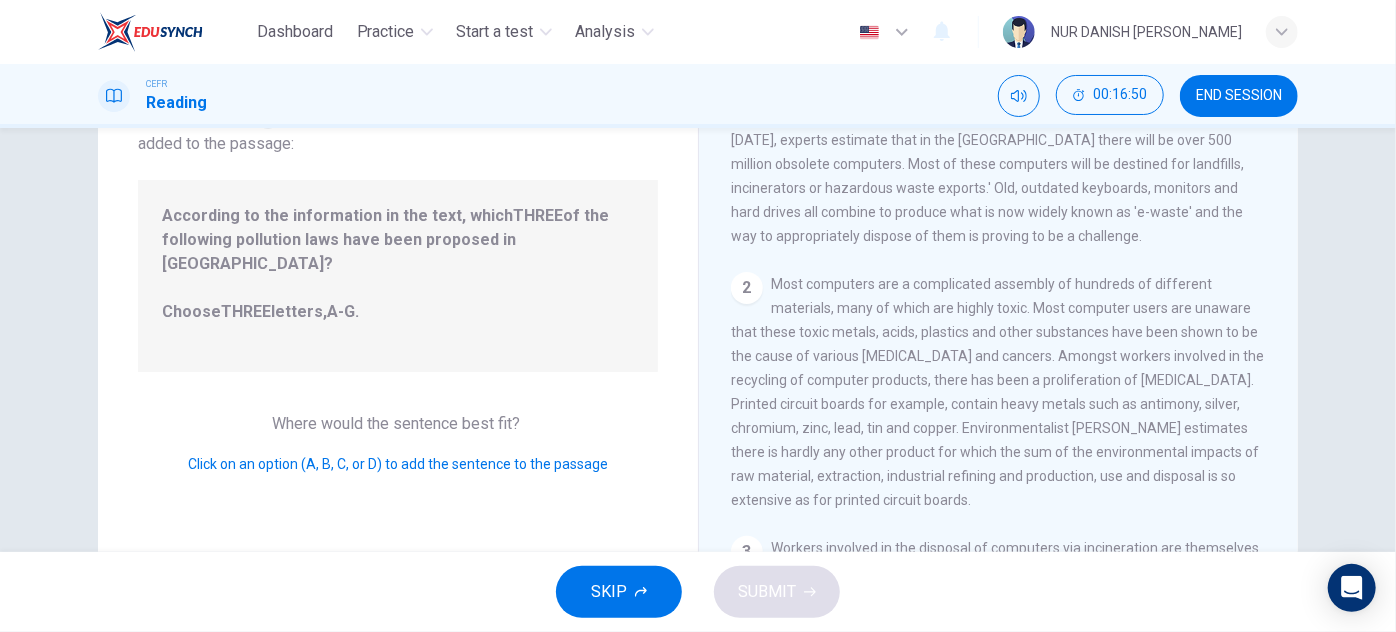 drag, startPoint x: 976, startPoint y: 245, endPoint x: 1075, endPoint y: 258, distance: 99.849884 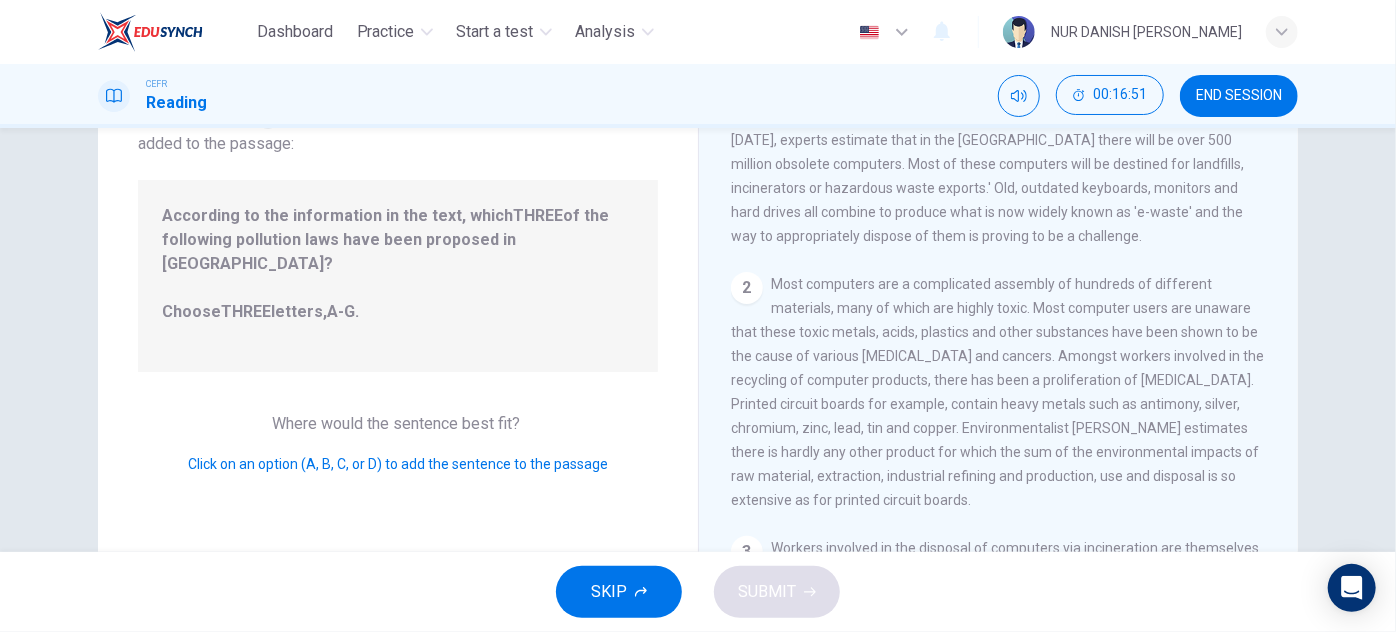 scroll, scrollTop: 0, scrollLeft: 0, axis: both 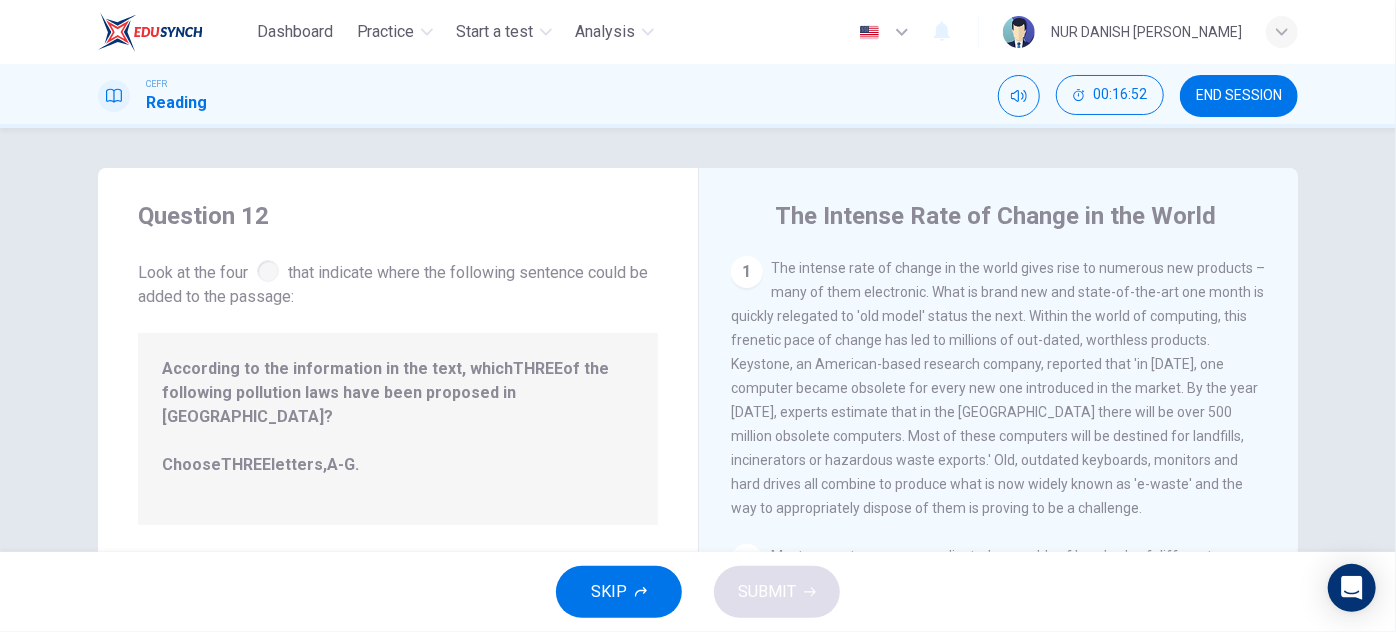 click on "1" at bounding box center [747, 272] 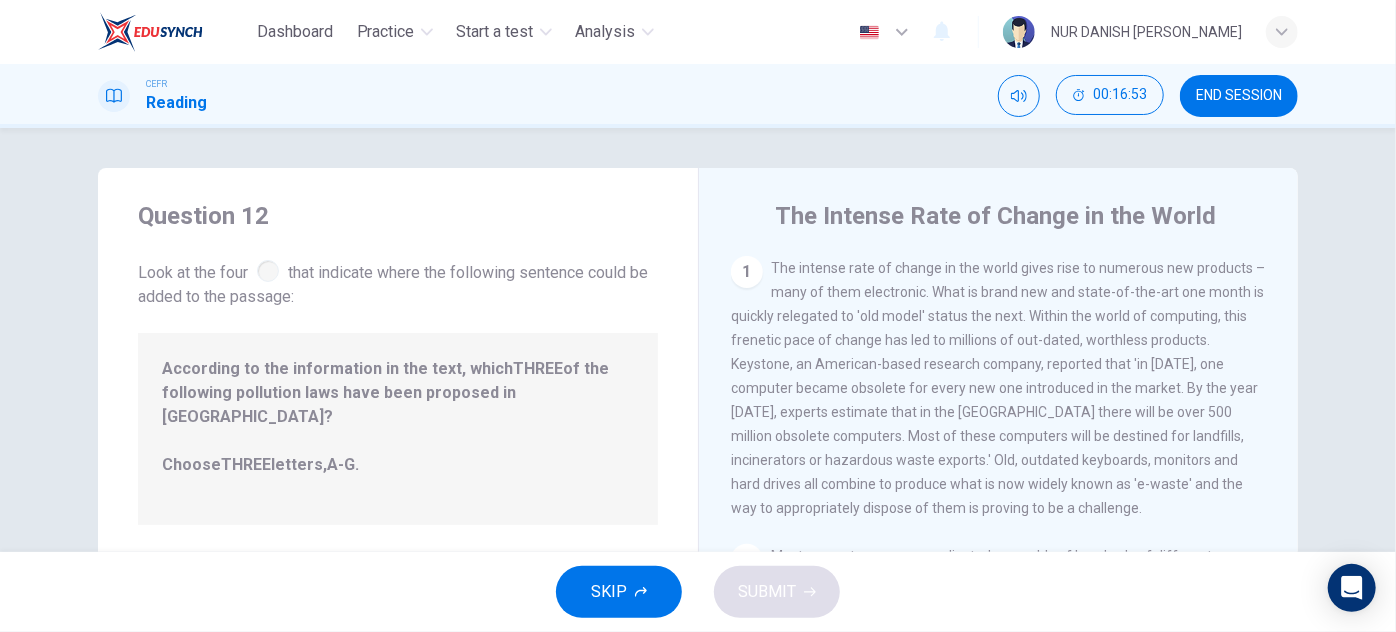 click on "1" at bounding box center (747, 272) 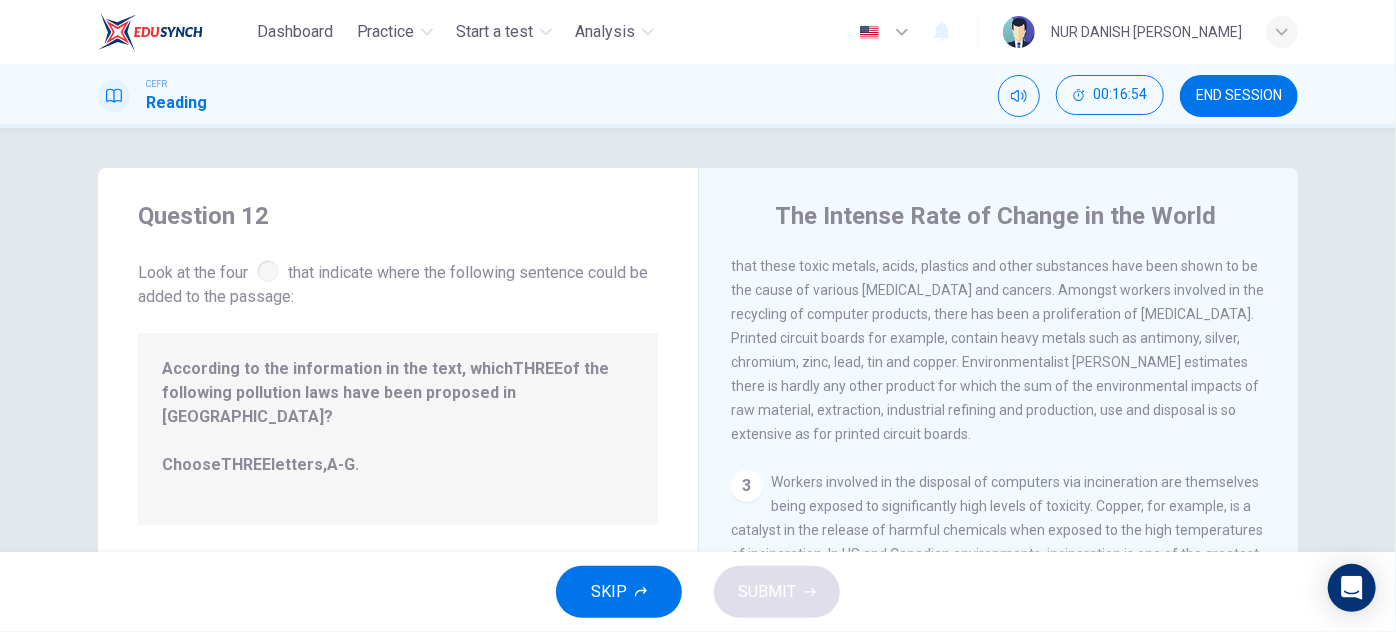 scroll, scrollTop: 340, scrollLeft: 0, axis: vertical 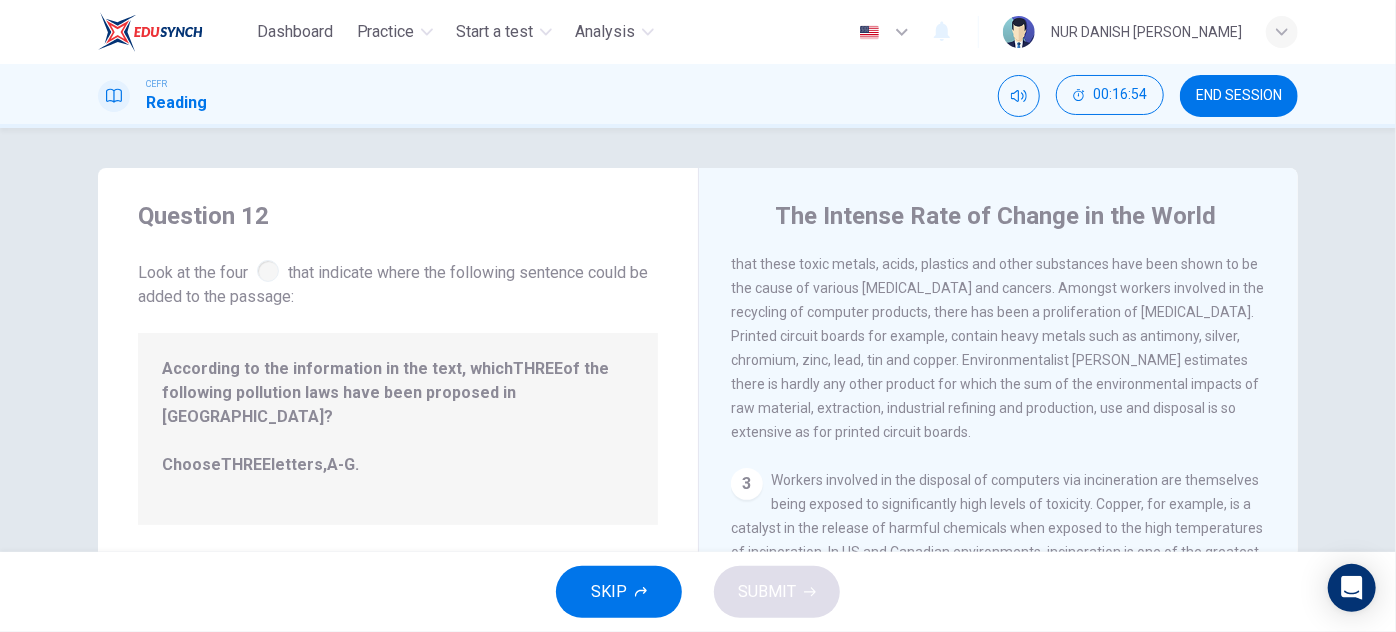 click on "According to the information in the text, which  THREE  of the following pollution laws have been proposed in [GEOGRAPHIC_DATA]? Choose  THREE  letters,  A-G ." at bounding box center (398, 429) 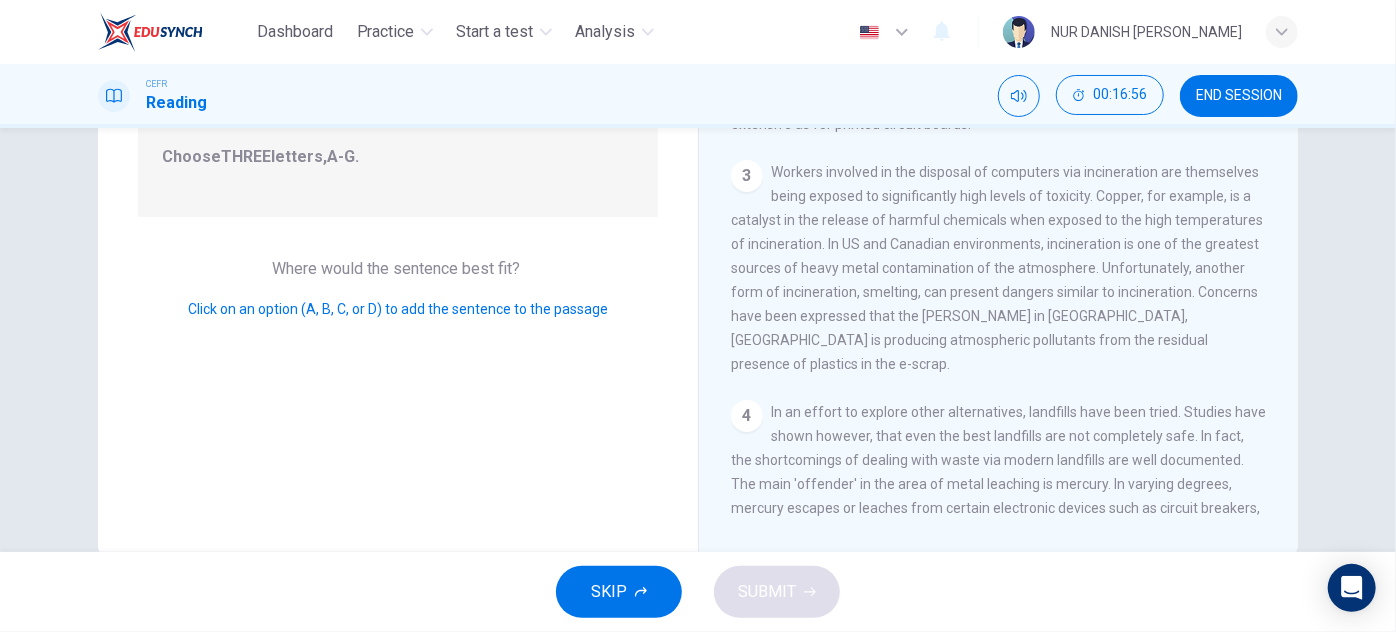 scroll, scrollTop: 307, scrollLeft: 0, axis: vertical 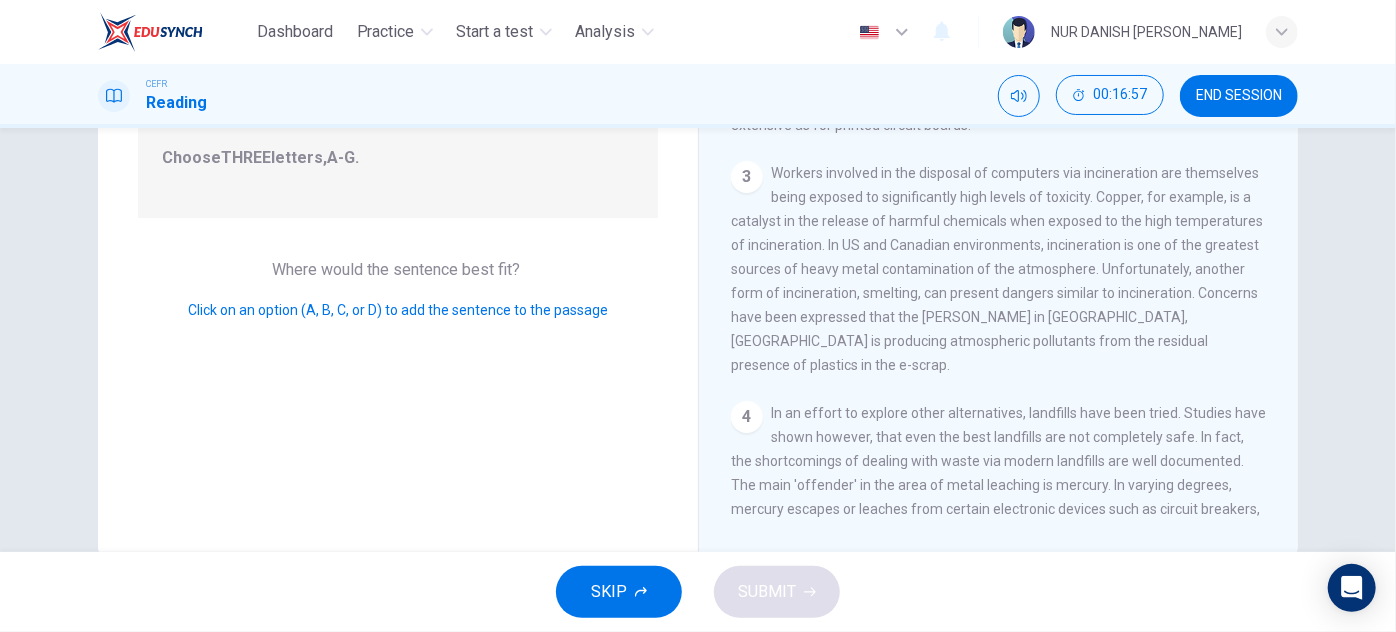 click on "Click on an option (A, B, C, or D) to add the sentence to the passage" at bounding box center [398, 310] 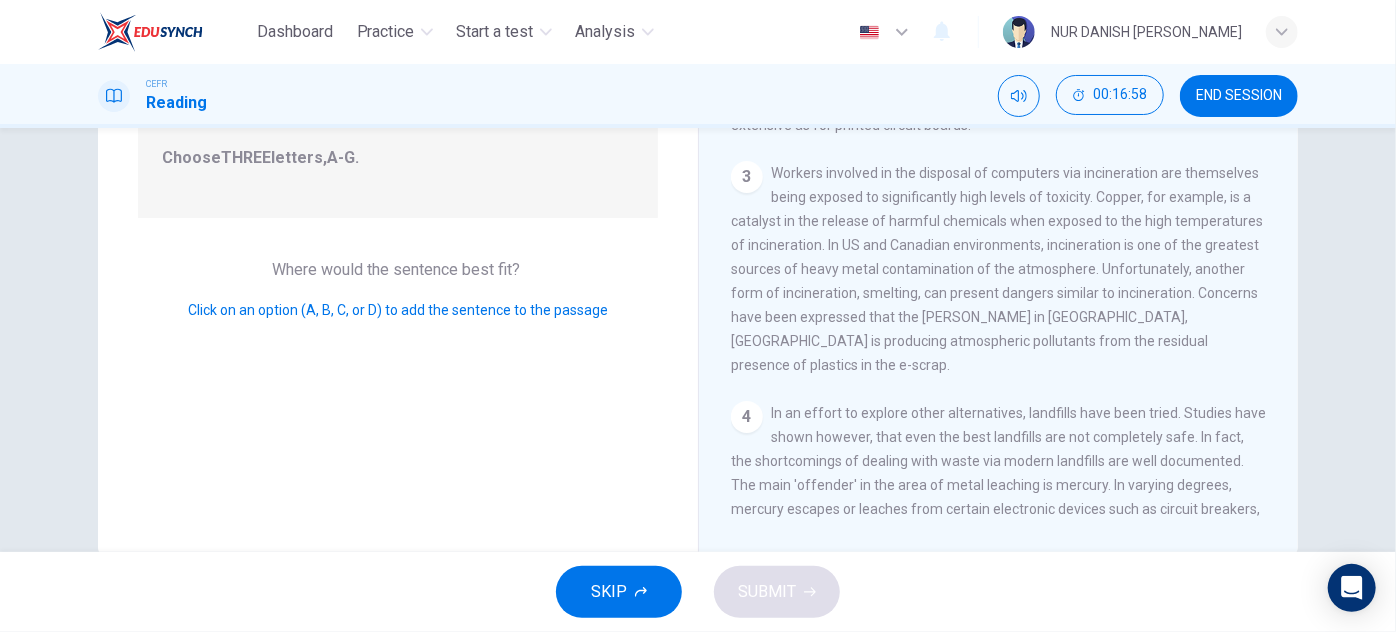 click on "Click on an option (A, B, C, or D) to add the sentence to the passage" at bounding box center (398, 310) 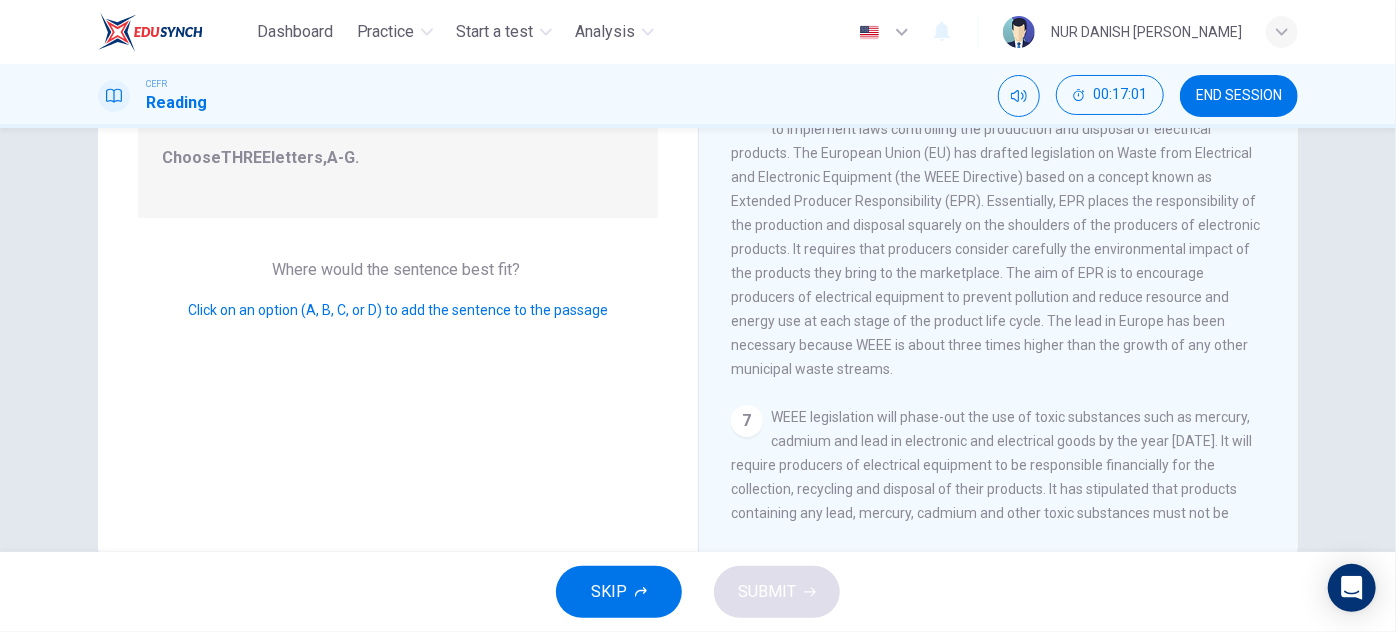 scroll, scrollTop: 1447, scrollLeft: 0, axis: vertical 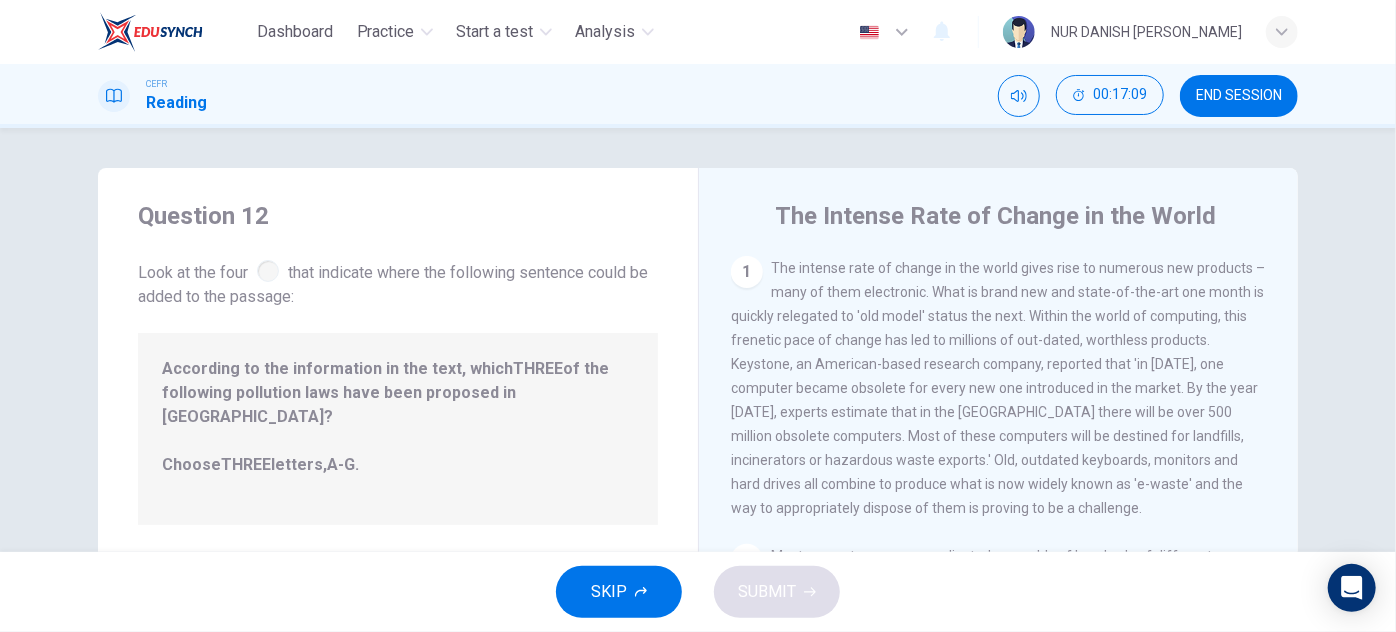 click on "According to the information in the text, which  THREE  of the following pollution laws have been proposed in [GEOGRAPHIC_DATA]? Choose  THREE  letters,  A-G ." at bounding box center (398, 429) 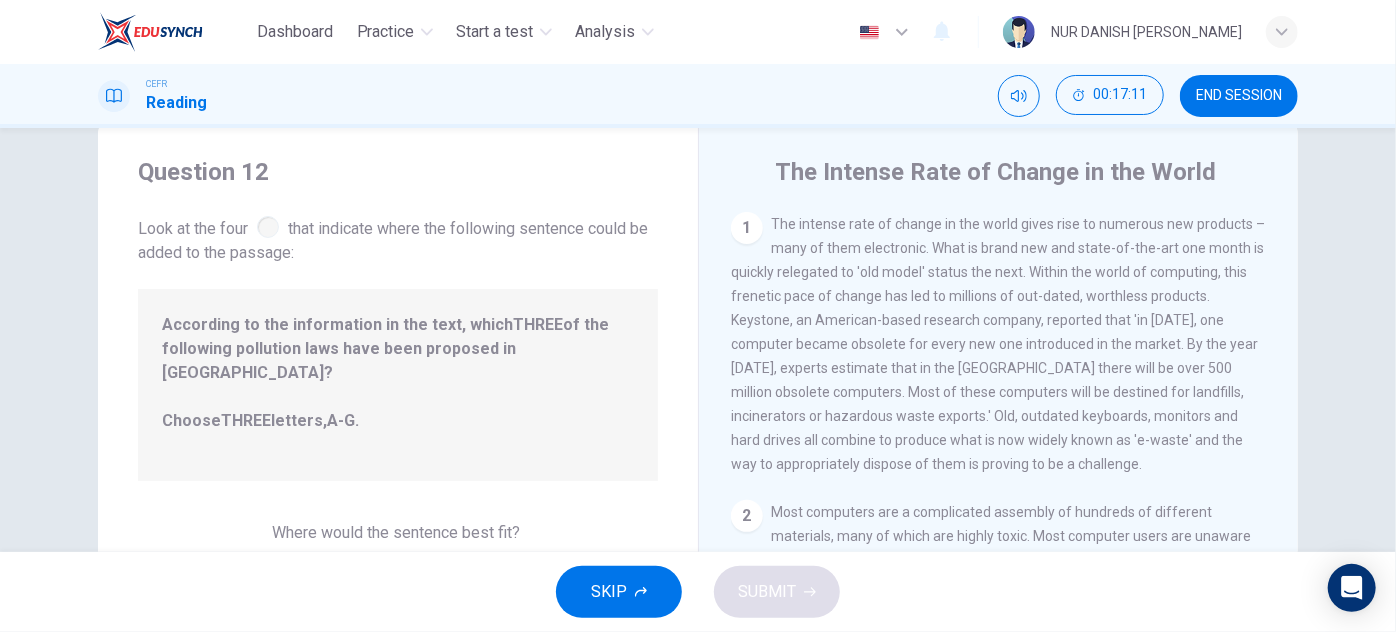 scroll, scrollTop: 46, scrollLeft: 0, axis: vertical 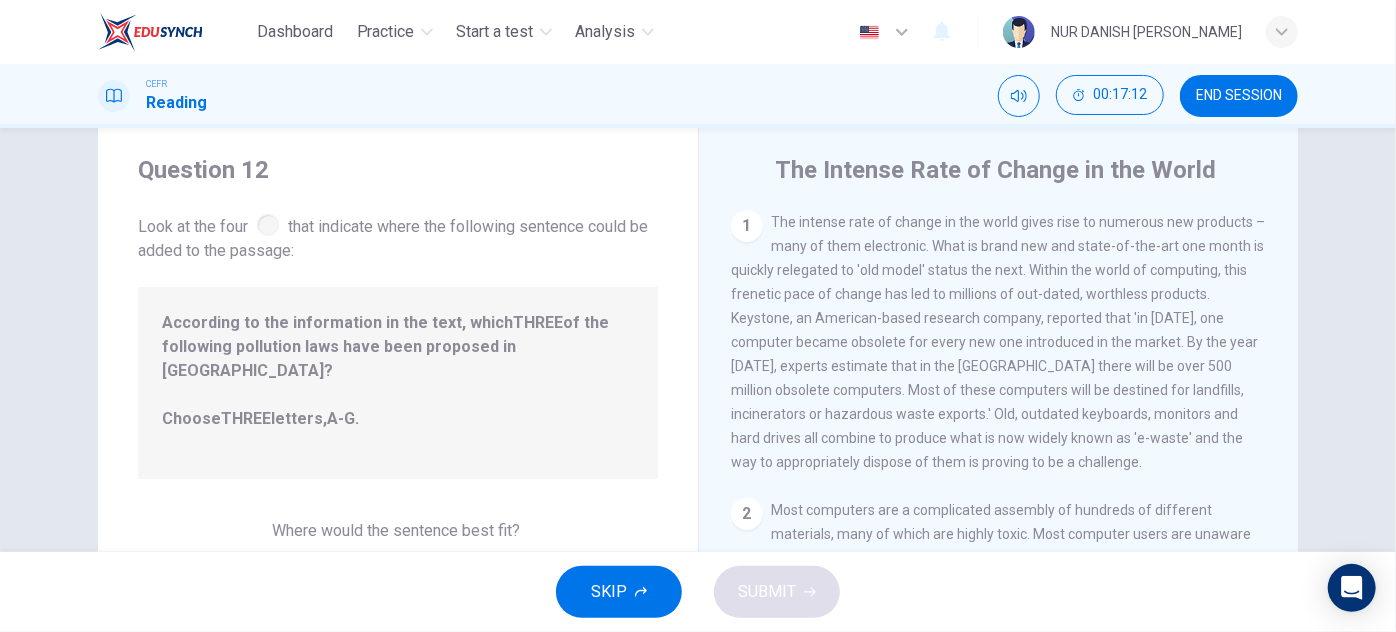 click on "The intense rate of change in the world gives rise to numerous new products – many of them electronic. What is brand new and state-of-the-art one month is quickly relegated to 'old model' status the next. Within the world of computing, this frenetic pace of change has led to millions of out-dated, worthless products. Keystone, an American-based research company, reported that 'in [DATE], one computer became obsolete for every new one introduced in the market. By the year [DATE], experts estimate that in the [GEOGRAPHIC_DATA] there will be over 500 million obsolete computers. Most of these computers will be destined for landfills, incinerators or hazardous waste exports.' Old, outdated keyboards, monitors and hard drives all combine to produce what is now widely known as 'e-waste' and the way to appropriately dispose of them is proving to be a challenge." at bounding box center (998, 342) 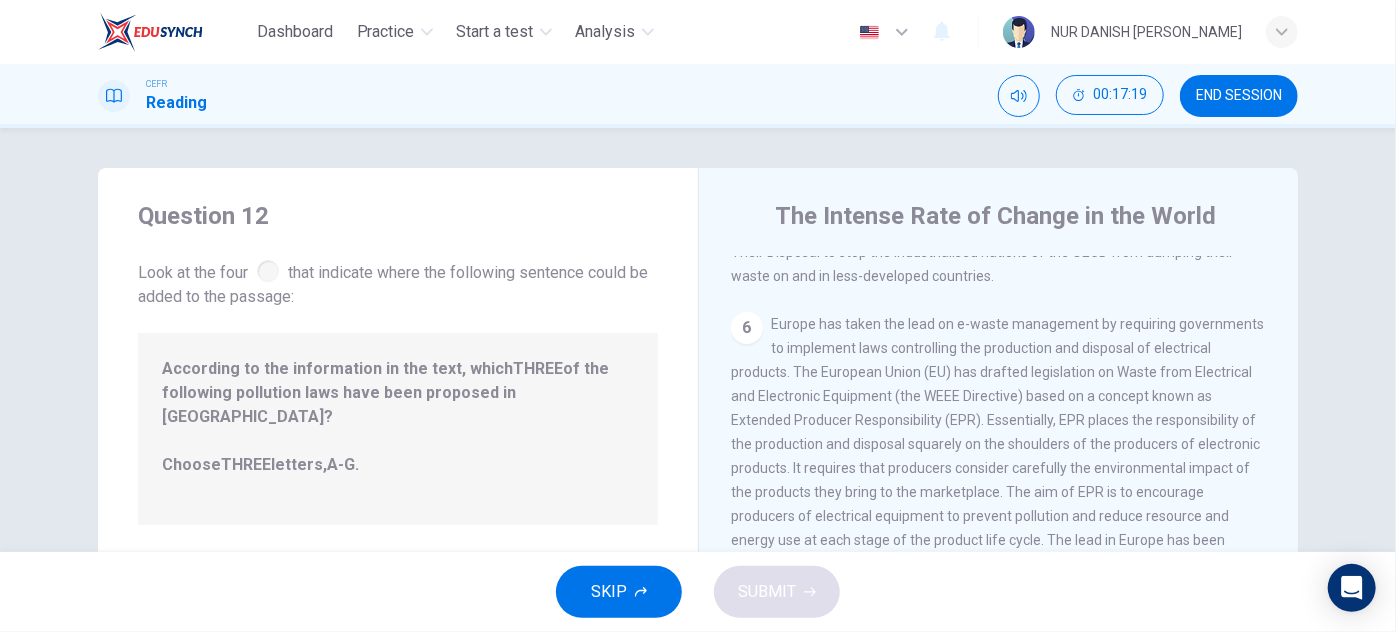 scroll, scrollTop: 1447, scrollLeft: 0, axis: vertical 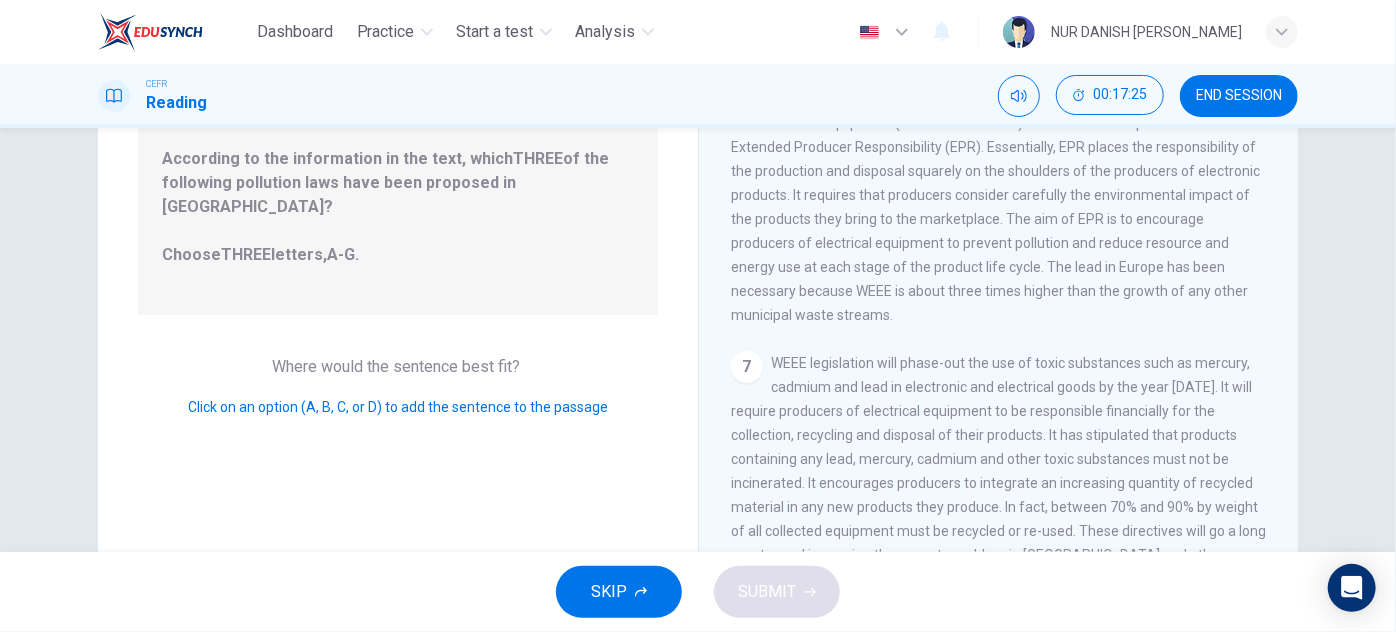 click on "Click on an option (A, B, C, or D) to add the sentence to the passage" at bounding box center (398, 407) 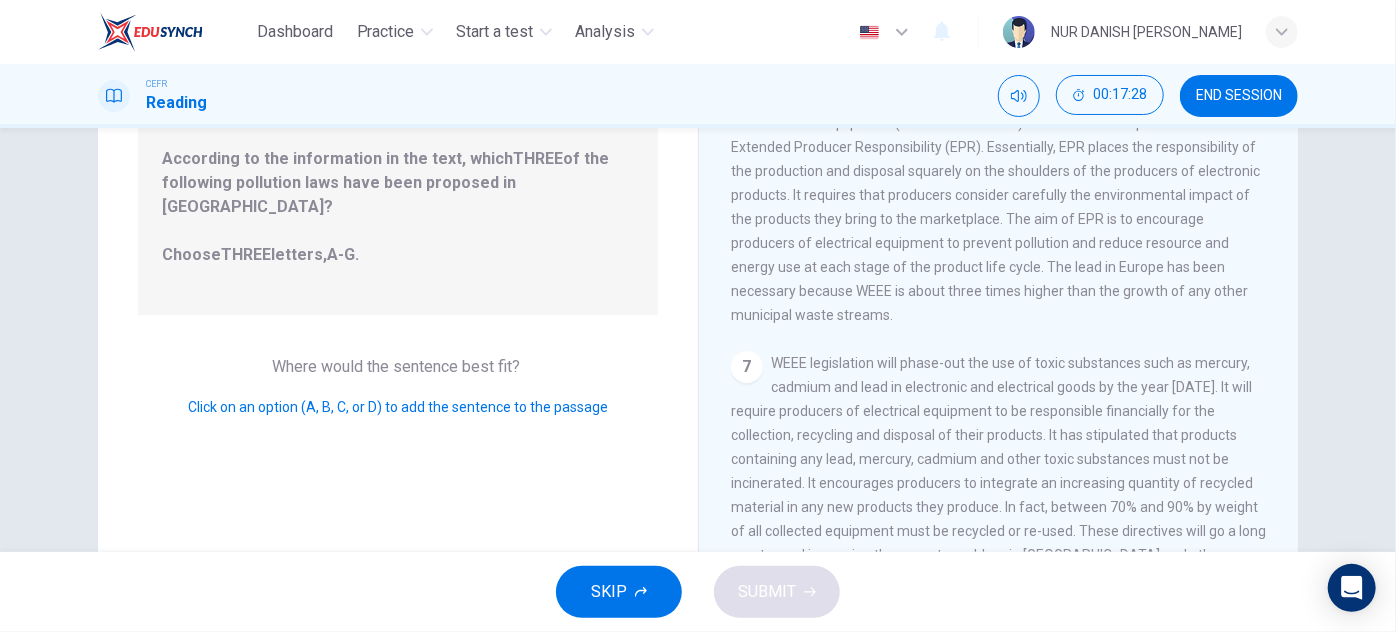 scroll, scrollTop: 351, scrollLeft: 0, axis: vertical 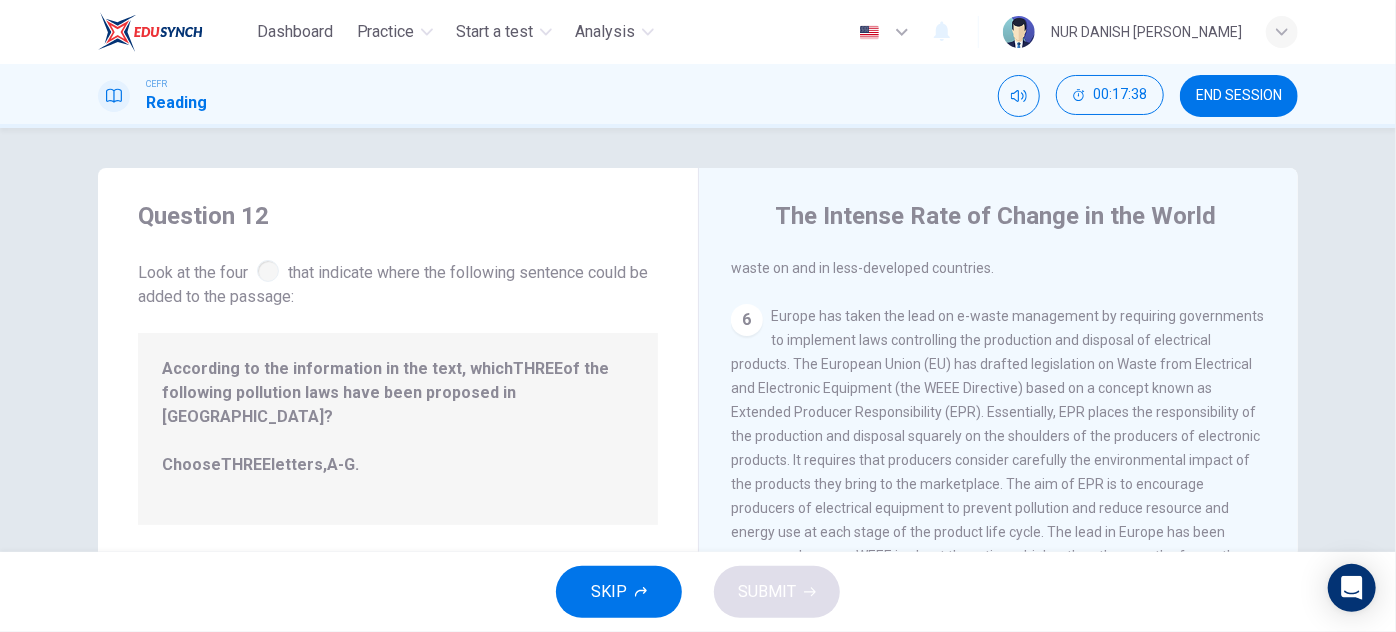 click on "The Intense Rate of Change in the World 1 The intense rate of change in the world gives rise to numerous new products – many of them electronic. What is brand new and state-of-the-art one month is quickly relegated to 'old model' status the next. Within the world of computing, this frenetic pace of change has led to millions of out-dated, worthless products. Keystone, an American-based research company, reported that 'in [DATE], one computer became obsolete for every new one introduced in the market. By the year [DATE], experts estimate that in the [GEOGRAPHIC_DATA] there will be over 500 million obsolete computers. Most of these computers will be destined for landfills, incinerators or hazardous waste exports.' Old, outdated keyboards, monitors and hard drives all combine to produce what is now widely known as 'e-waste' and the way to appropriately dispose of them is proving to be a challenge. 2 3 4 5 6 7" at bounding box center (998, 515) 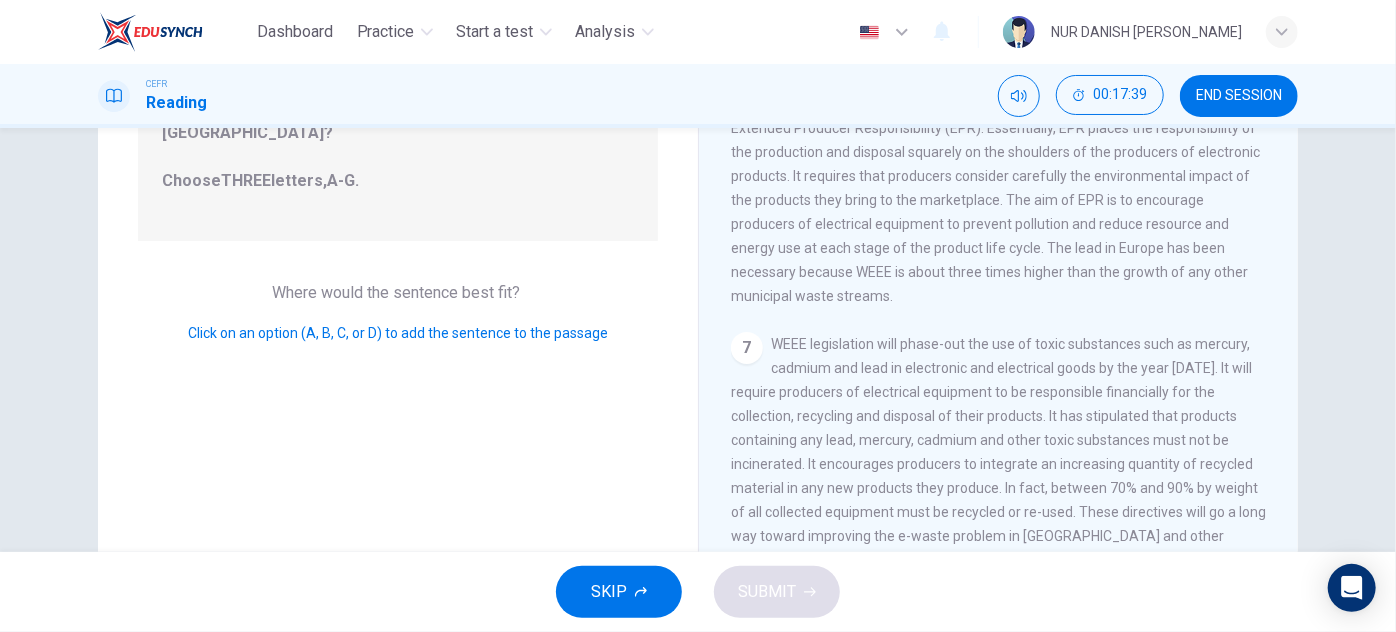 scroll, scrollTop: 346, scrollLeft: 0, axis: vertical 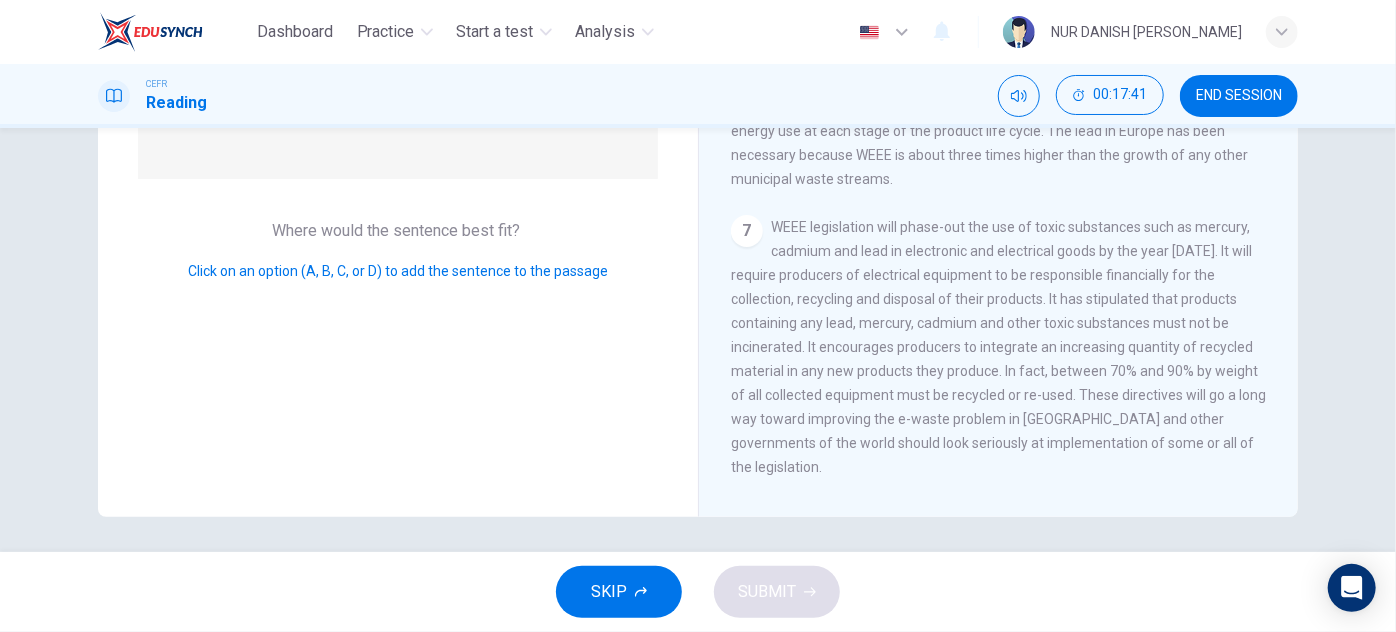 drag, startPoint x: 1088, startPoint y: 411, endPoint x: 607, endPoint y: 607, distance: 519.40063 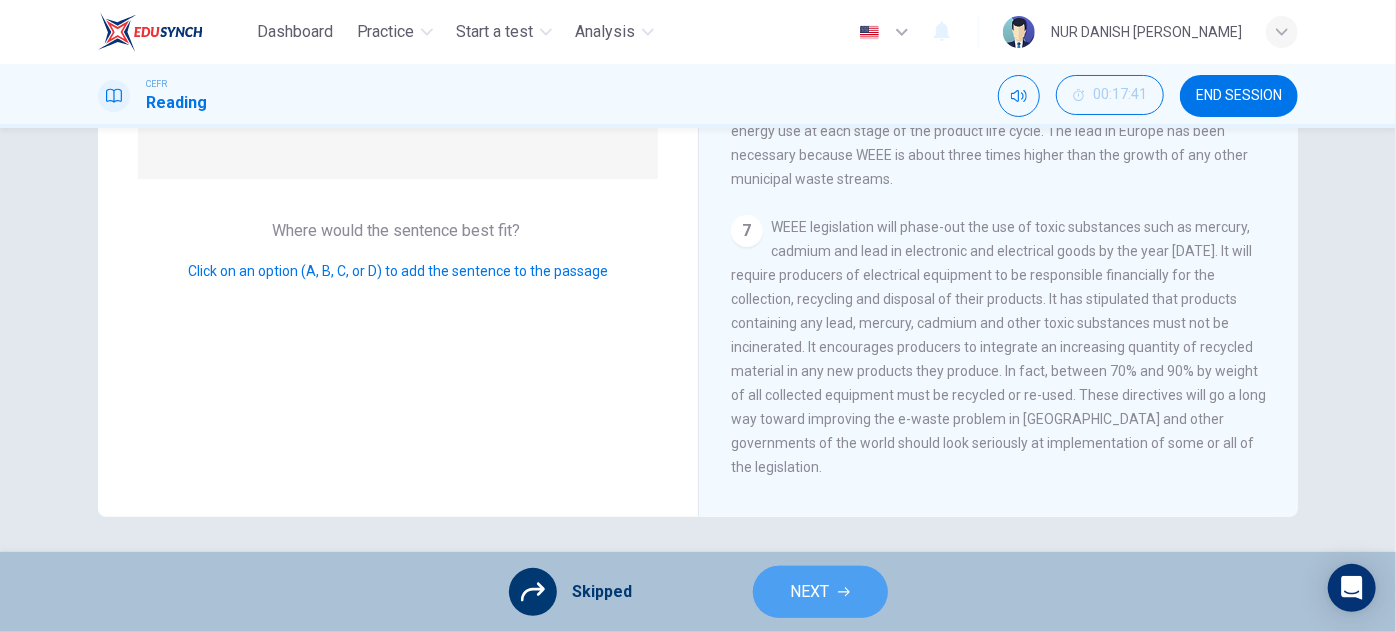 click on "NEXT" at bounding box center [820, 592] 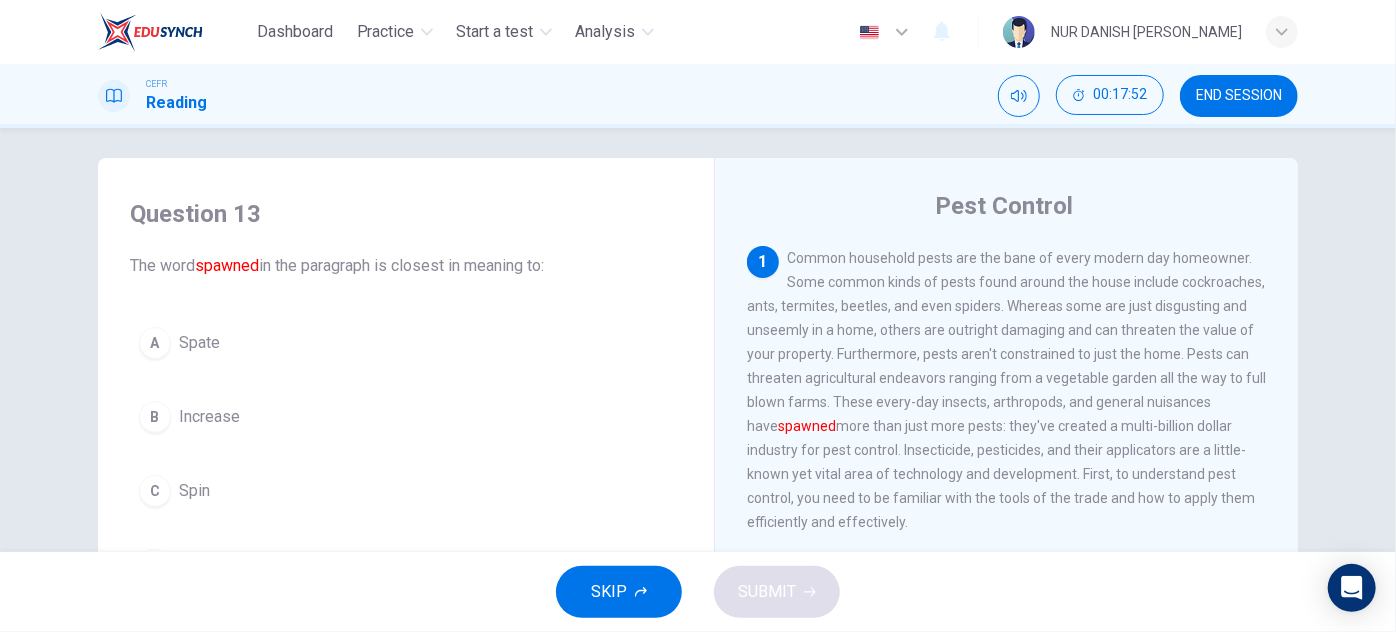 scroll, scrollTop: 10, scrollLeft: 0, axis: vertical 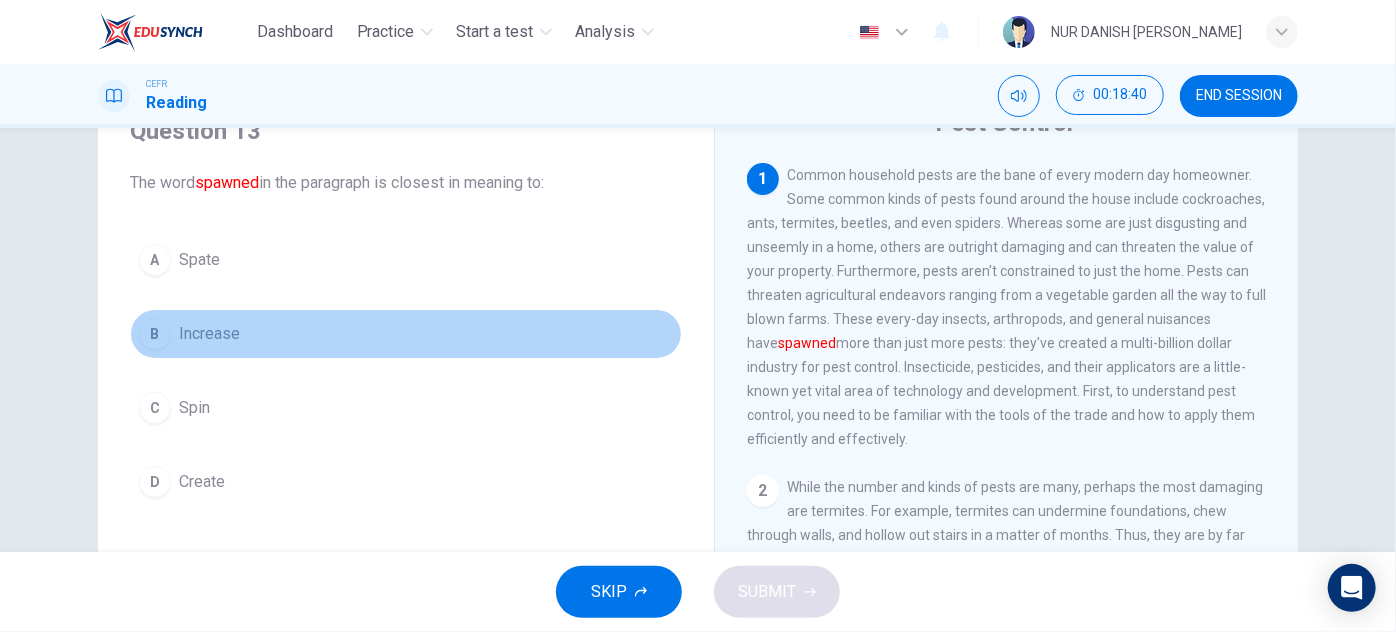 click on "Increase" at bounding box center [209, 334] 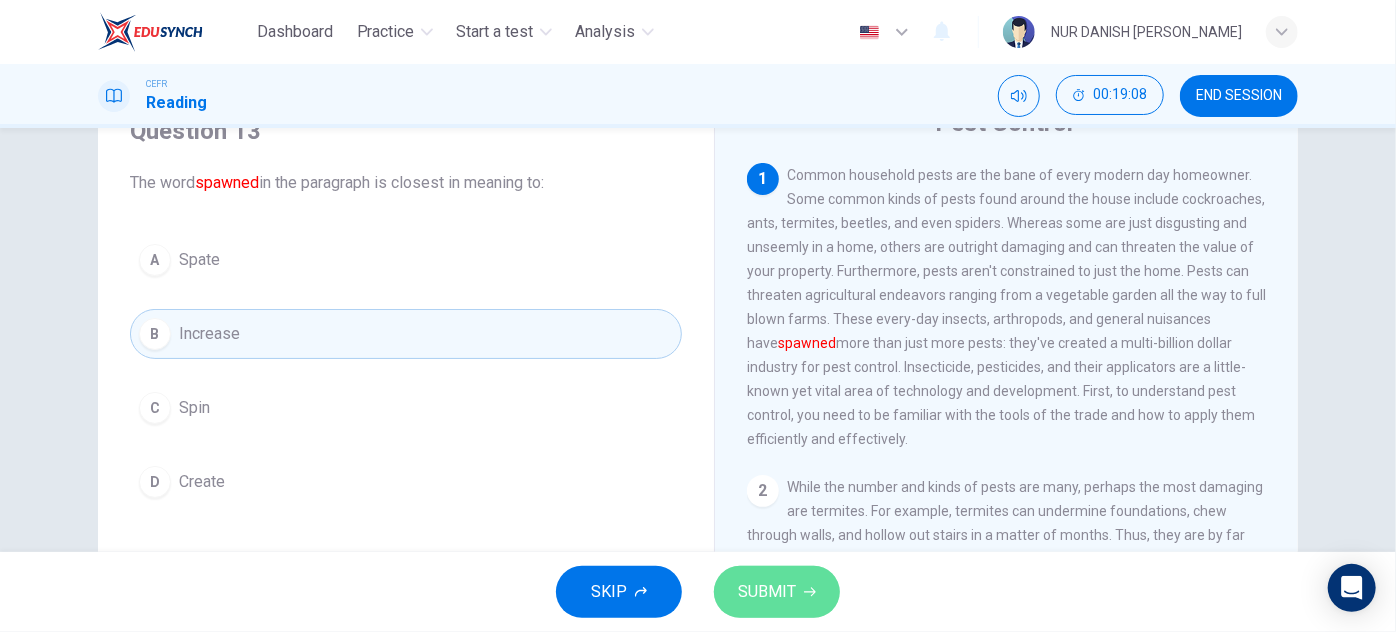 click on "SUBMIT" at bounding box center [767, 592] 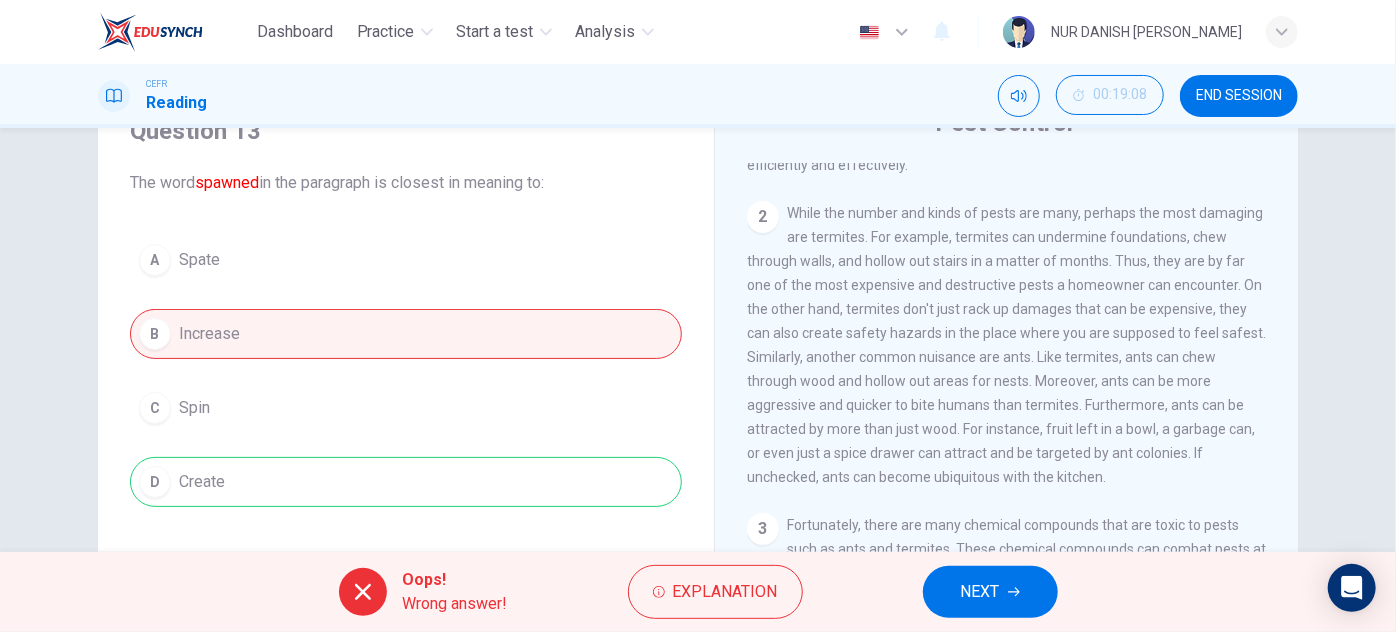 scroll, scrollTop: 257, scrollLeft: 0, axis: vertical 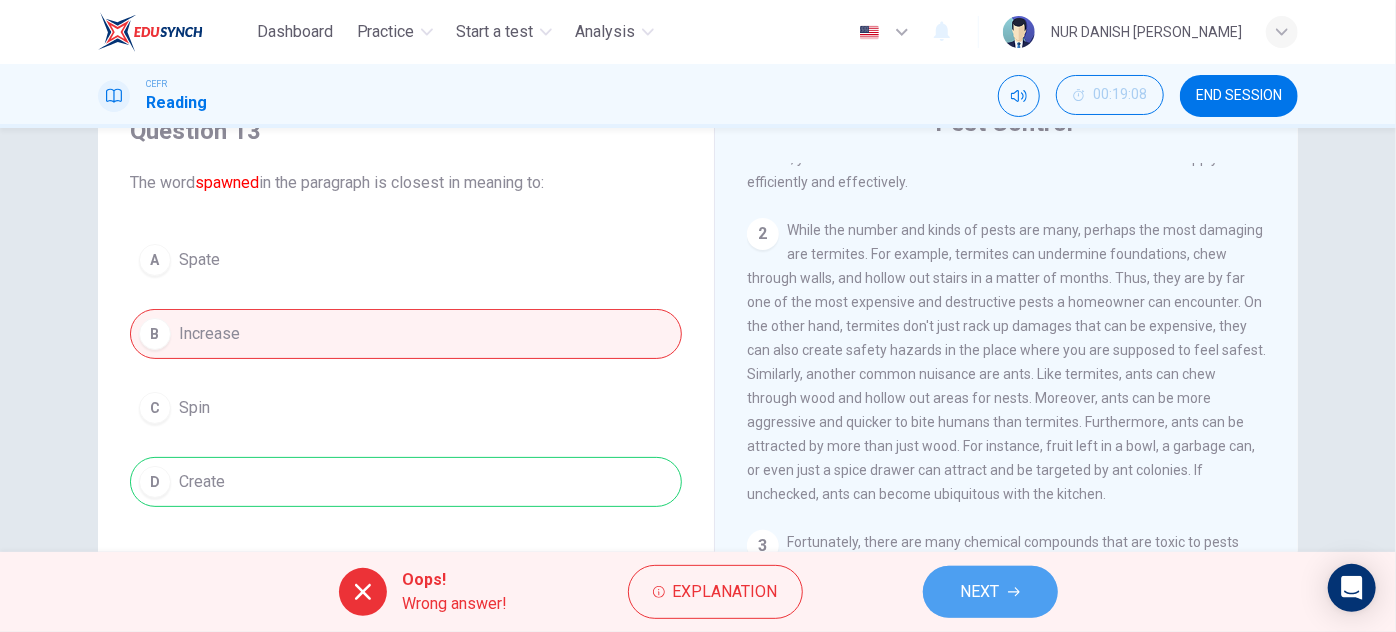 click on "NEXT" at bounding box center (990, 592) 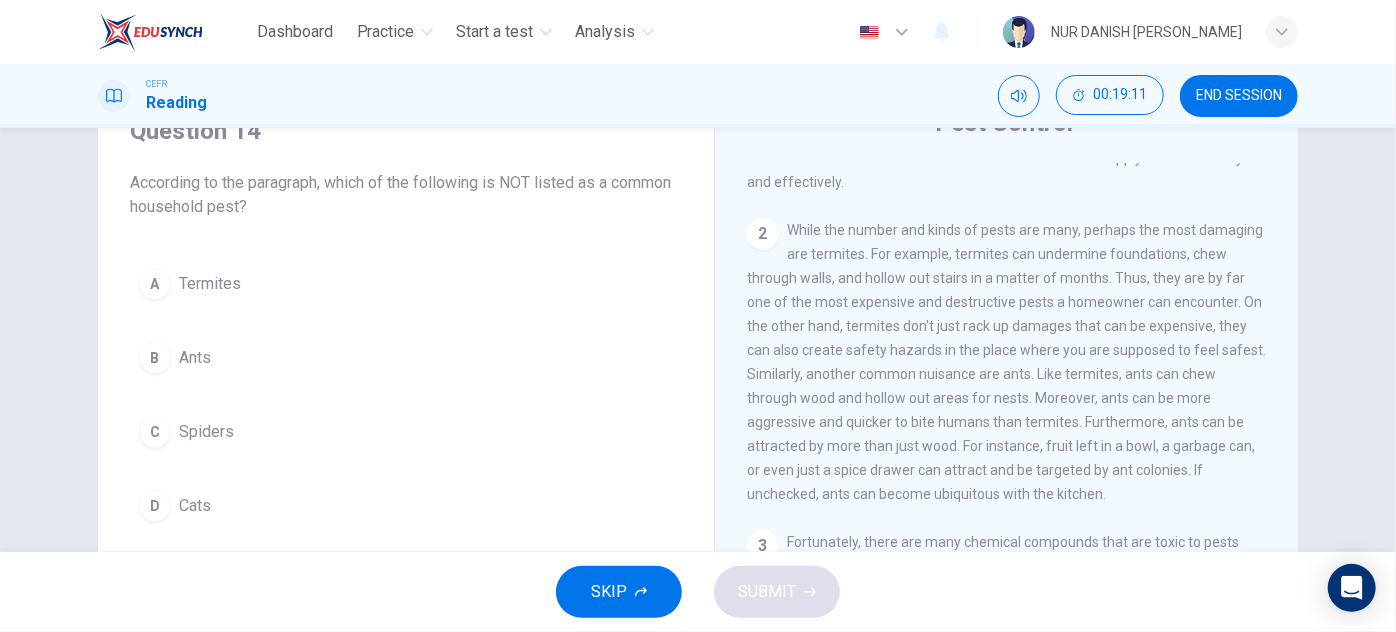 scroll, scrollTop: 74, scrollLeft: 0, axis: vertical 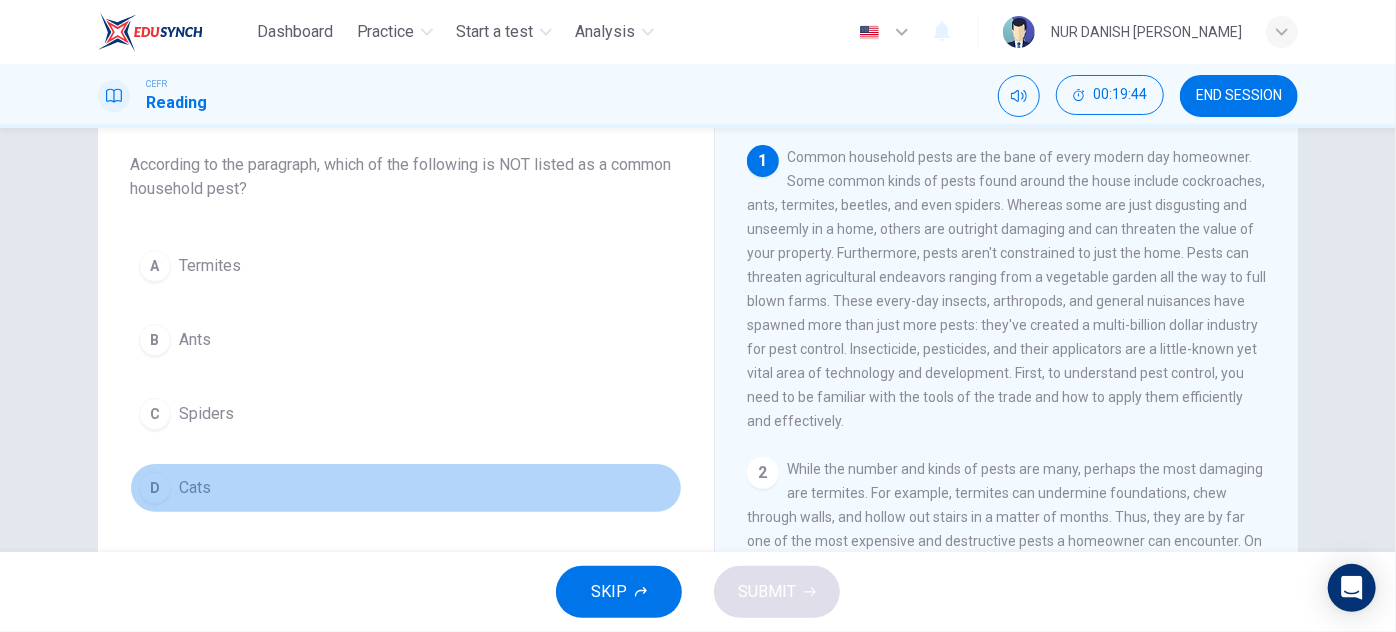 click on "Cats" at bounding box center (195, 488) 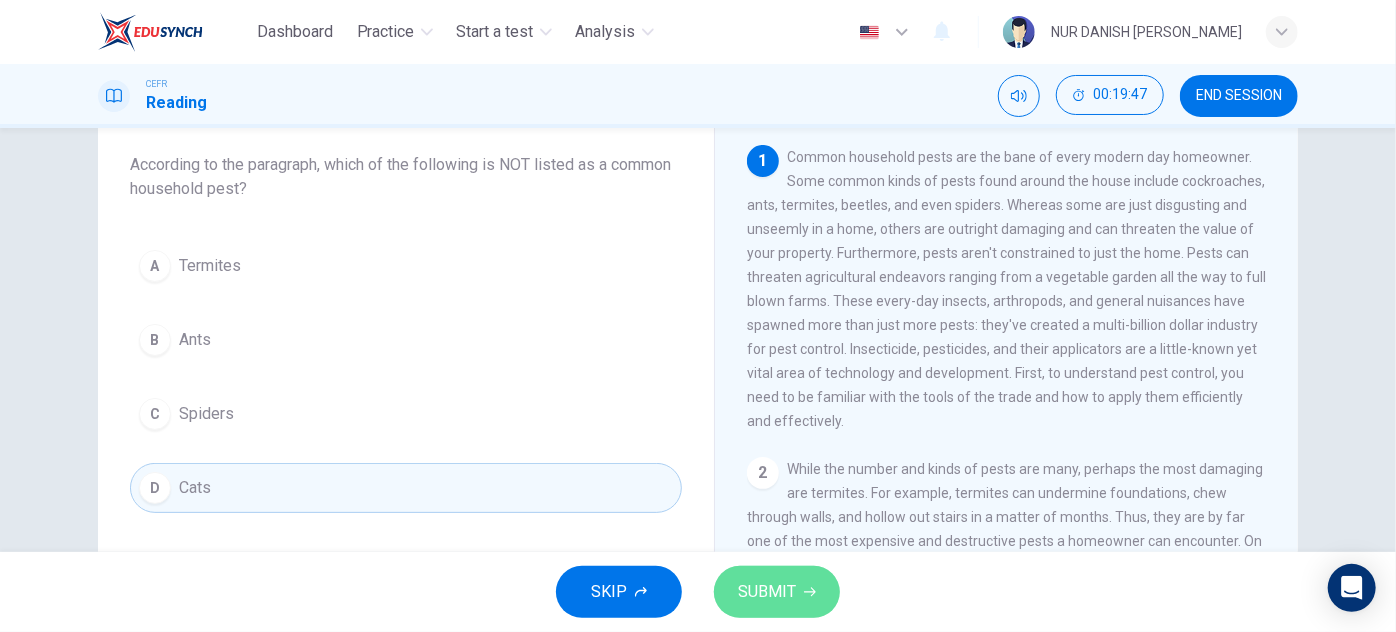 click 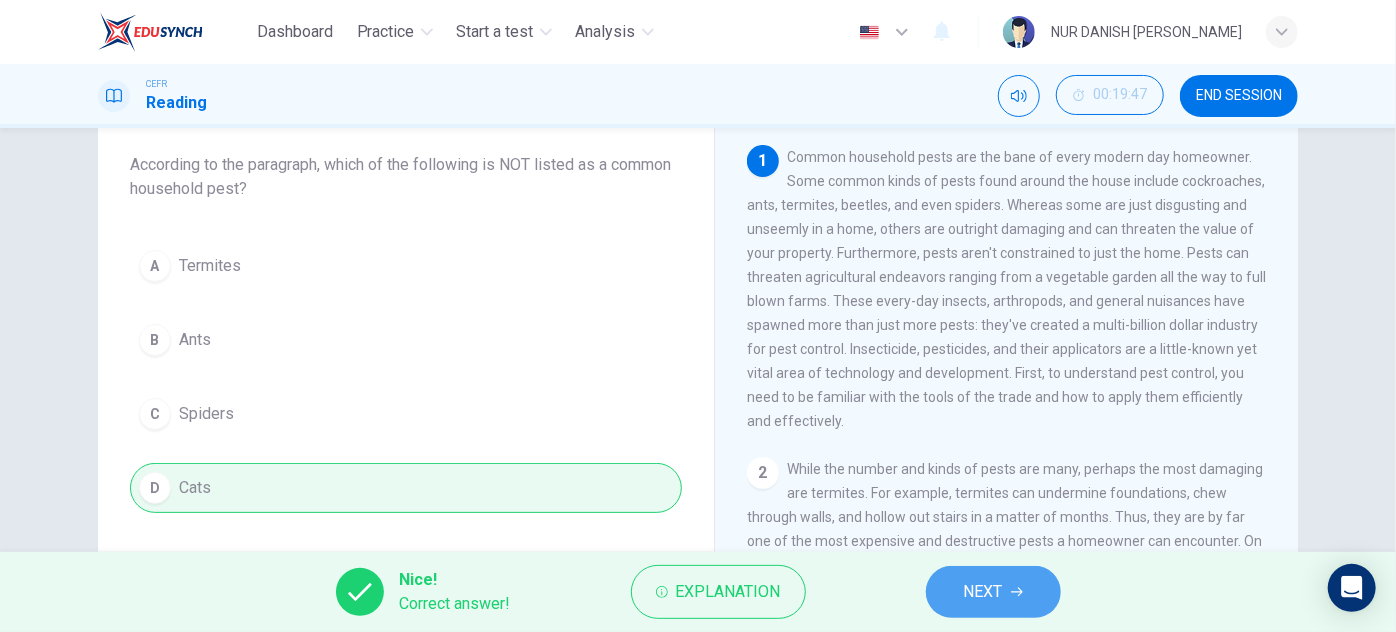 click on "NEXT" at bounding box center (993, 592) 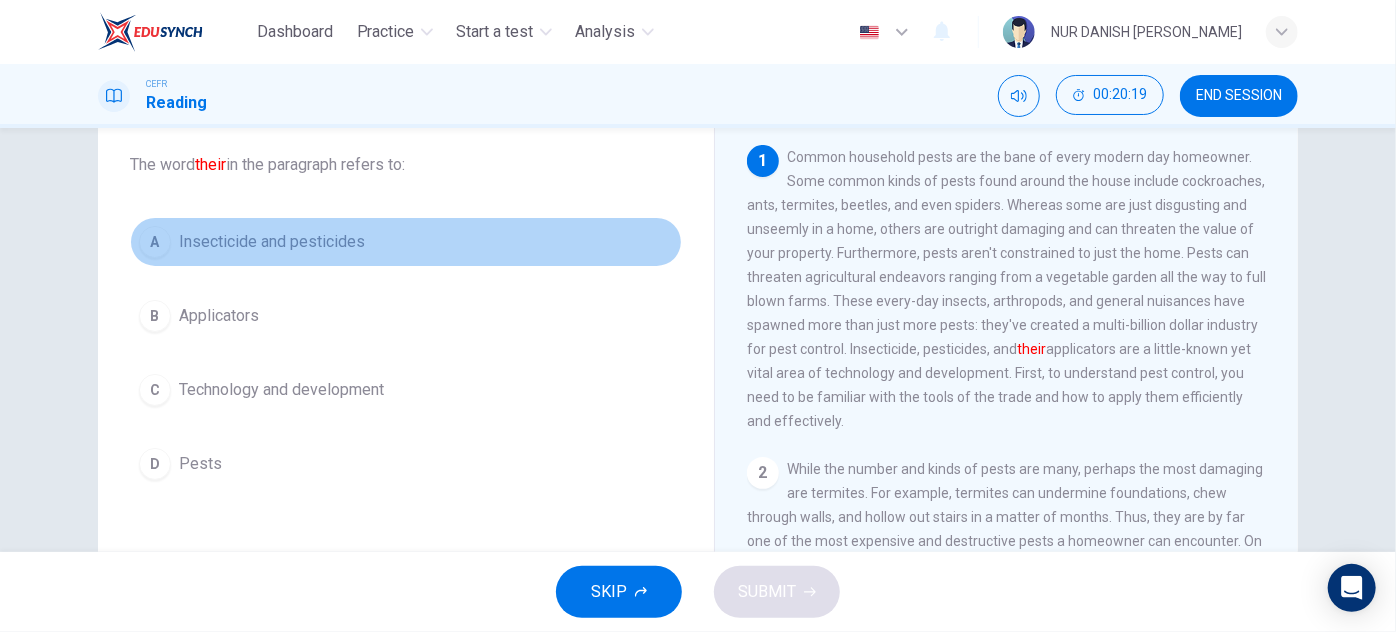 click on "Insecticide and pesticides" at bounding box center (272, 242) 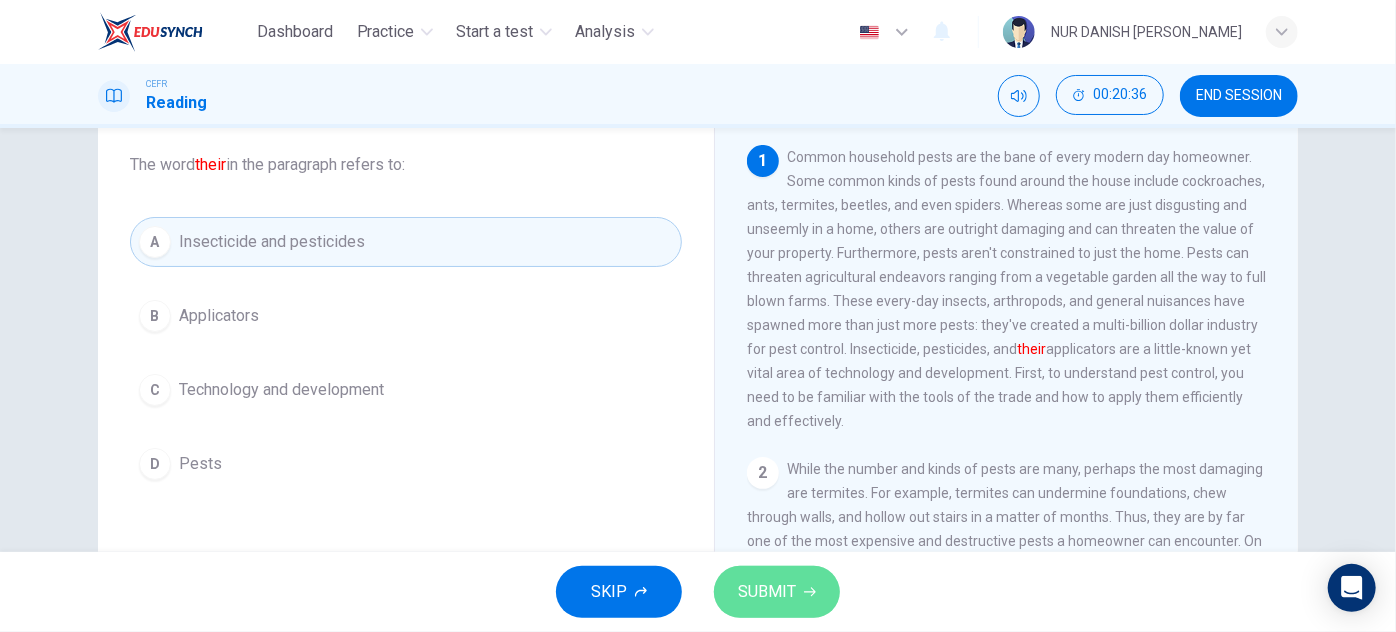 click on "SUBMIT" at bounding box center (777, 592) 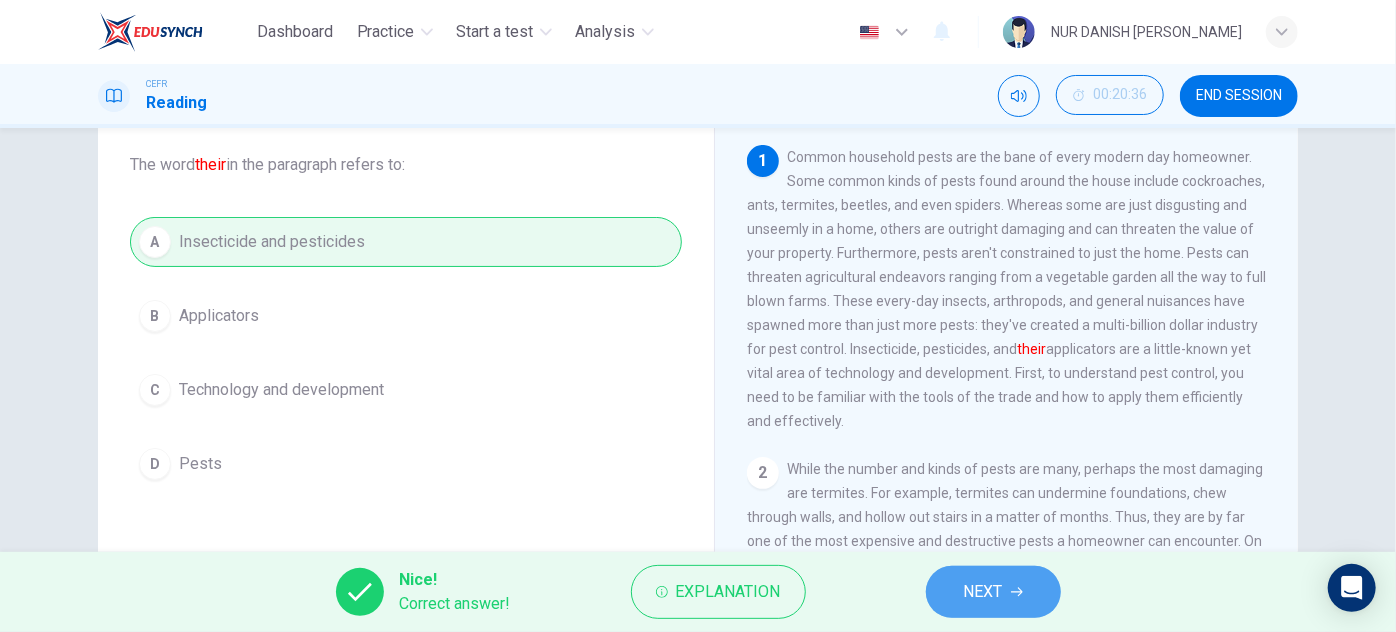 click on "NEXT" at bounding box center [983, 592] 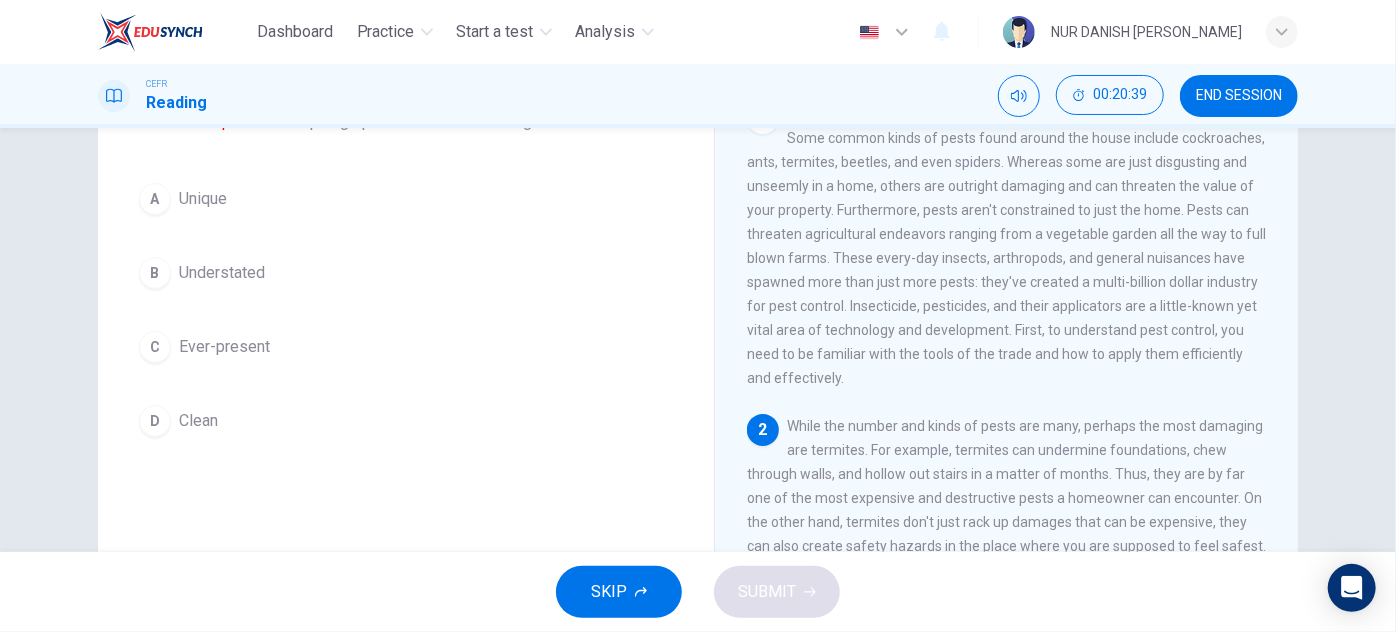 scroll, scrollTop: 157, scrollLeft: 0, axis: vertical 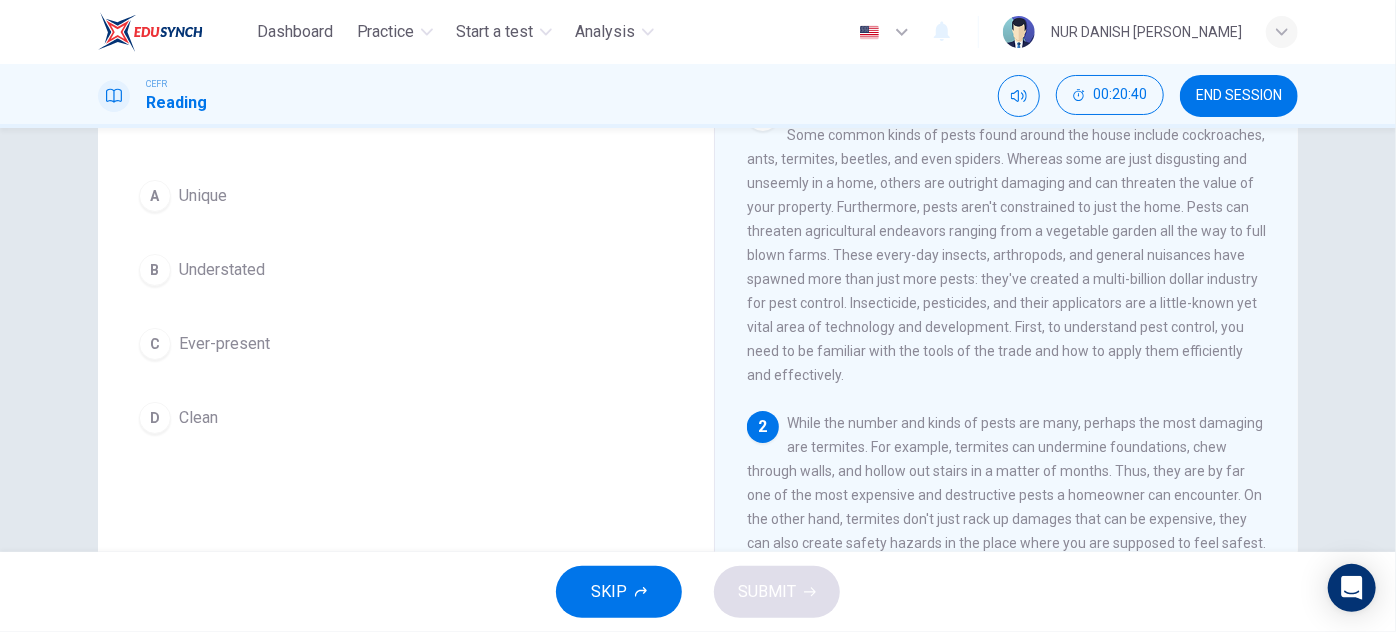 click on "A Unique B Understated C Ever-present D Clean" at bounding box center (406, 307) 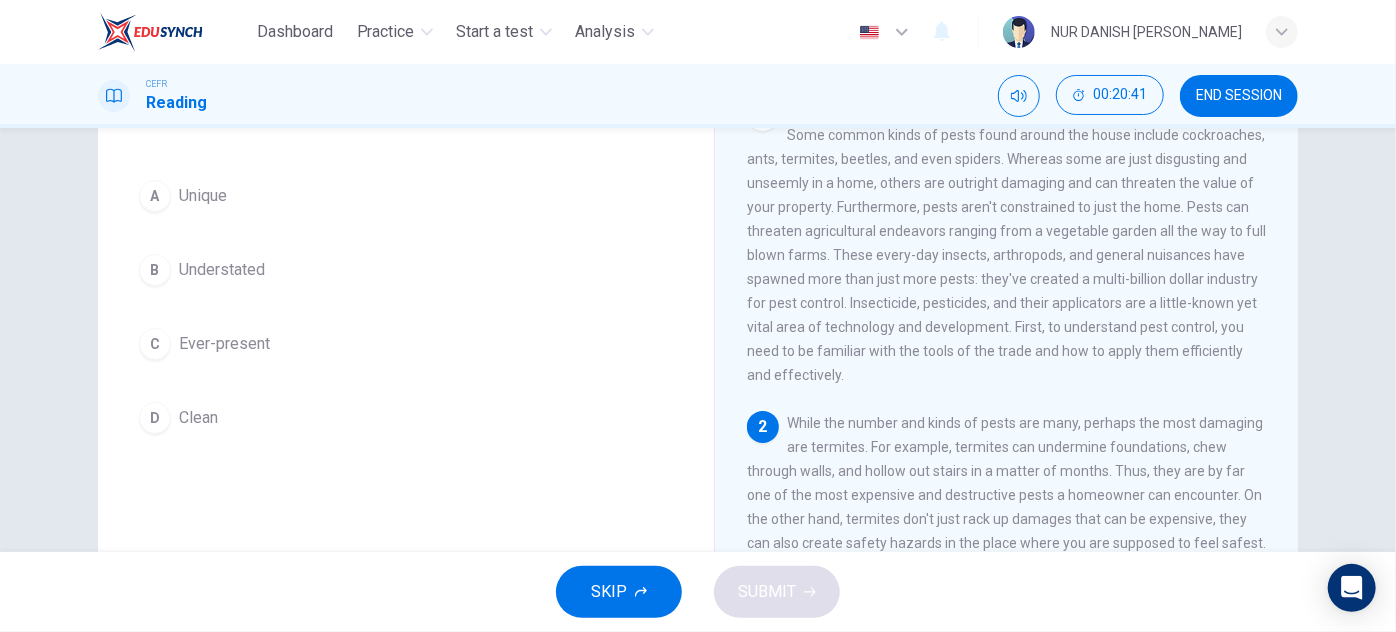 click on "Ever-present" at bounding box center [224, 344] 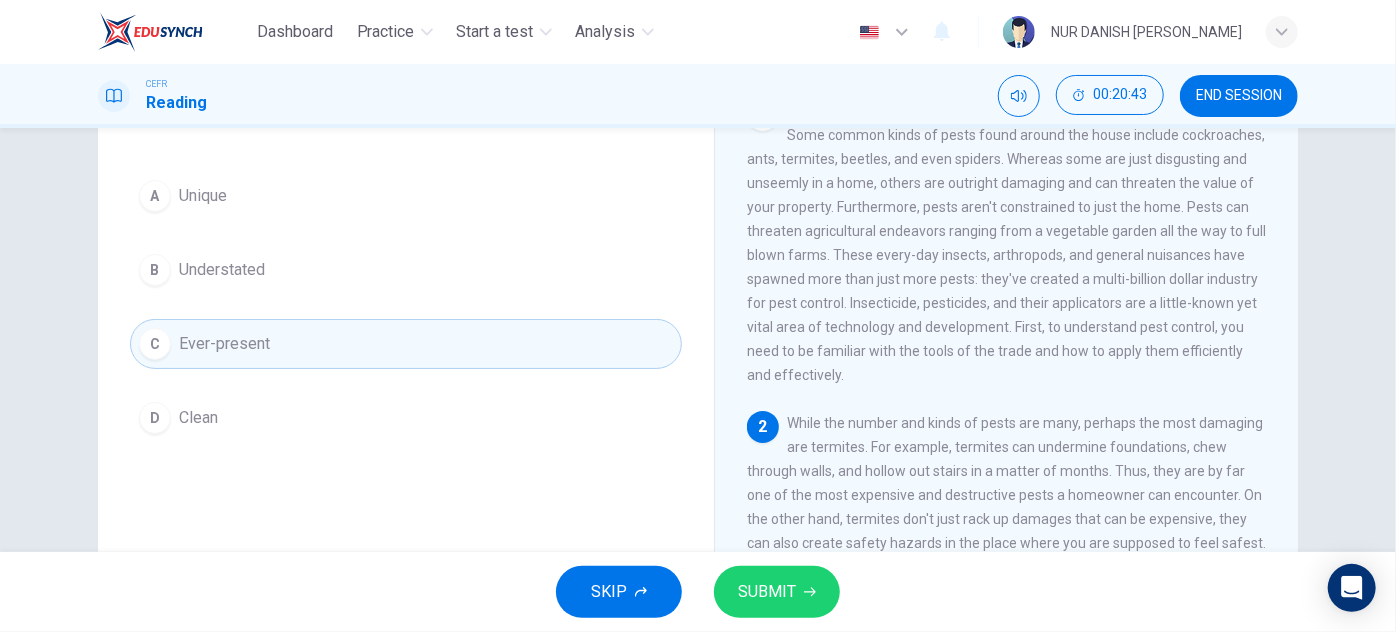 click on "SUBMIT" at bounding box center [777, 592] 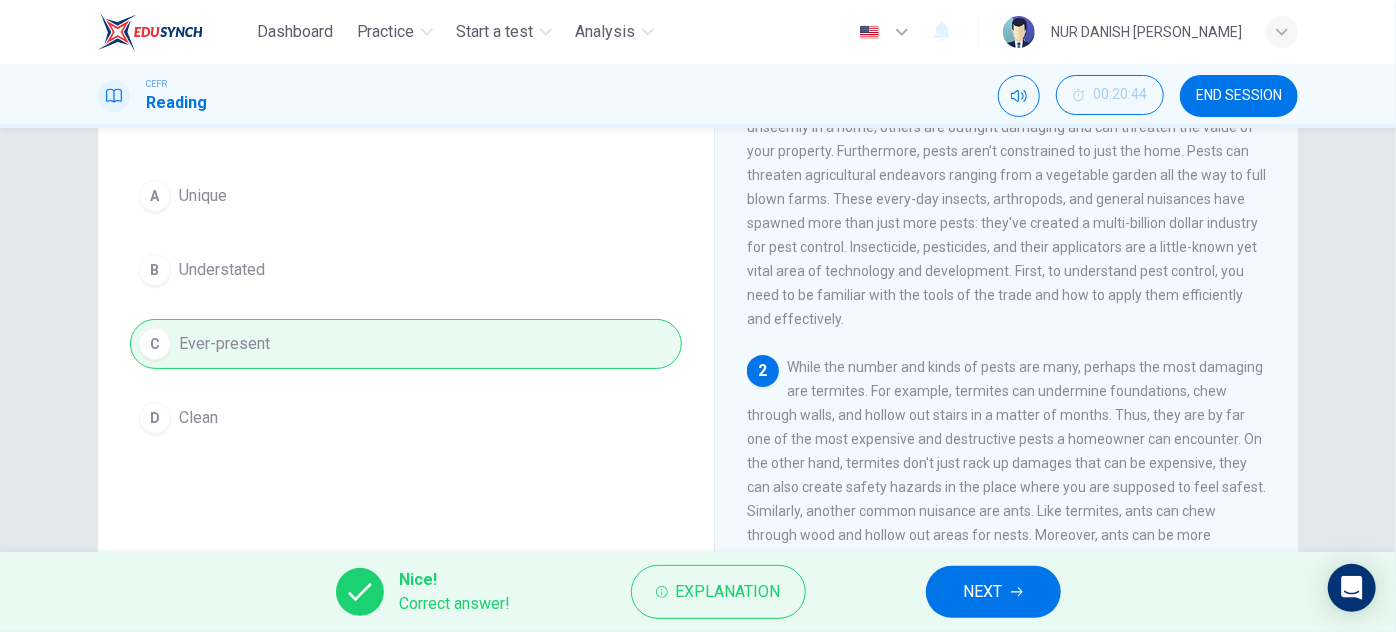 scroll, scrollTop: 57, scrollLeft: 0, axis: vertical 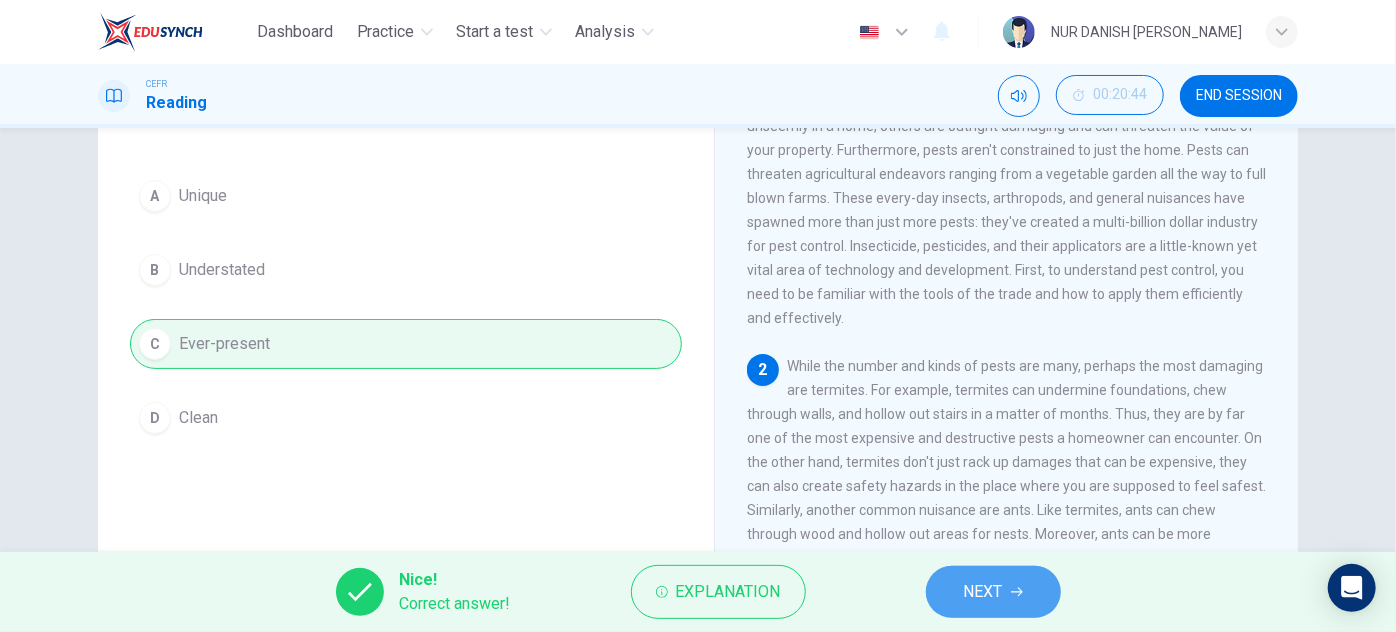 click on "NEXT" at bounding box center [983, 592] 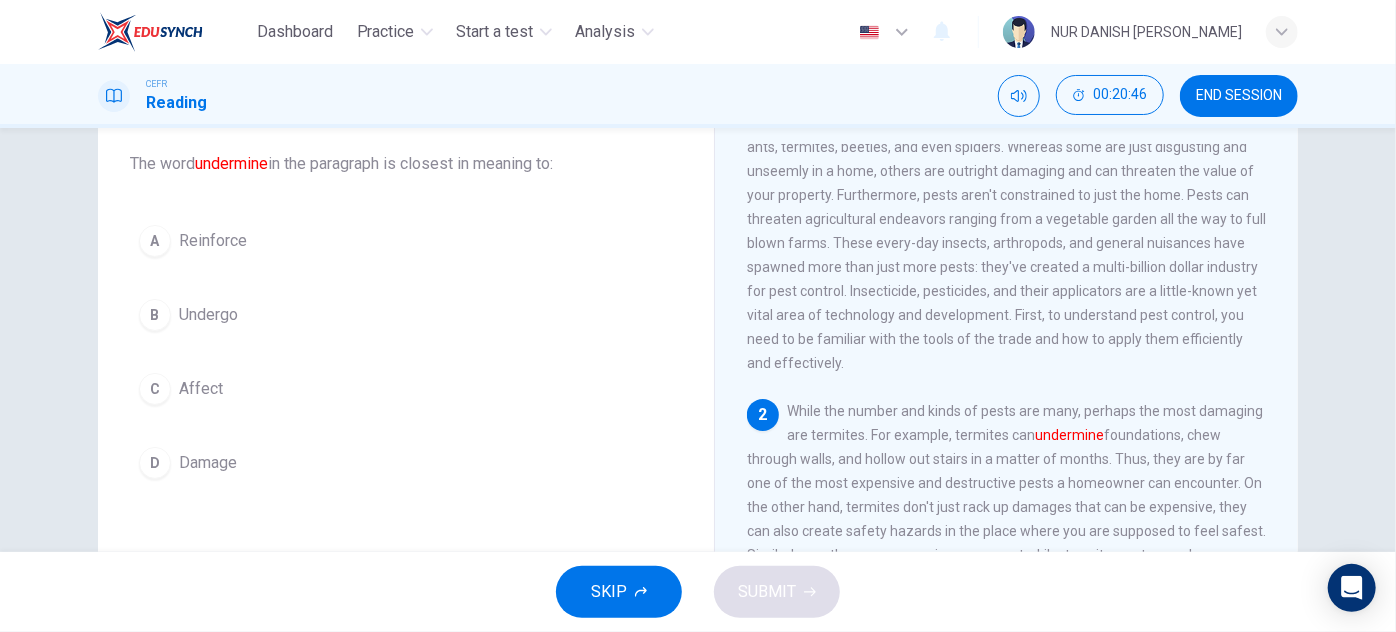 scroll, scrollTop: 114, scrollLeft: 0, axis: vertical 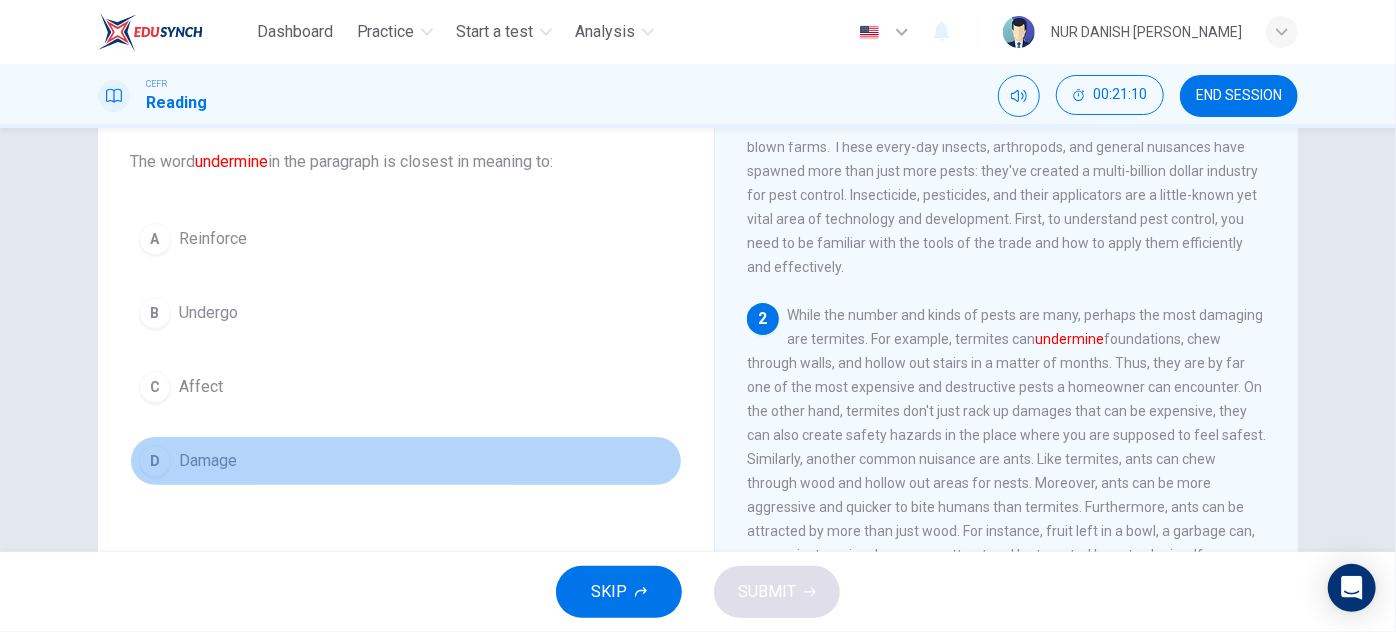 click on "D Damage" at bounding box center (406, 461) 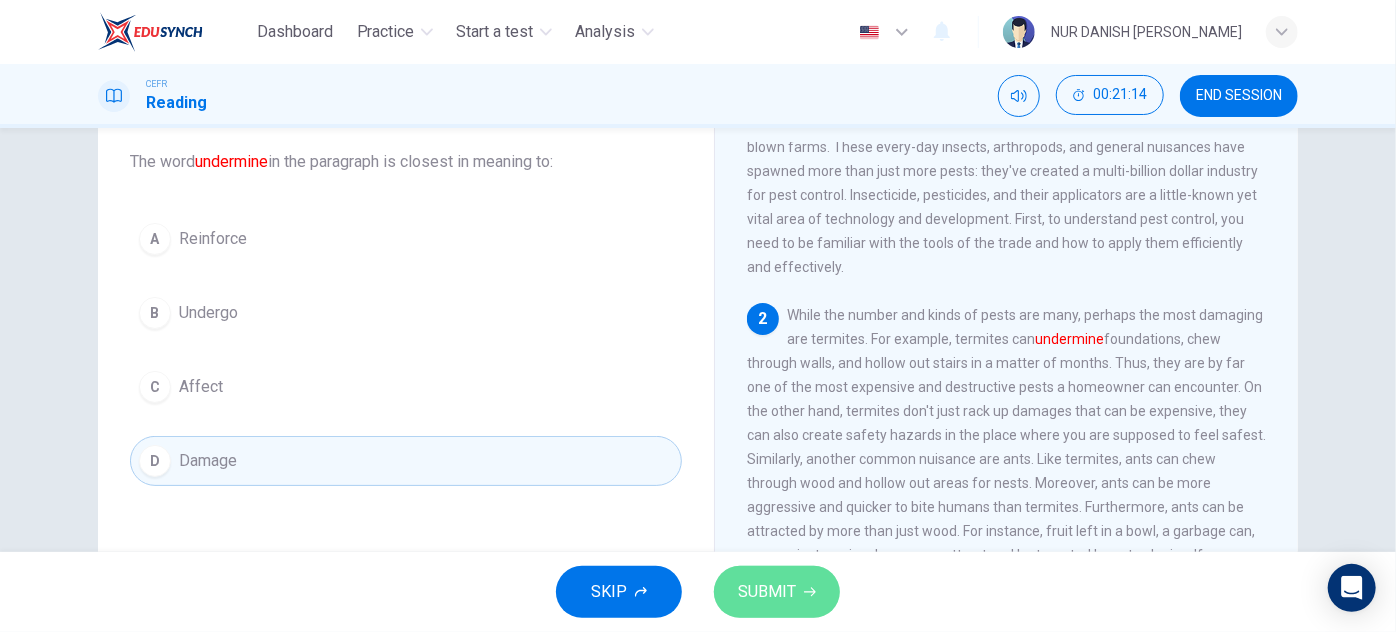 click on "SUBMIT" at bounding box center (767, 592) 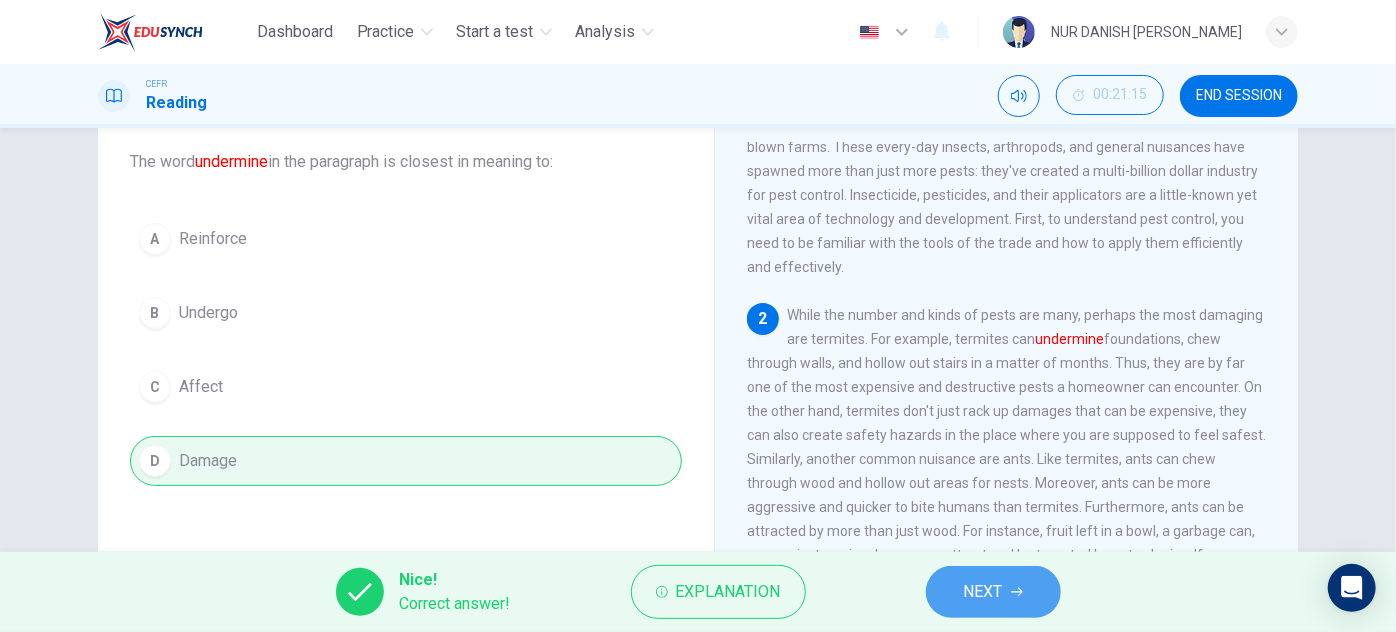 click on "NEXT" at bounding box center (983, 592) 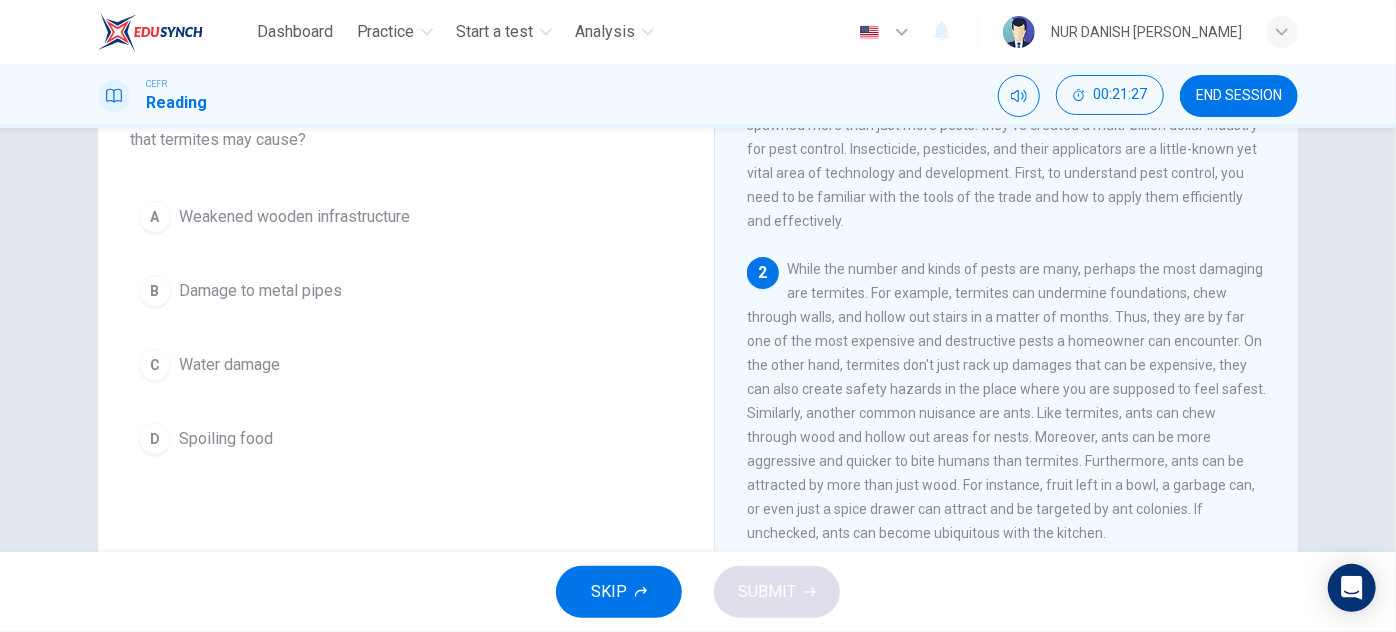 scroll, scrollTop: 161, scrollLeft: 0, axis: vertical 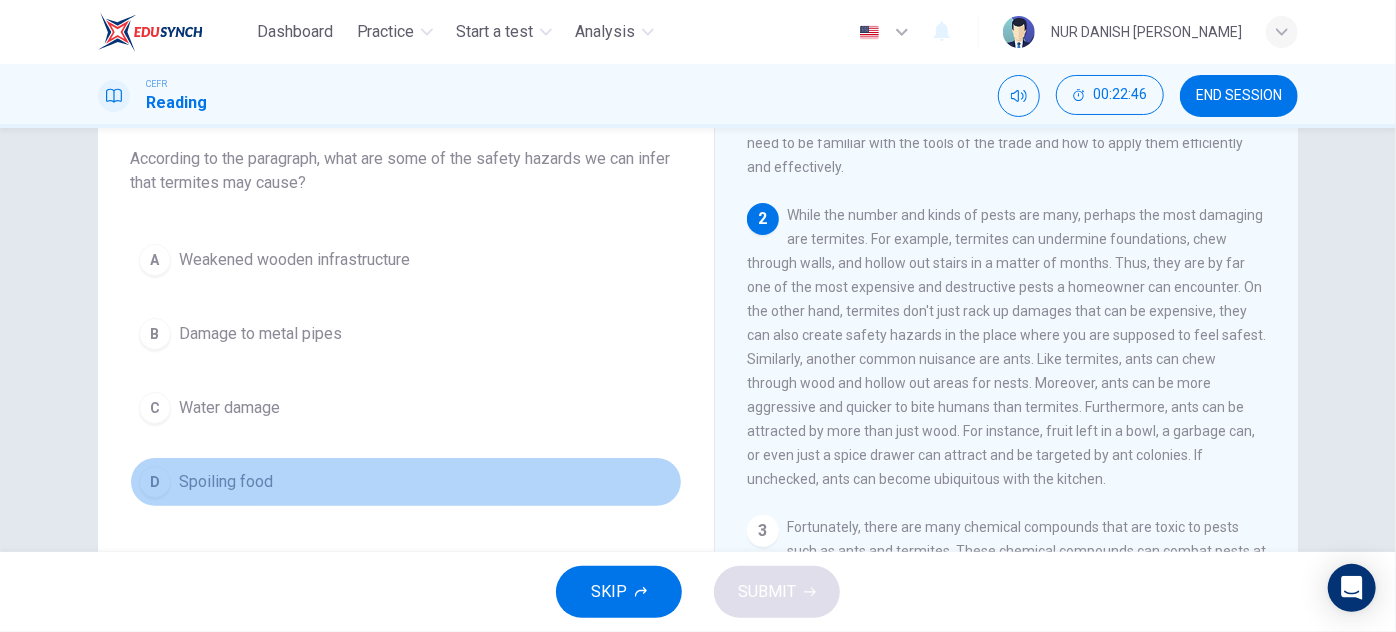click on "Spoiling food" at bounding box center [226, 482] 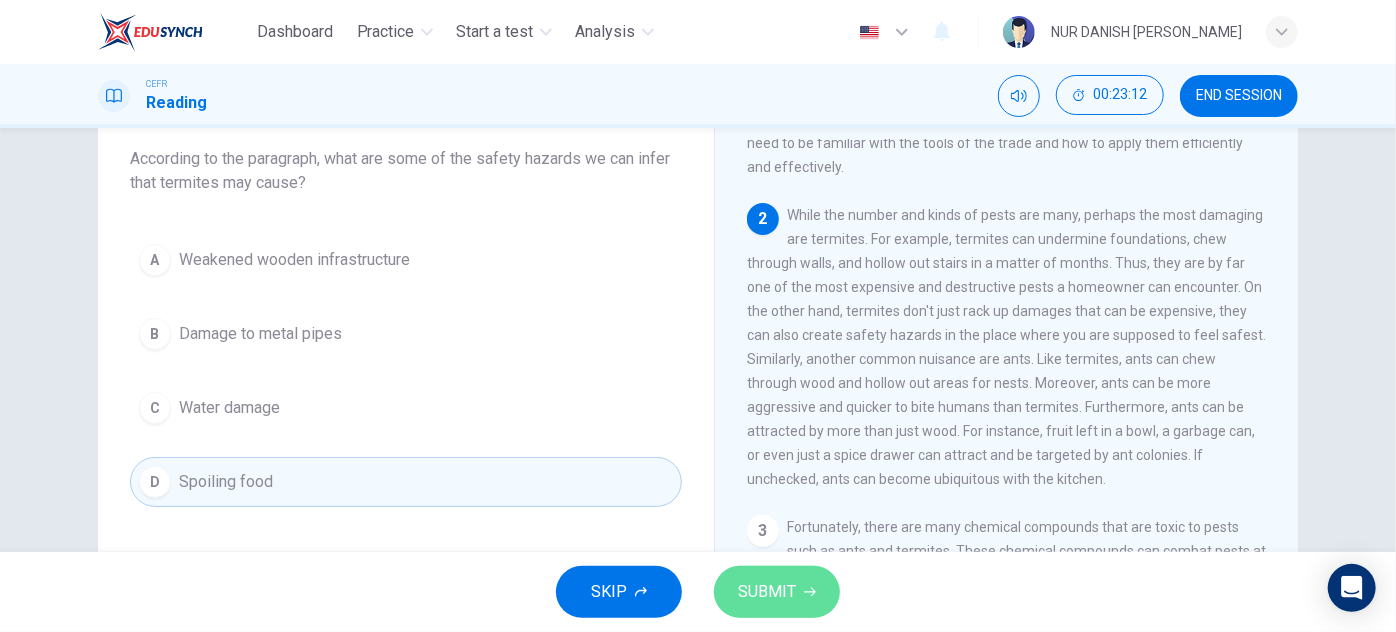click on "SUBMIT" at bounding box center [767, 592] 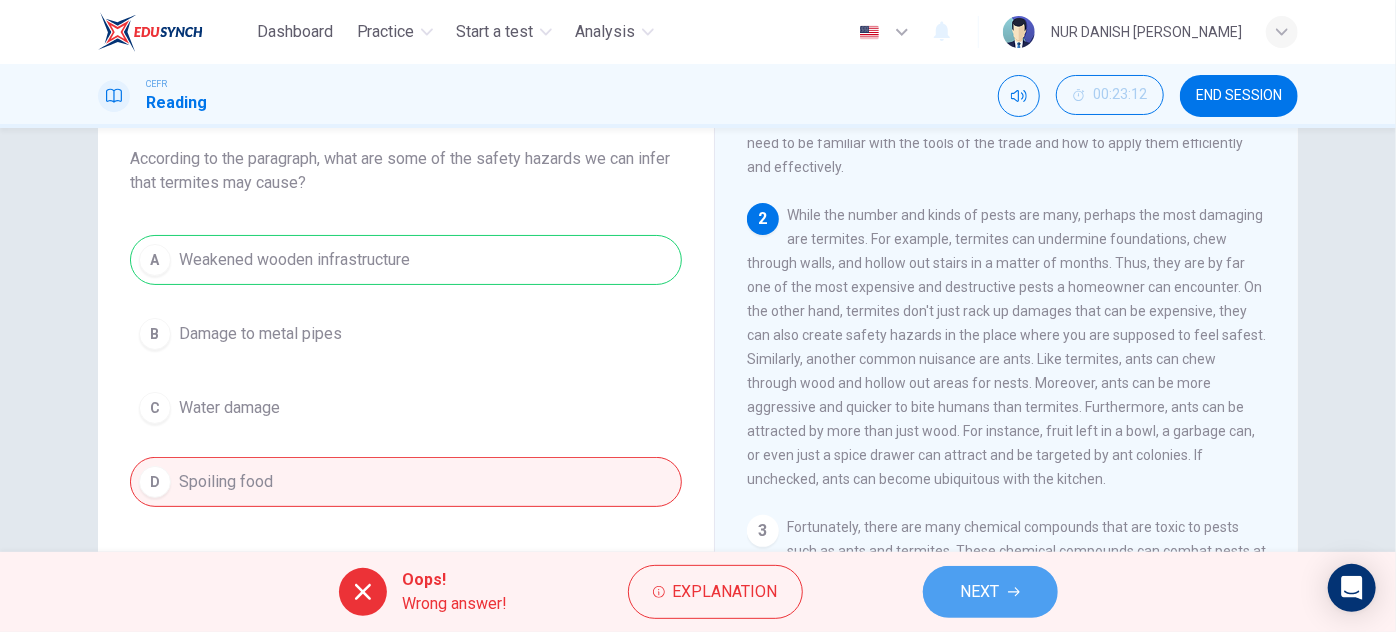 click on "NEXT" at bounding box center (980, 592) 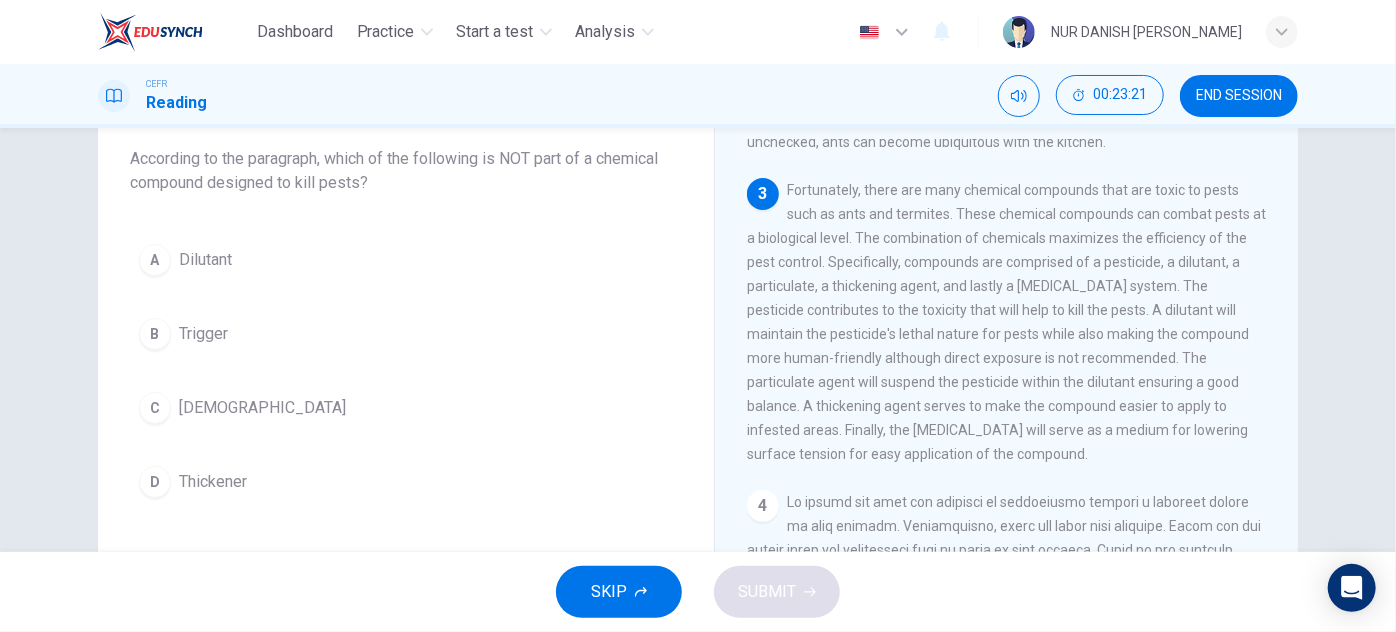 scroll, scrollTop: 584, scrollLeft: 0, axis: vertical 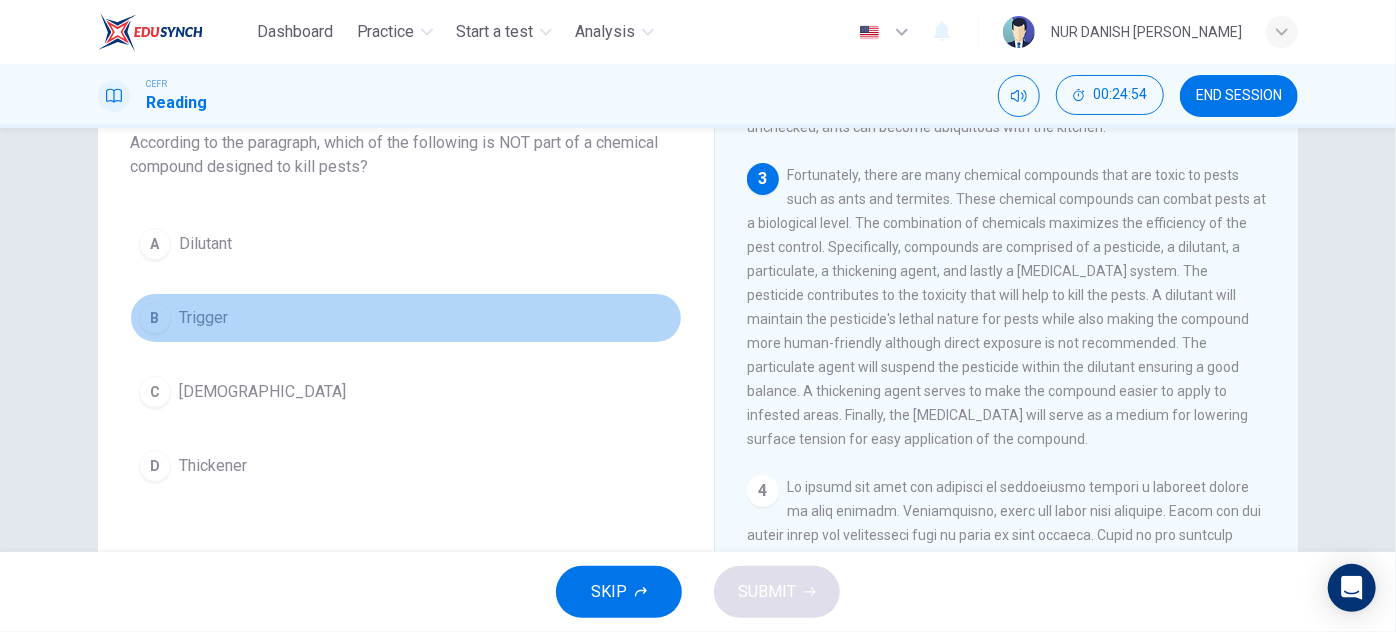 click on "B Trigger" at bounding box center (406, 318) 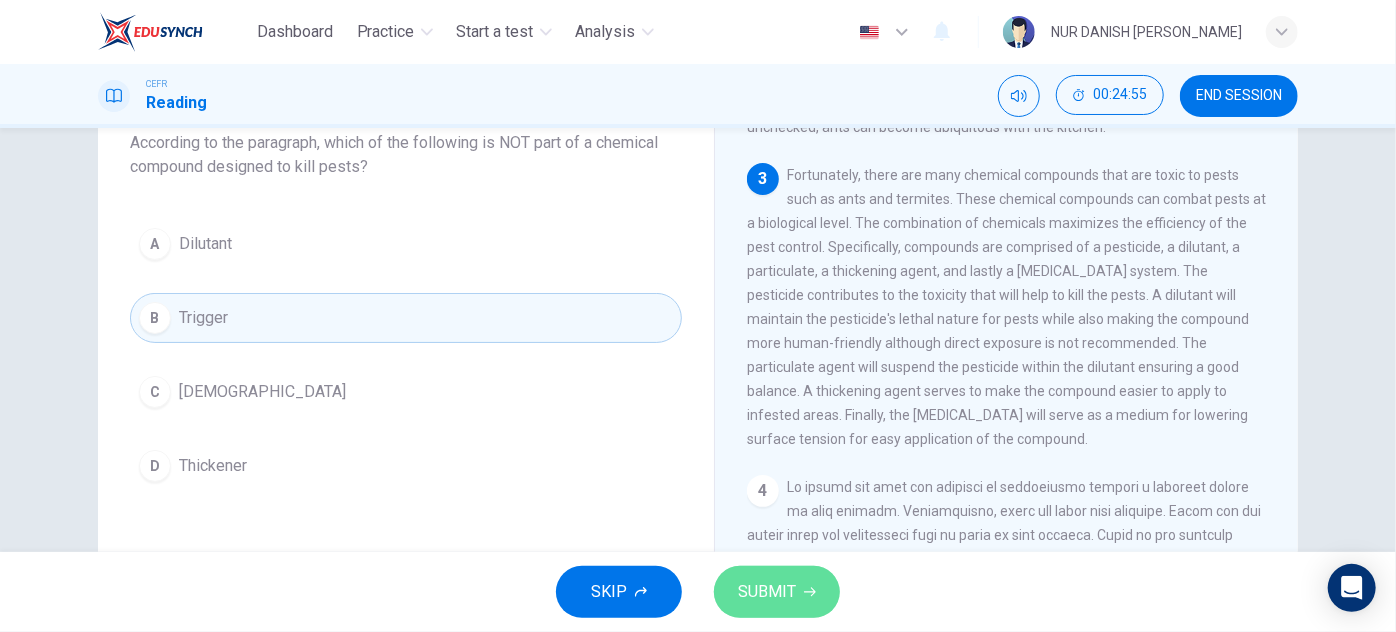 click on "SUBMIT" at bounding box center [777, 592] 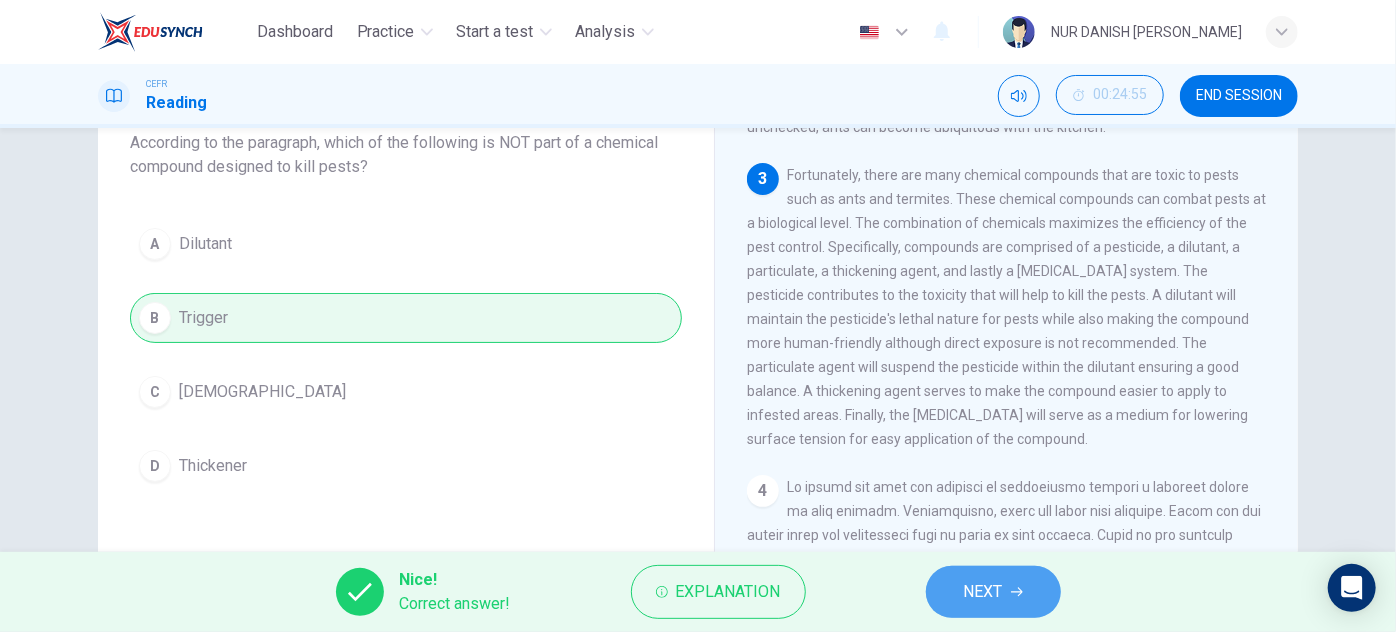 click on "NEXT" at bounding box center (993, 592) 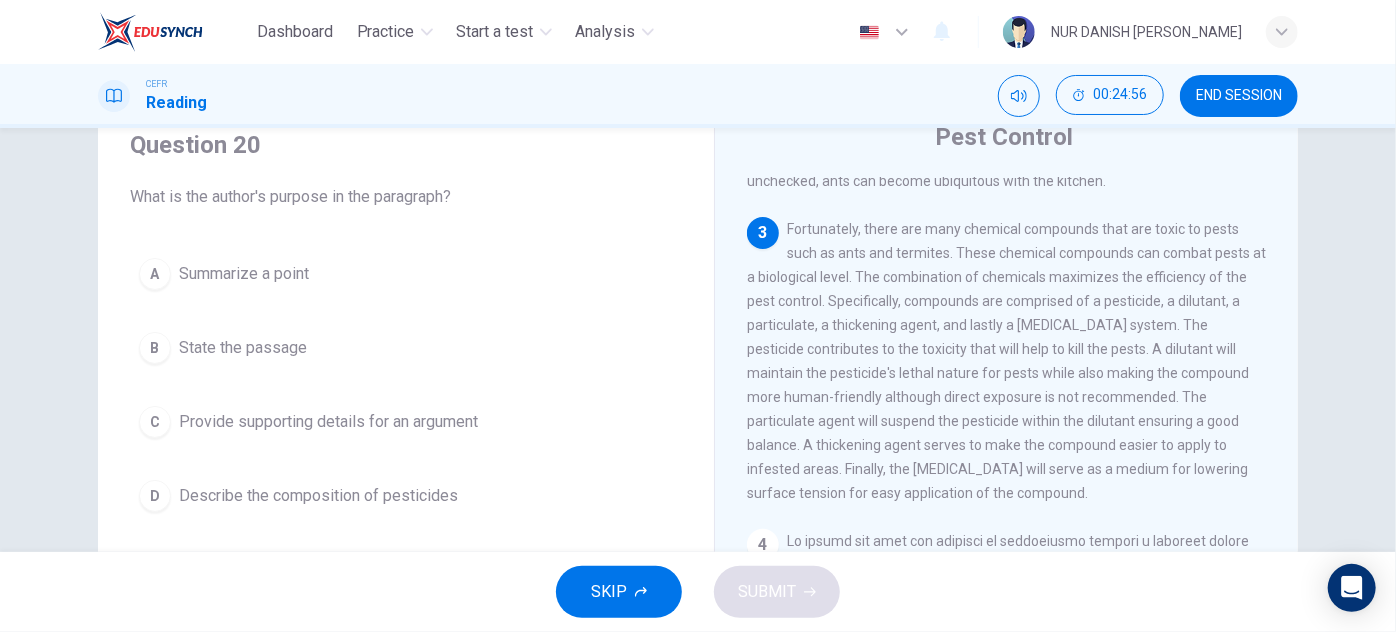 scroll, scrollTop: 78, scrollLeft: 0, axis: vertical 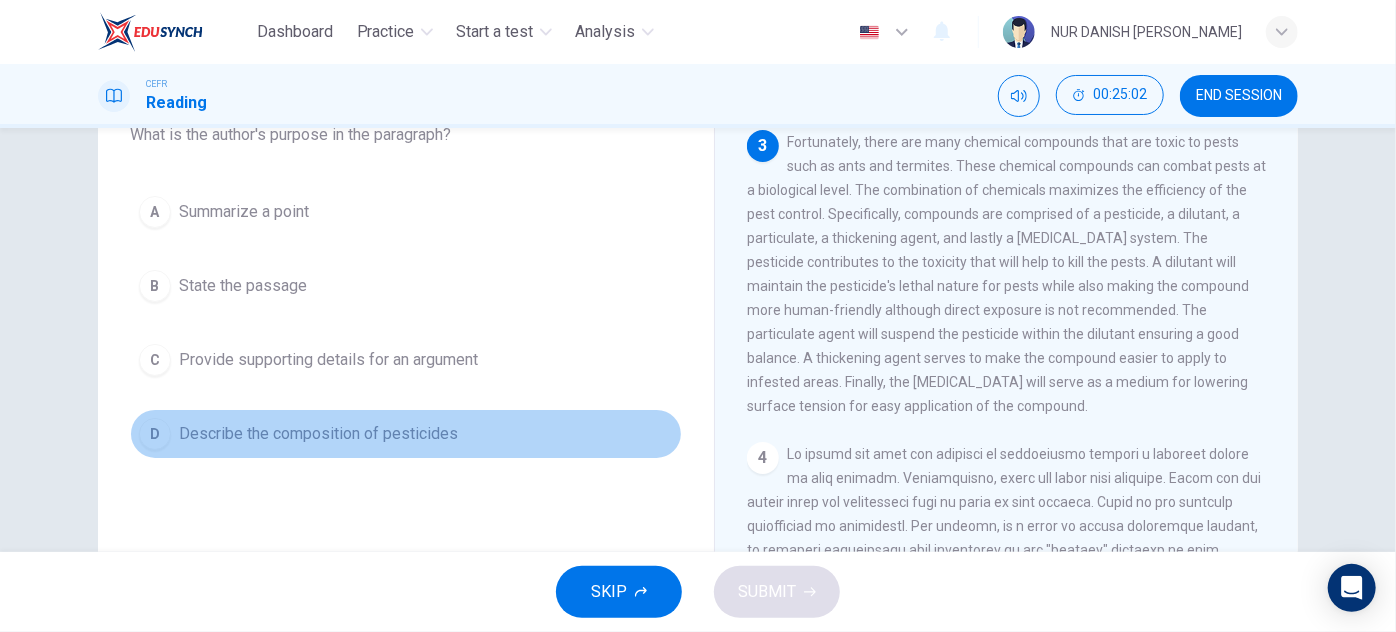 click on "Describe the composition of pesticides" at bounding box center (318, 434) 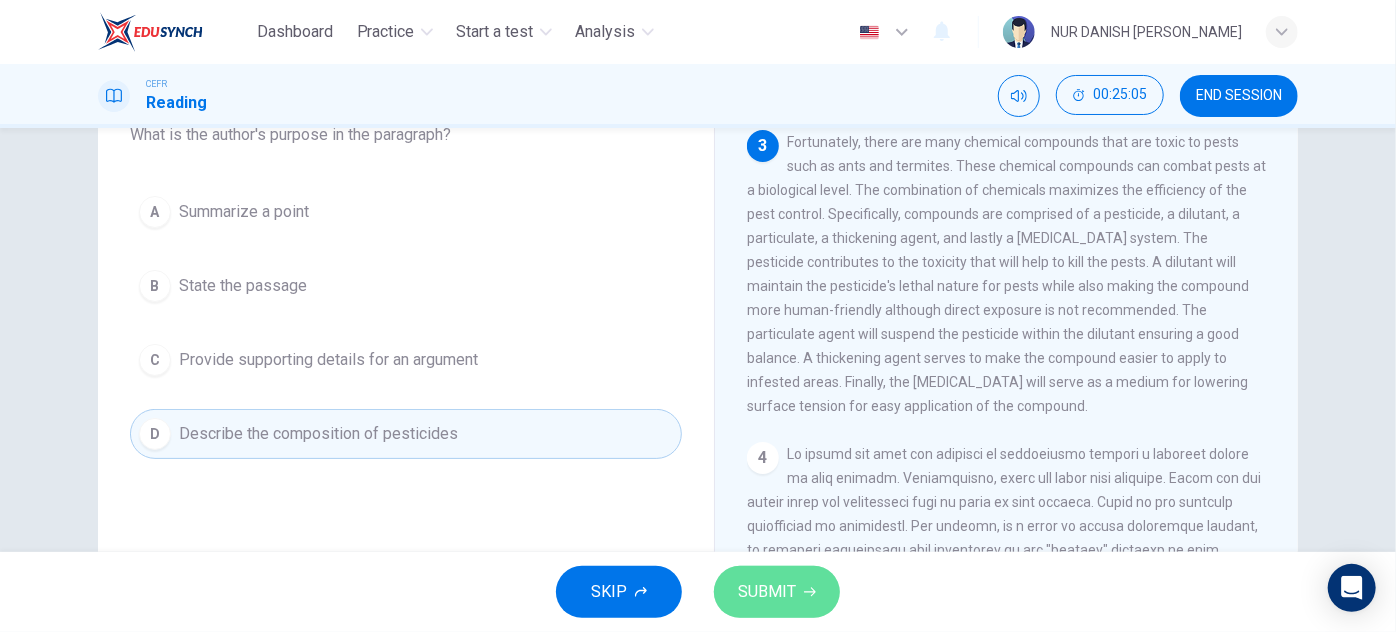 click on "SUBMIT" at bounding box center [767, 592] 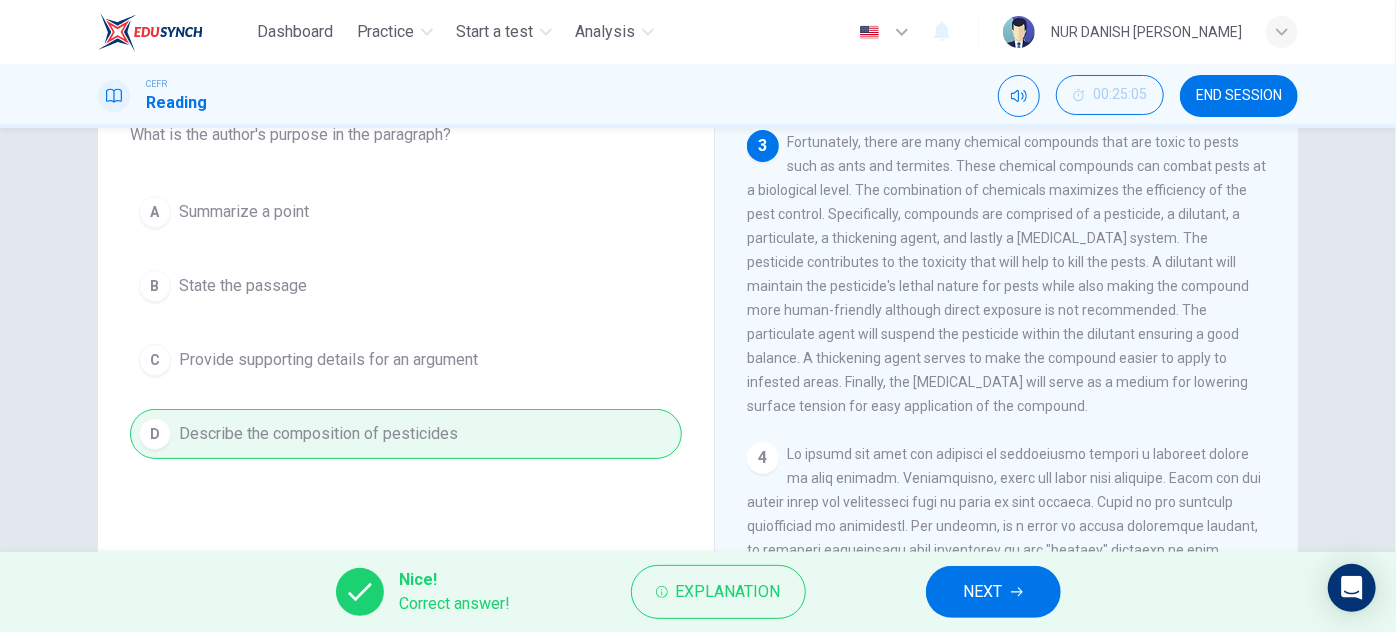 click on "NEXT" at bounding box center [983, 592] 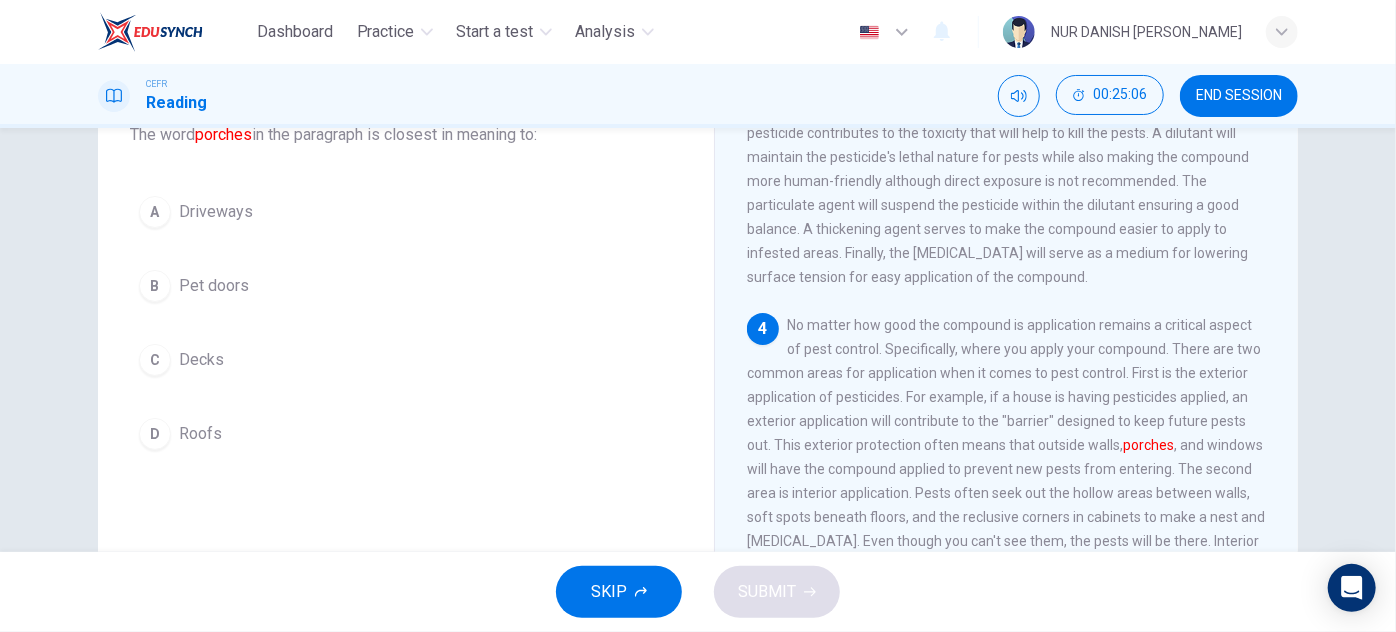 scroll, scrollTop: 752, scrollLeft: 0, axis: vertical 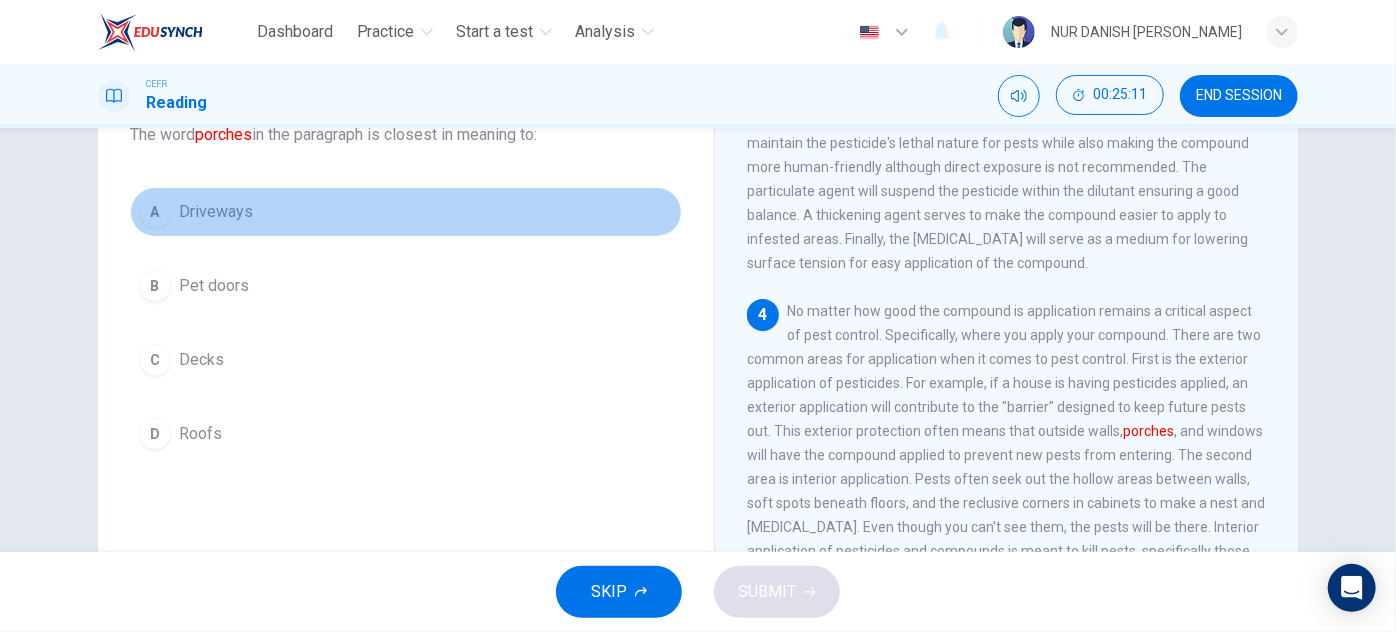 click on "A Driveways" at bounding box center (406, 212) 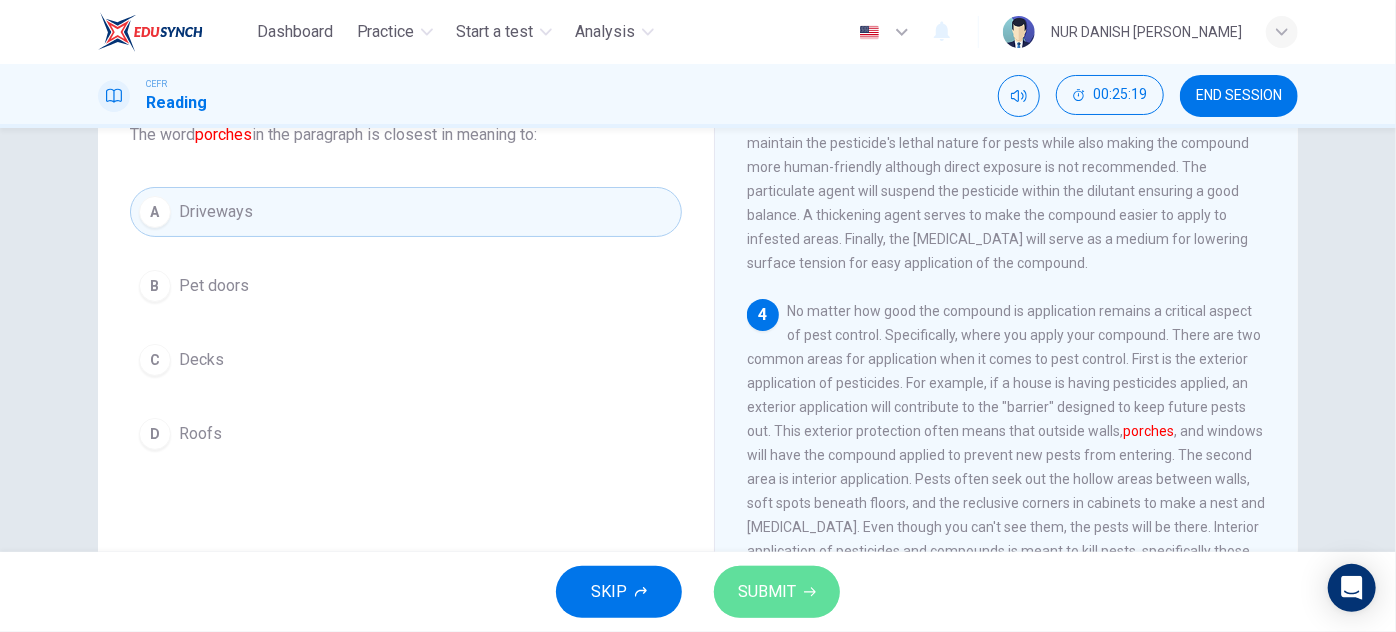 click on "SUBMIT" at bounding box center [767, 592] 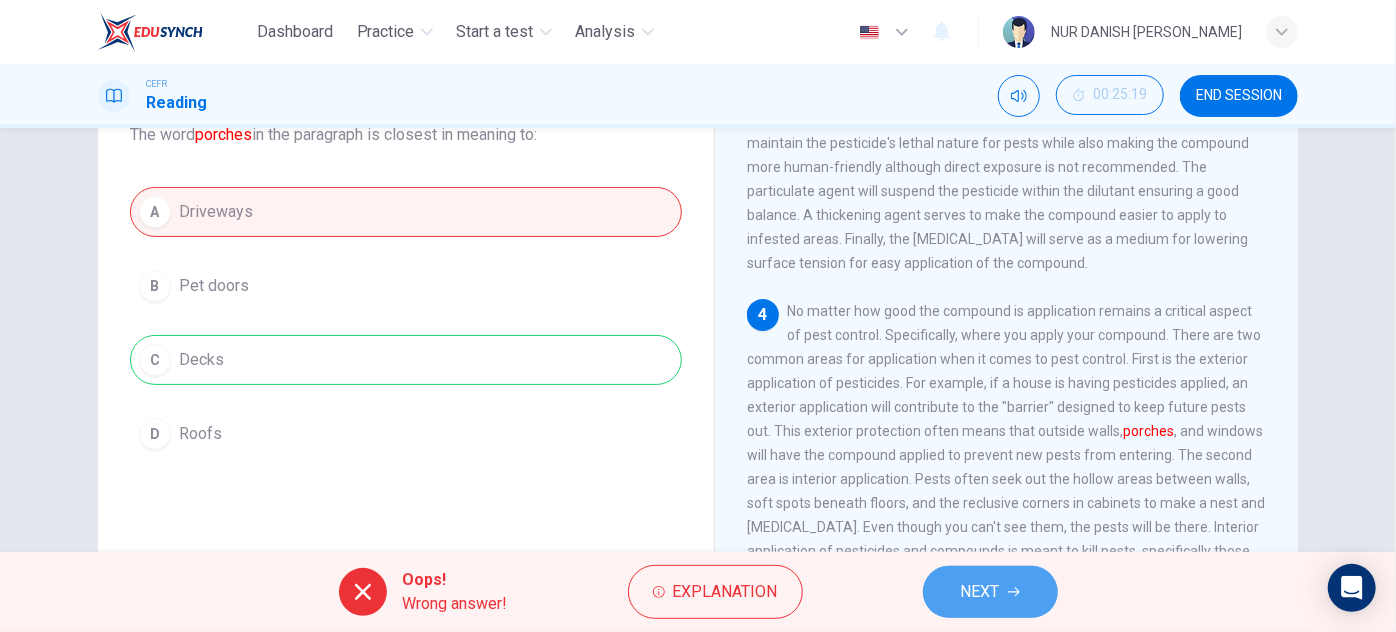 click on "NEXT" at bounding box center (990, 592) 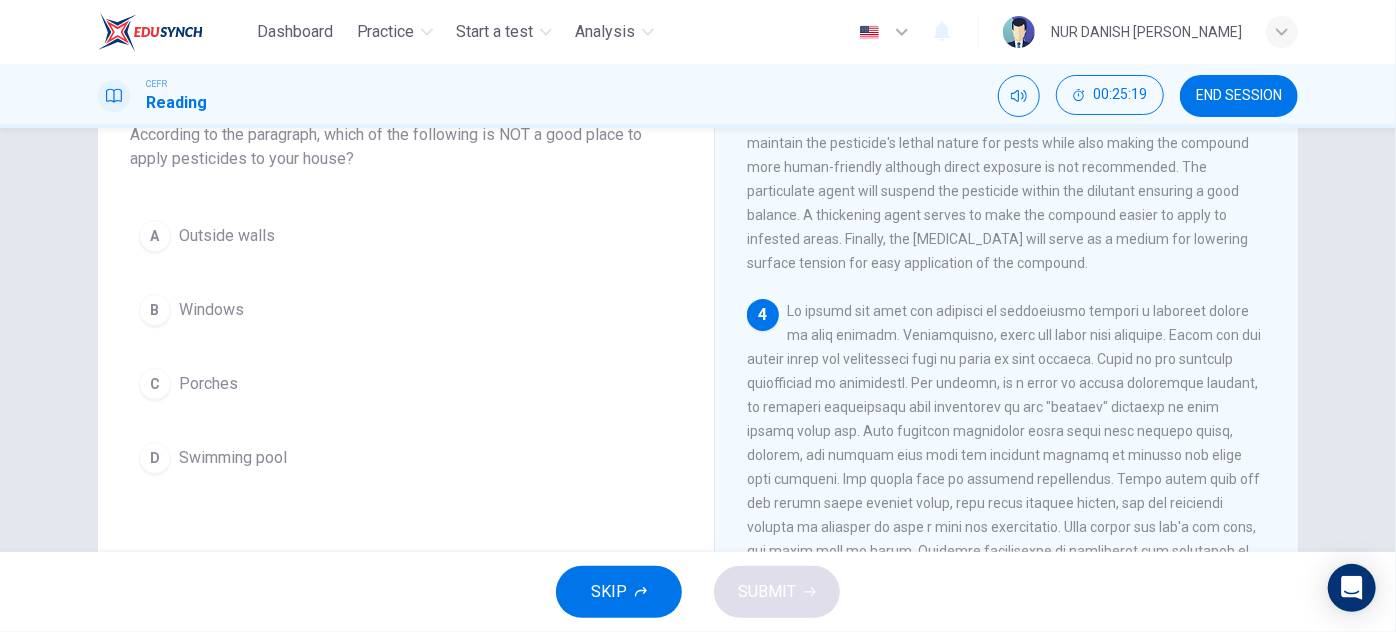scroll, scrollTop: 50, scrollLeft: 0, axis: vertical 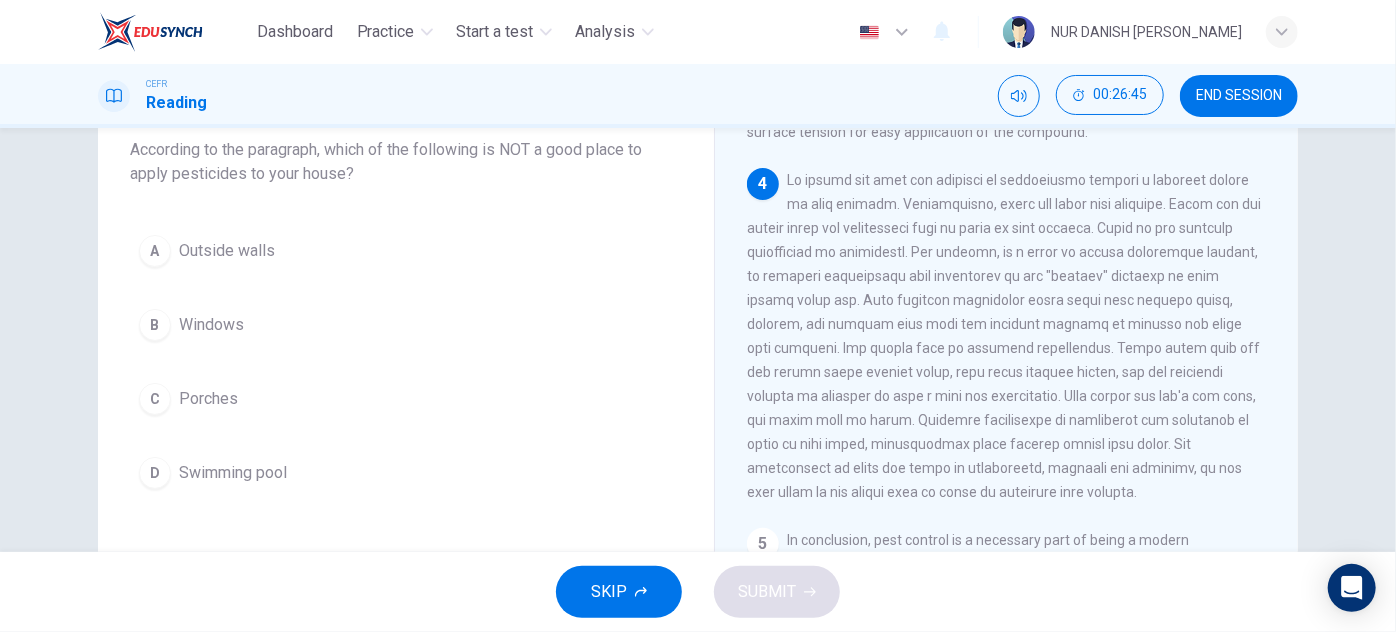 click on "D Swimming pool" at bounding box center [406, 473] 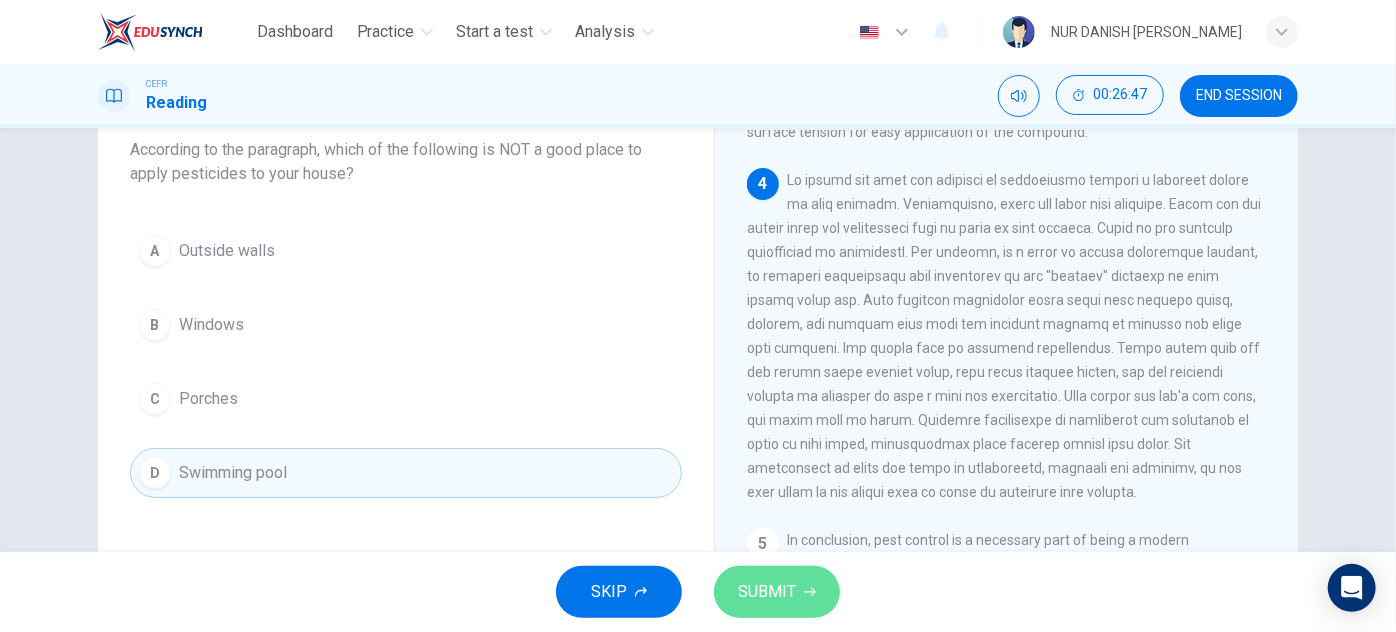click on "SUBMIT" at bounding box center [767, 592] 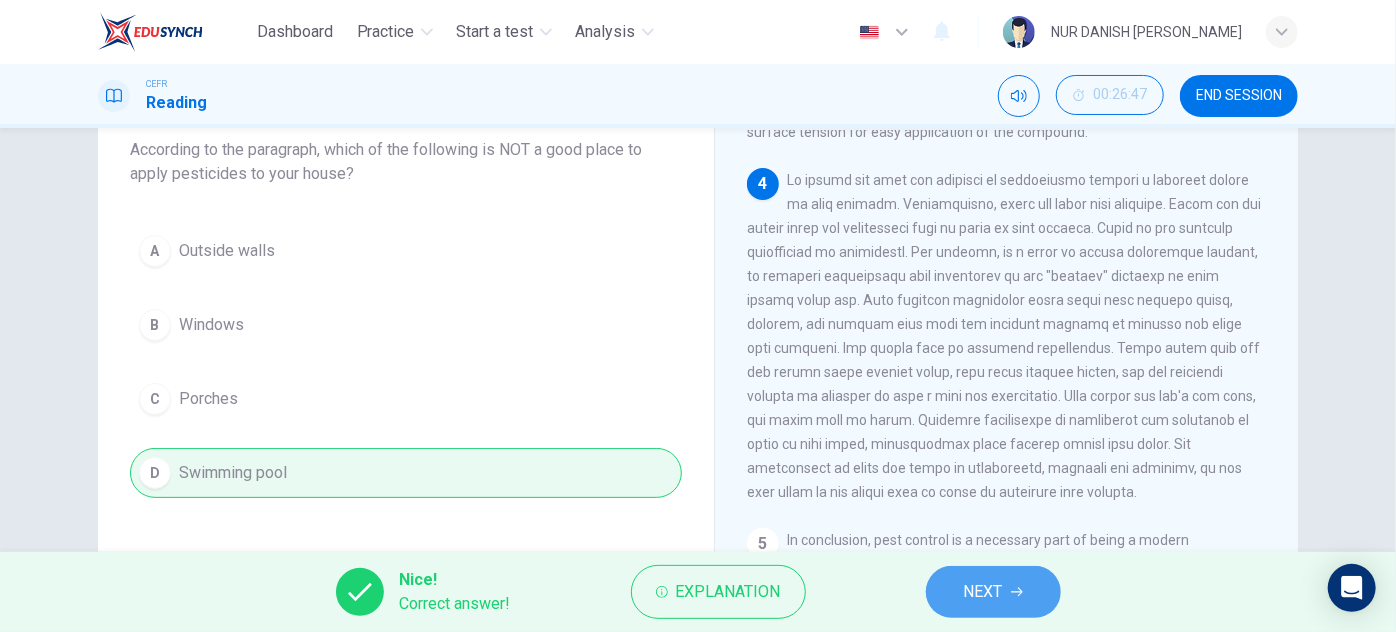 click on "NEXT" at bounding box center (993, 592) 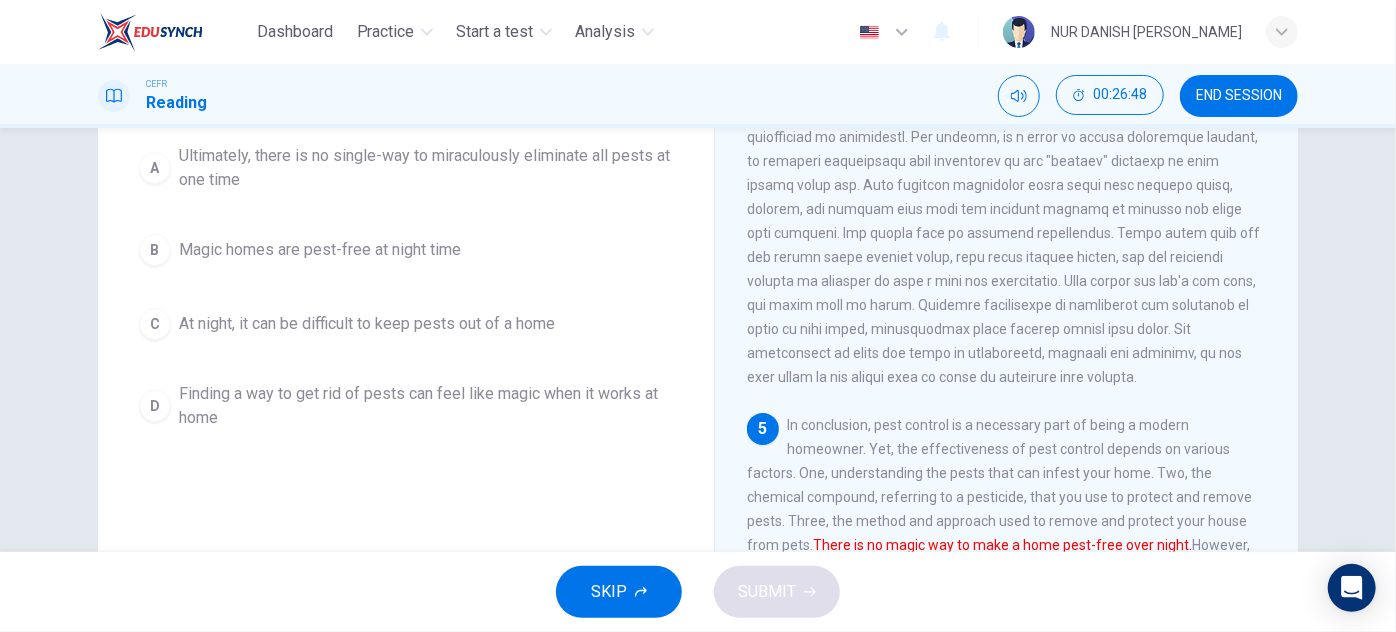 scroll, scrollTop: 351, scrollLeft: 0, axis: vertical 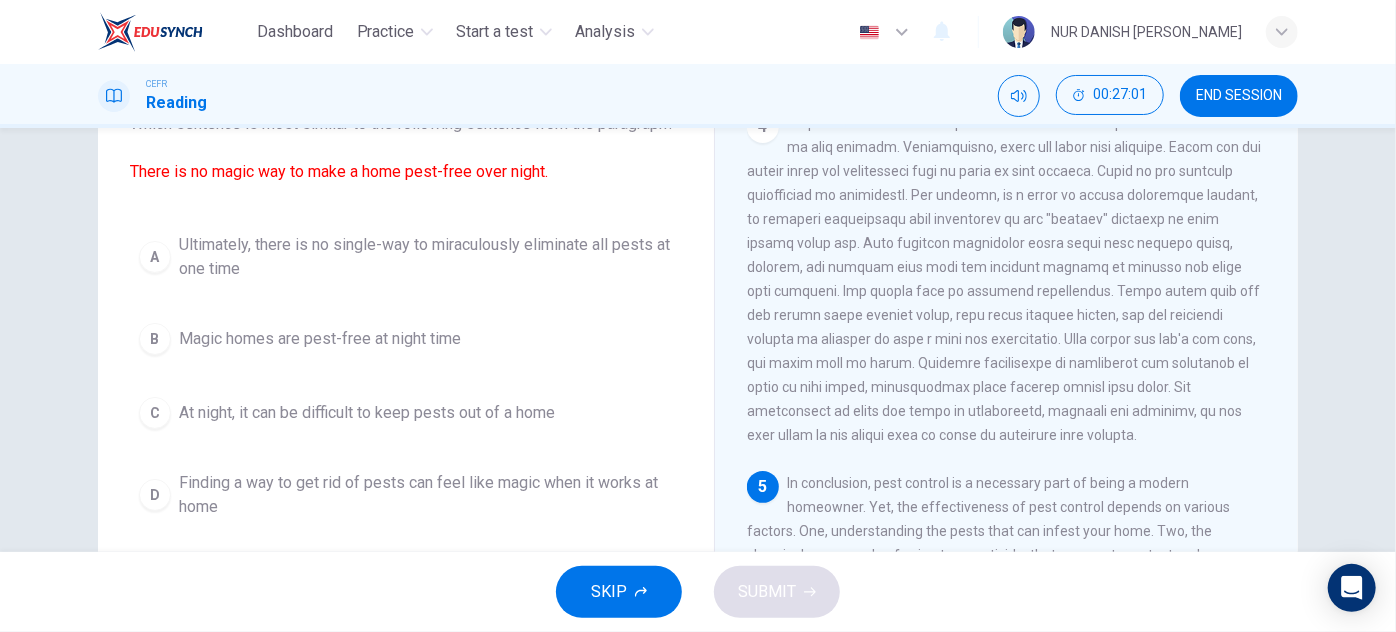 click on "Ultimately, there is no single-way to miraculously eliminate all pests at one time" at bounding box center (426, 257) 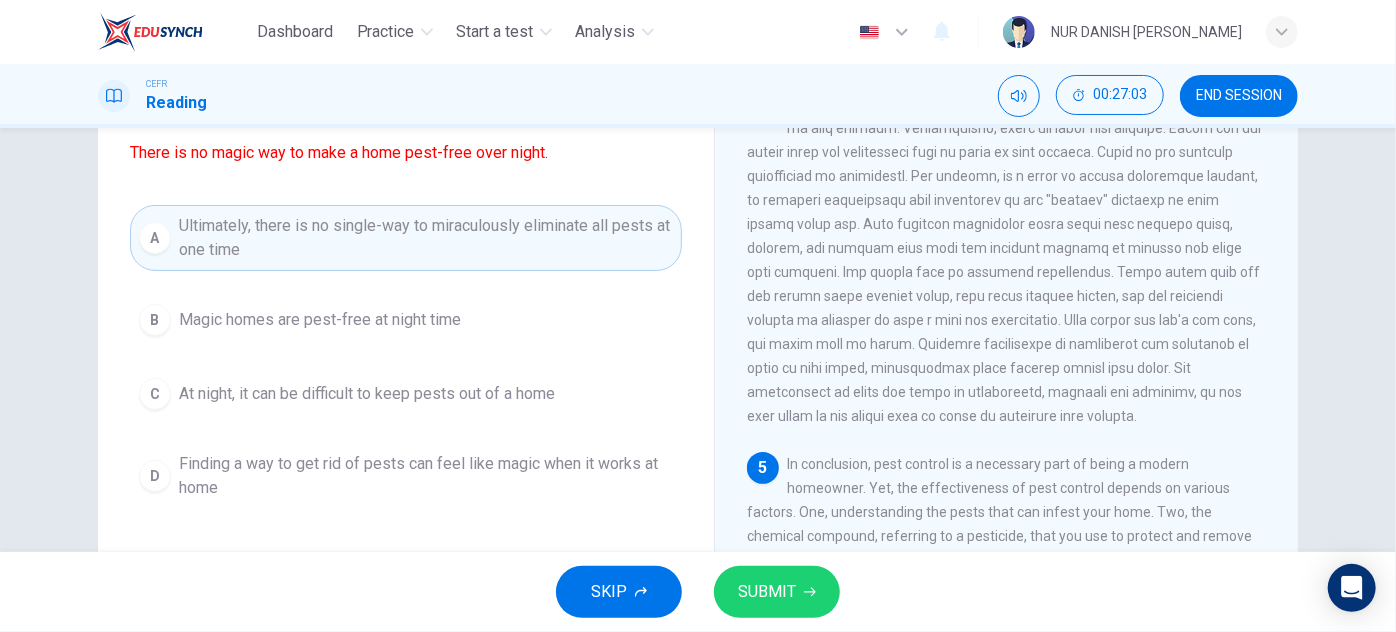 scroll, scrollTop: 173, scrollLeft: 0, axis: vertical 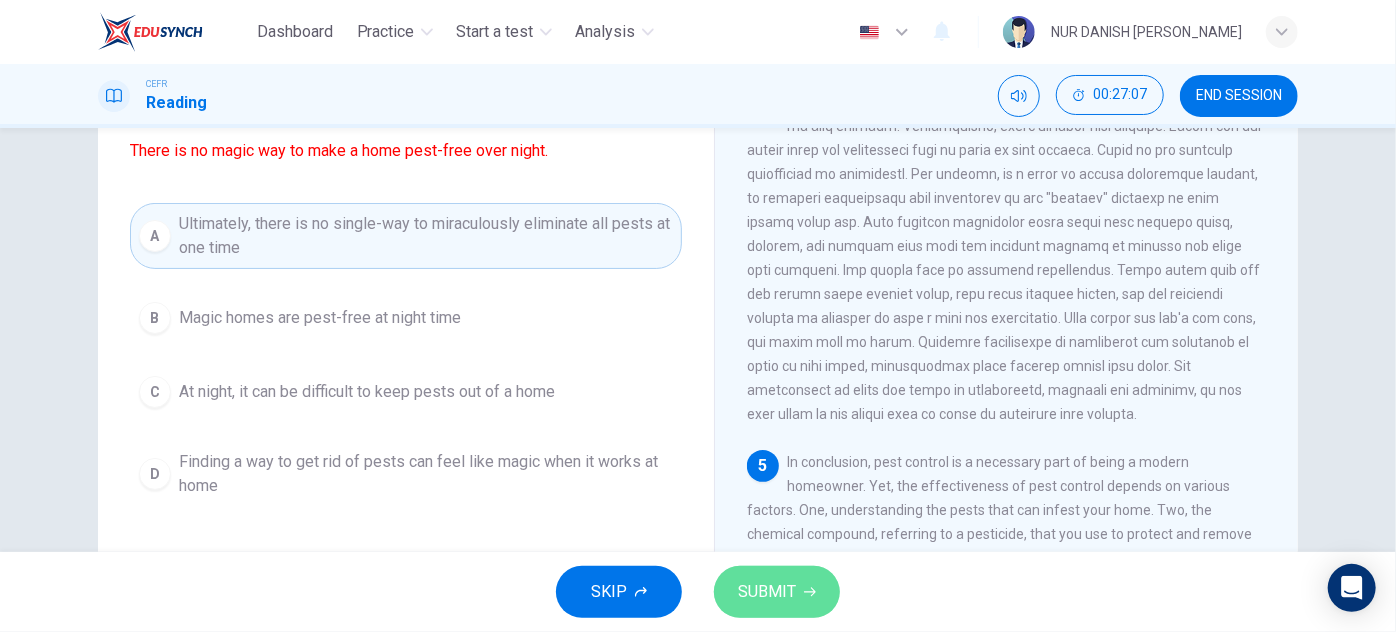 click on "SUBMIT" at bounding box center (767, 592) 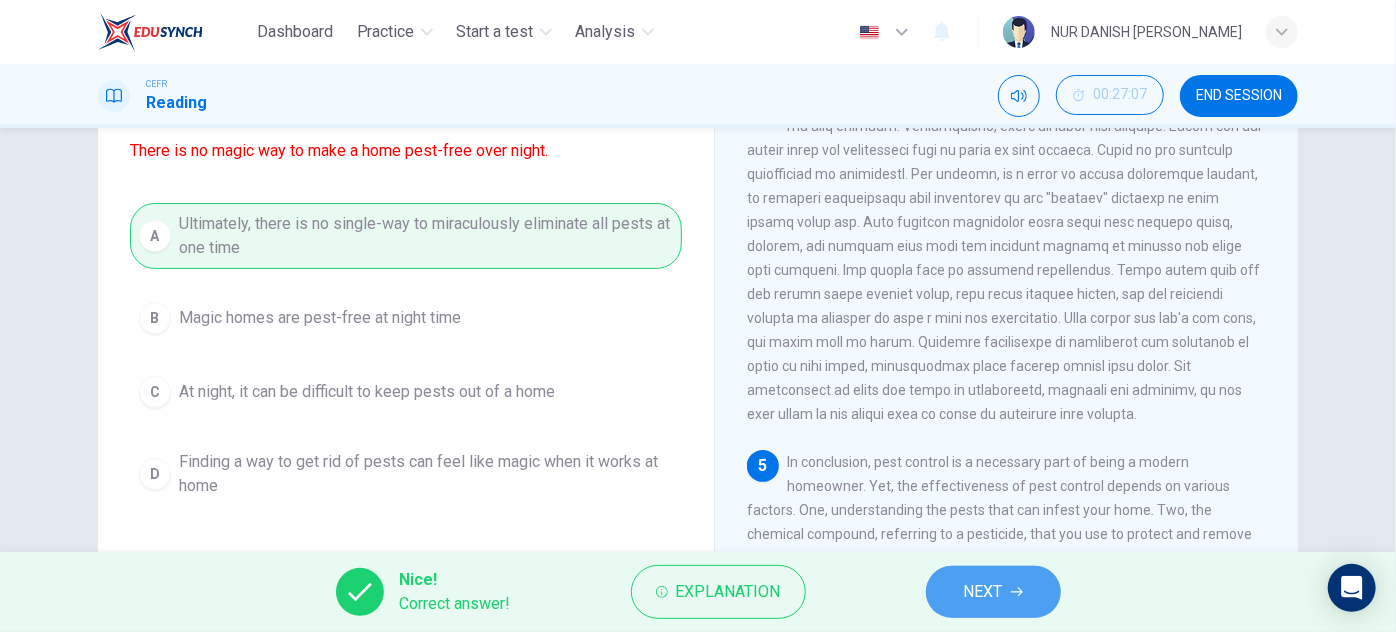 click on "NEXT" at bounding box center (993, 592) 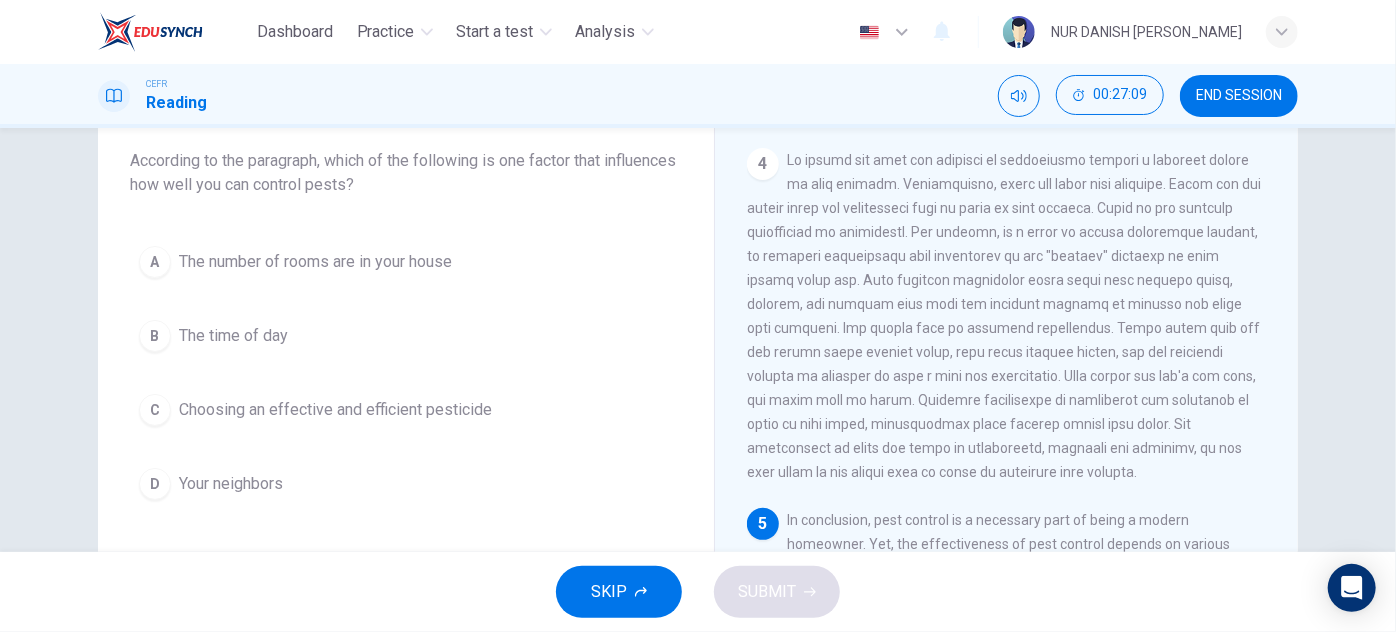 scroll, scrollTop: 114, scrollLeft: 0, axis: vertical 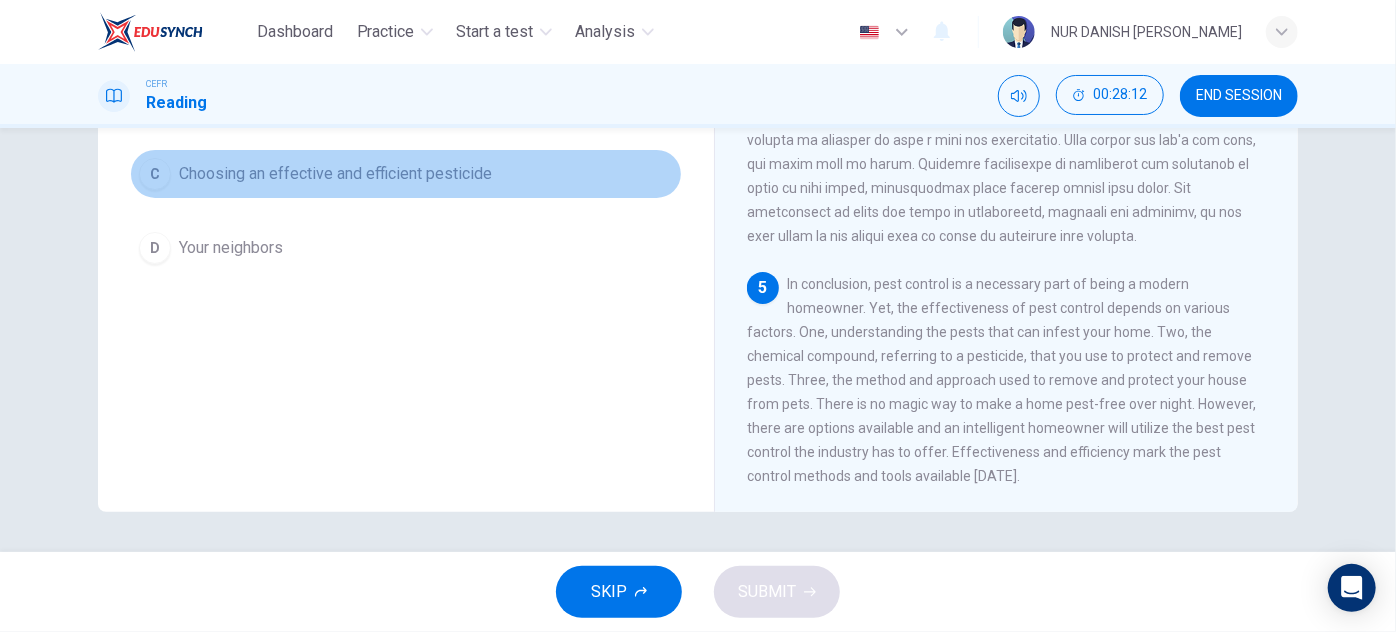 click on "Choosing an effective and efficient pesticide" at bounding box center (335, 174) 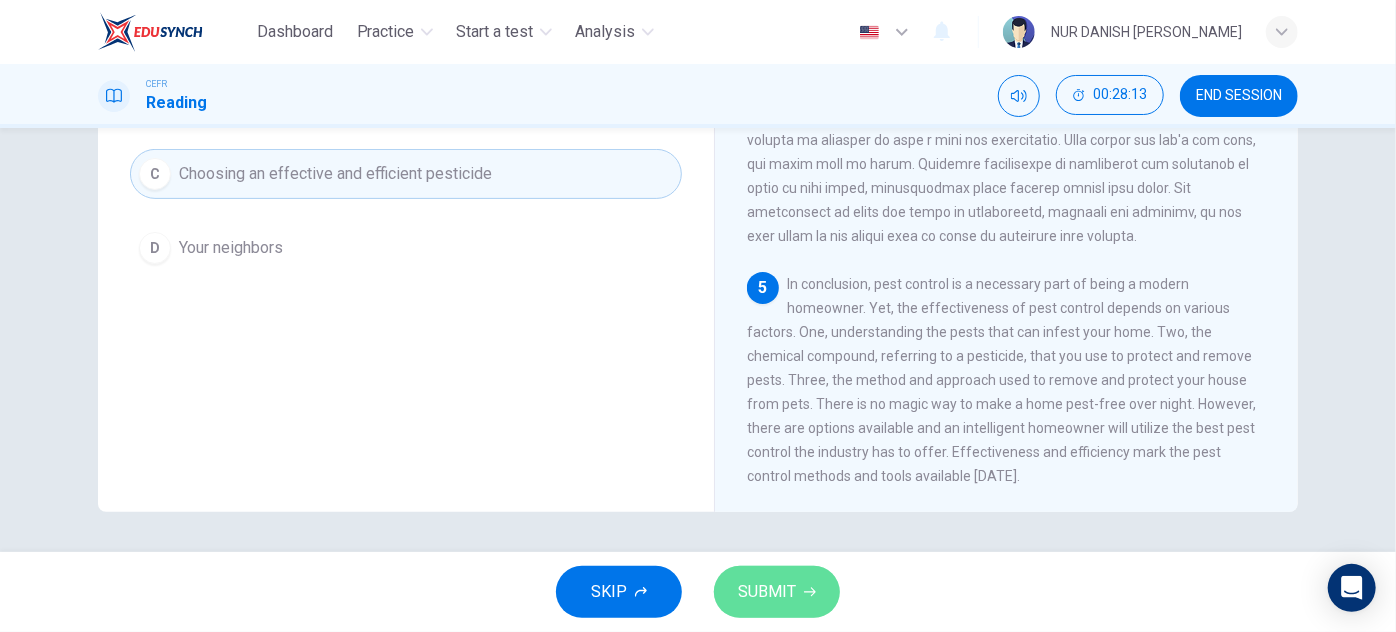 click on "SUBMIT" at bounding box center (767, 592) 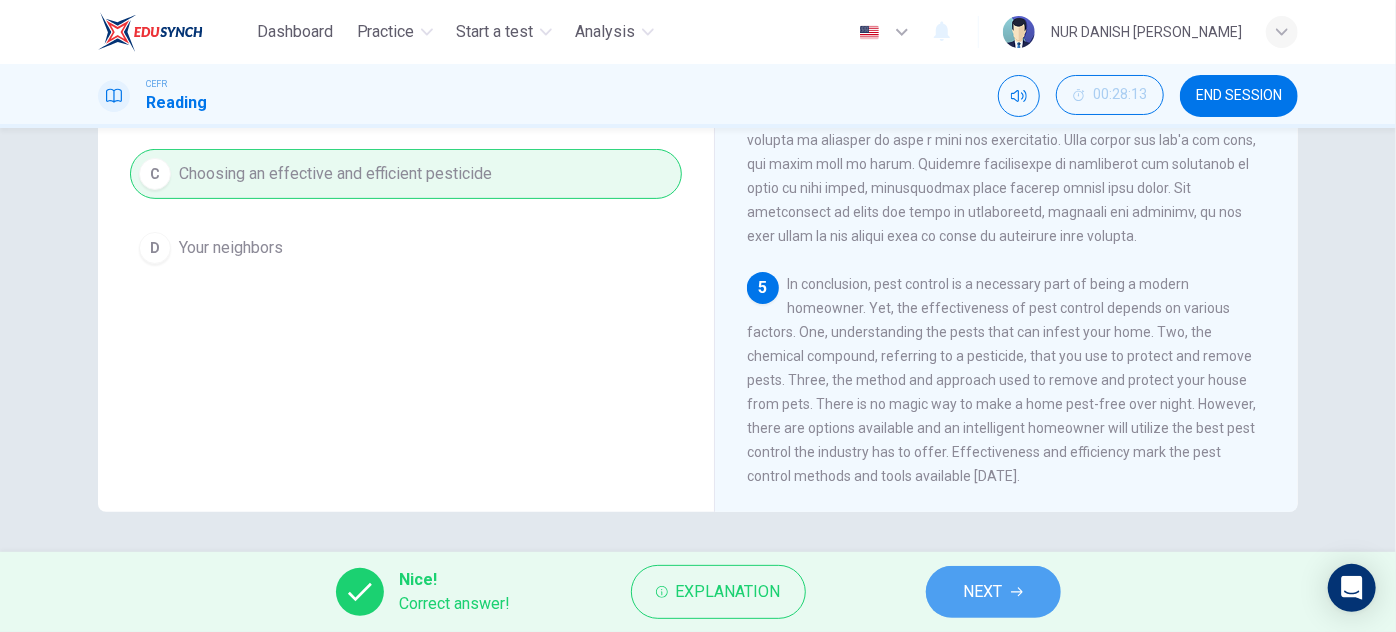 click on "NEXT" at bounding box center (983, 592) 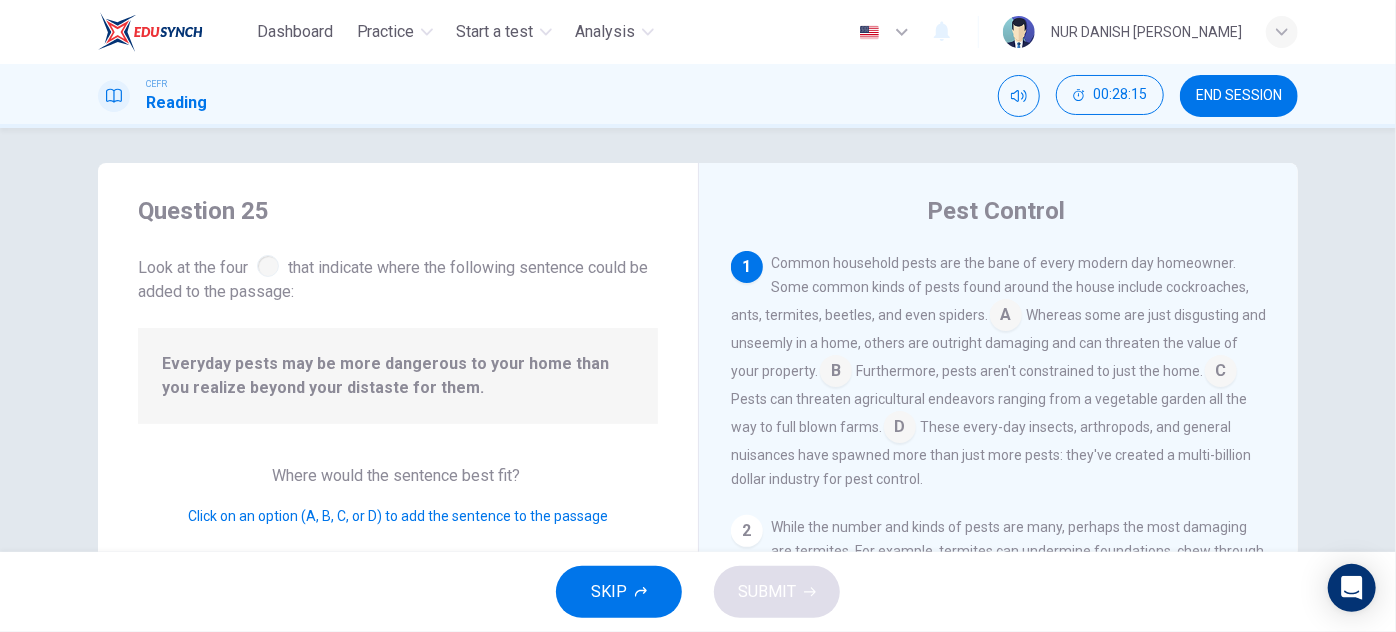 scroll, scrollTop: 0, scrollLeft: 0, axis: both 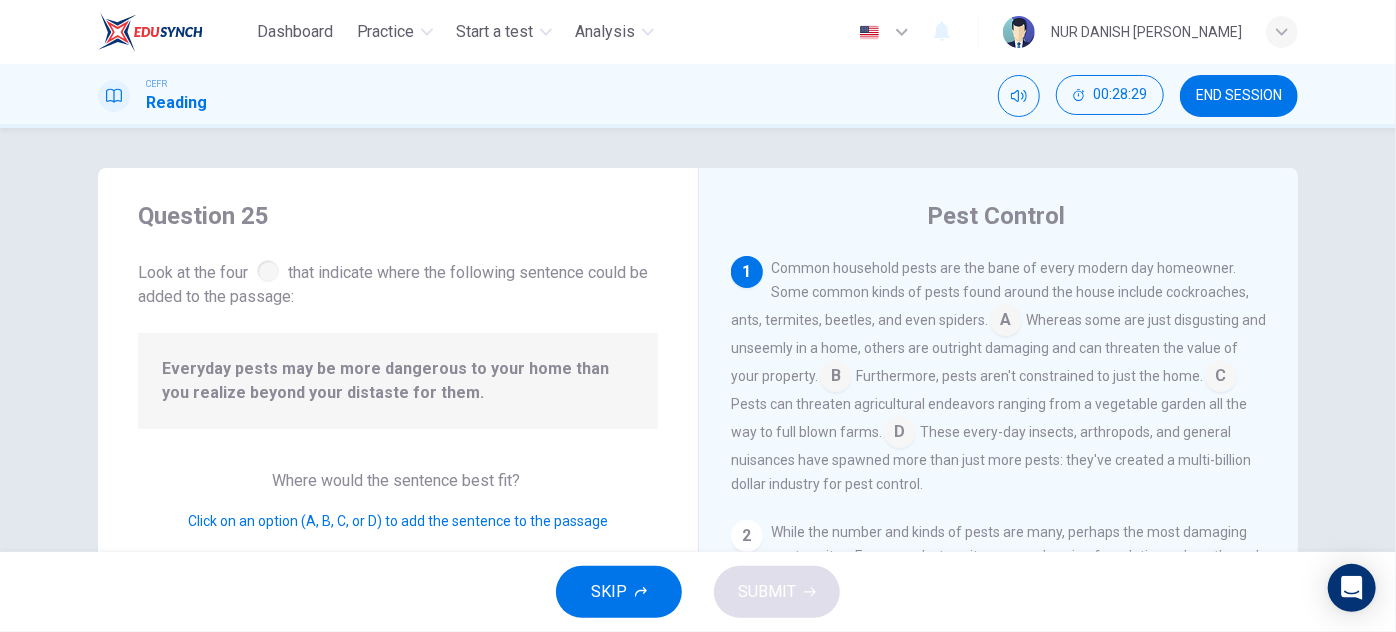 click at bounding box center [1006, 322] 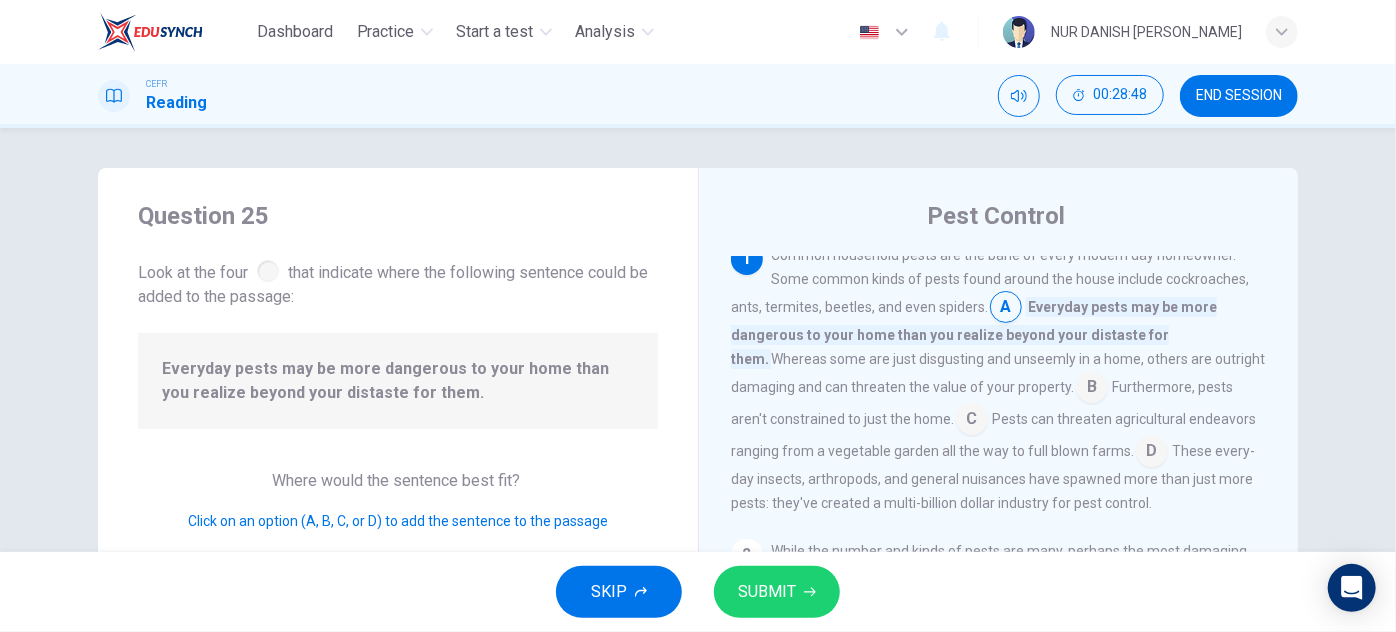 scroll, scrollTop: 14, scrollLeft: 0, axis: vertical 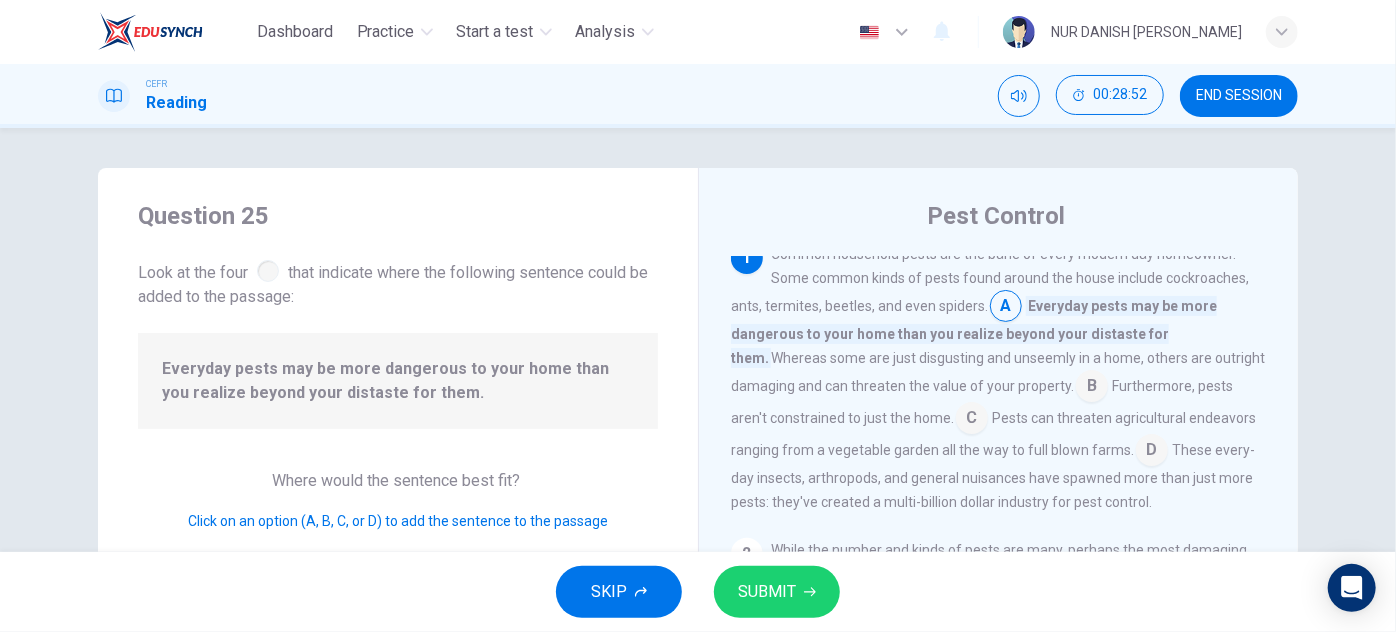 click at bounding box center (1092, 388) 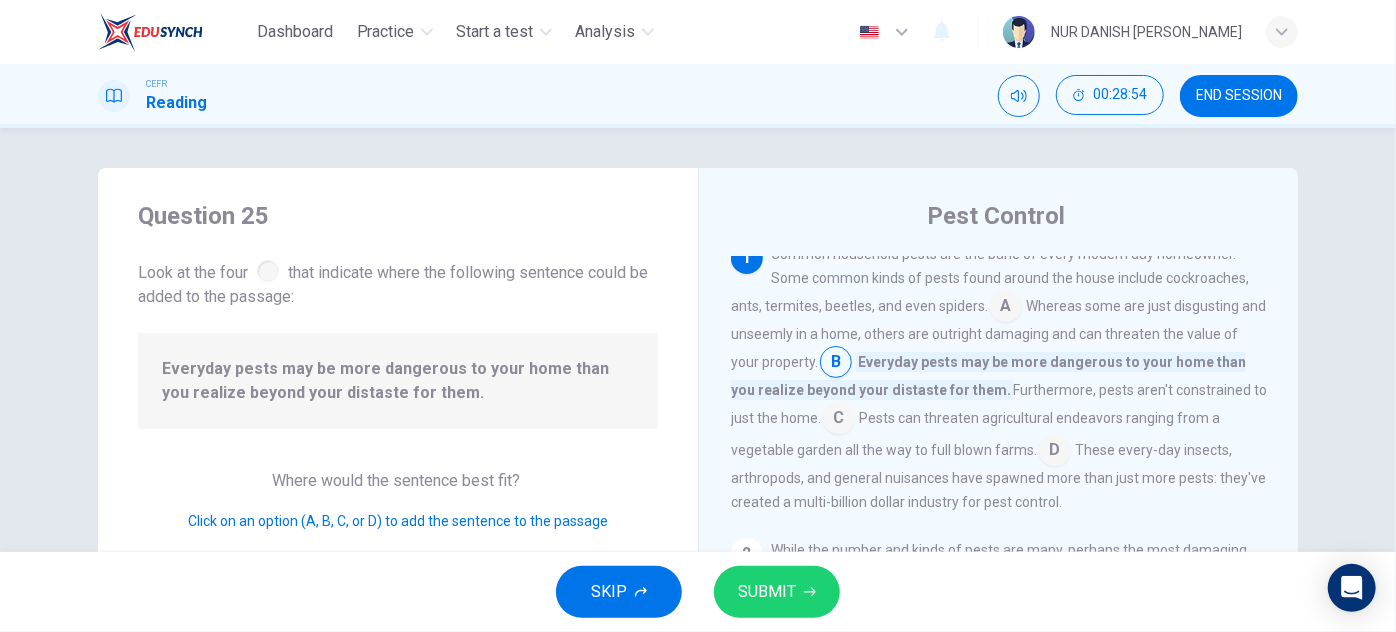 click at bounding box center (839, 420) 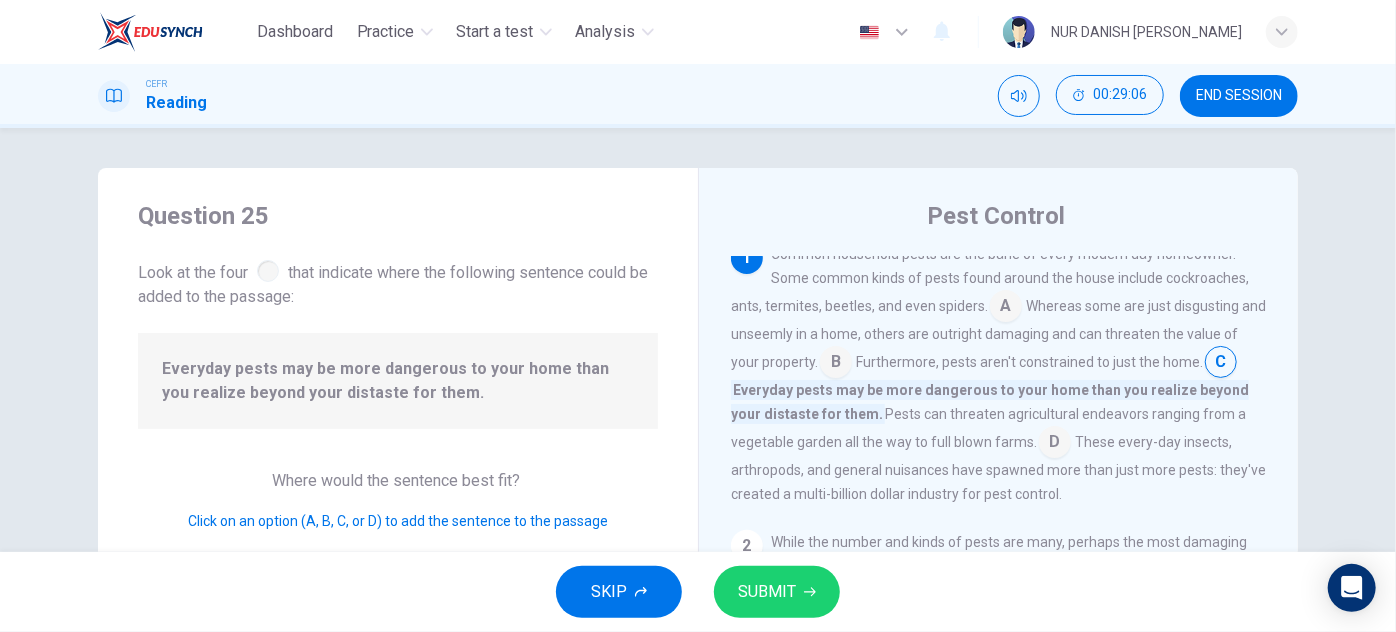 click at bounding box center [1055, 444] 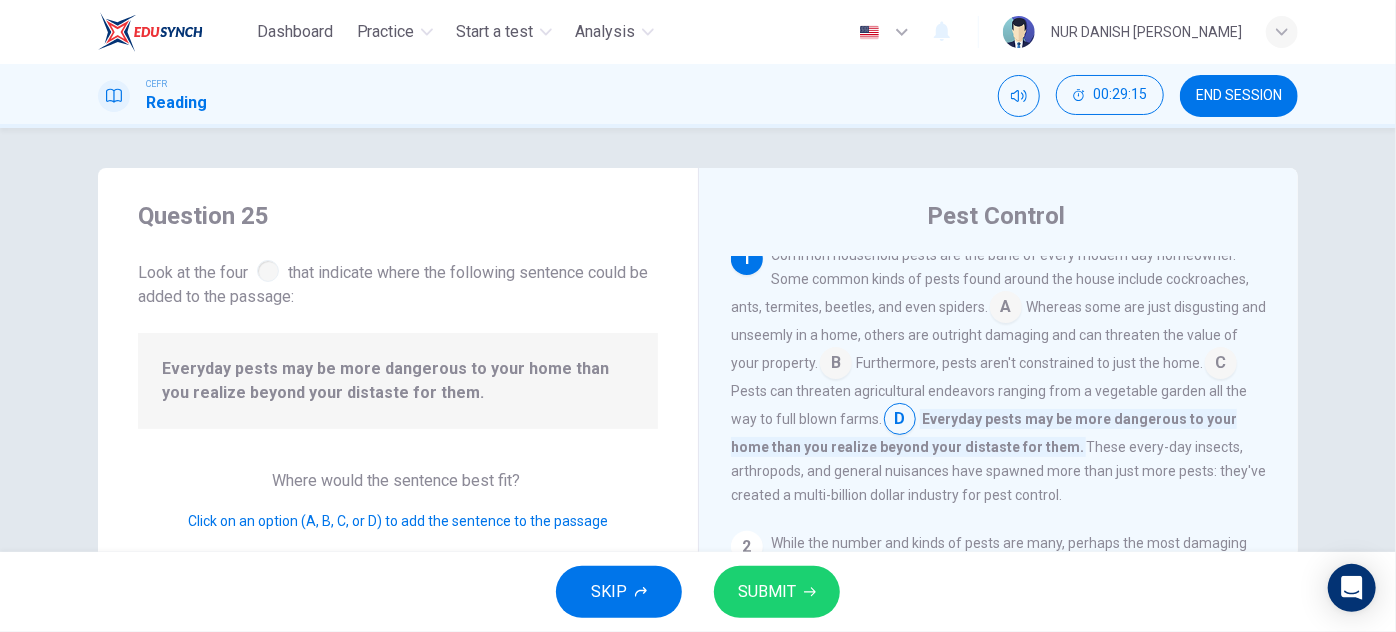 scroll, scrollTop: 3, scrollLeft: 0, axis: vertical 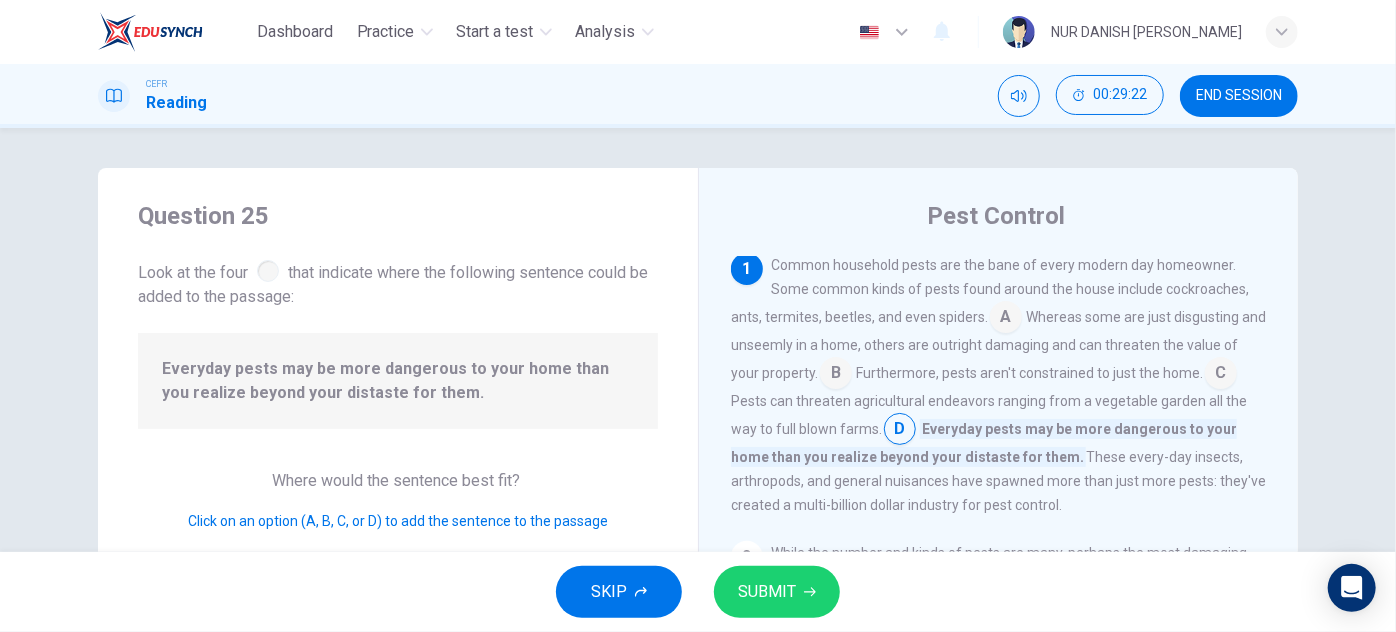 click at bounding box center (1006, 319) 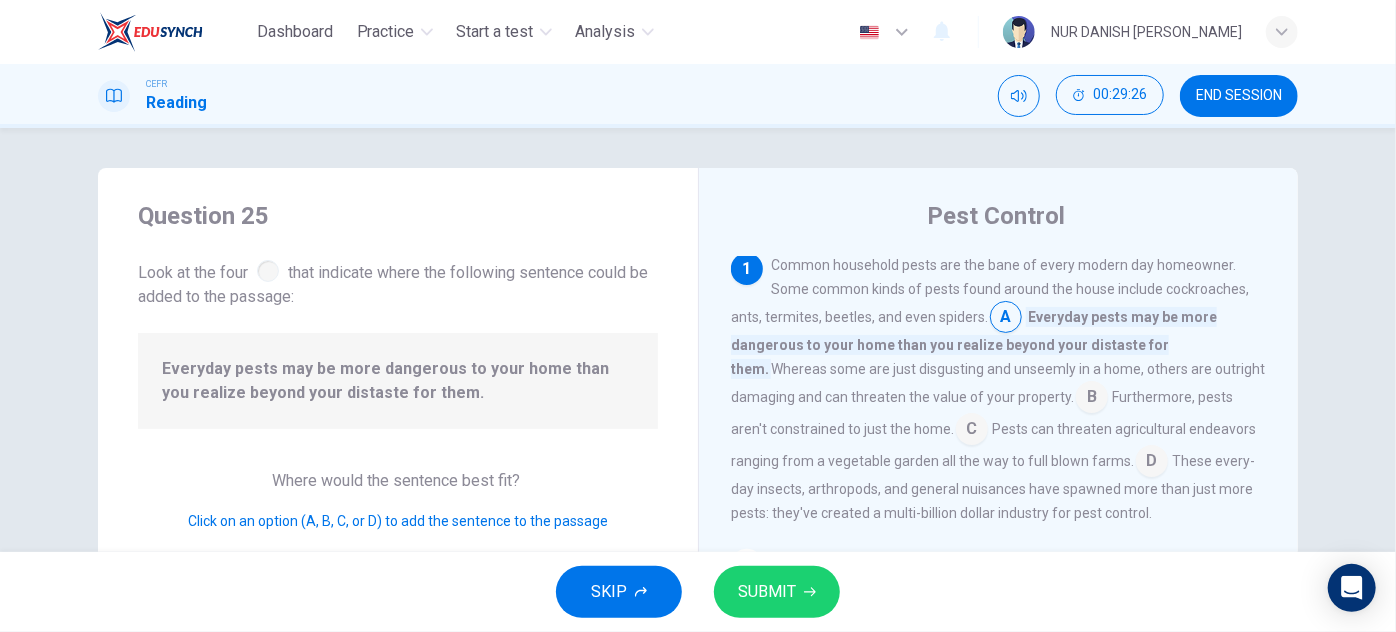 click 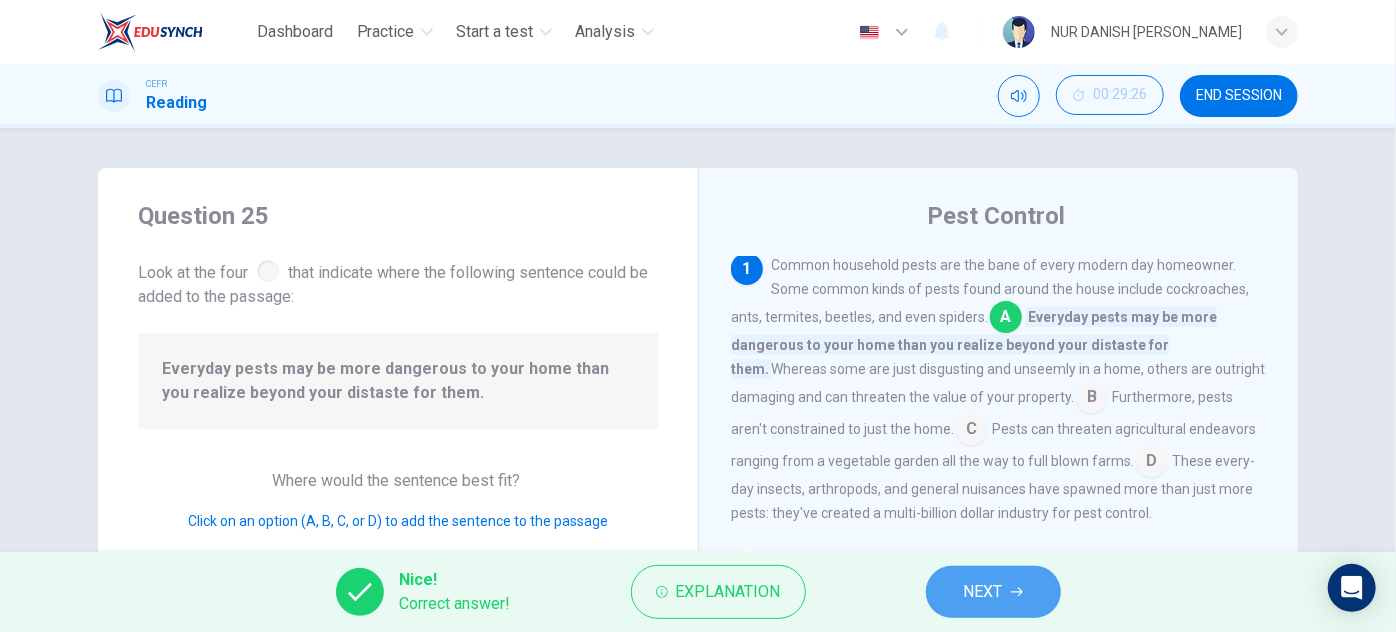 click on "NEXT" at bounding box center (983, 592) 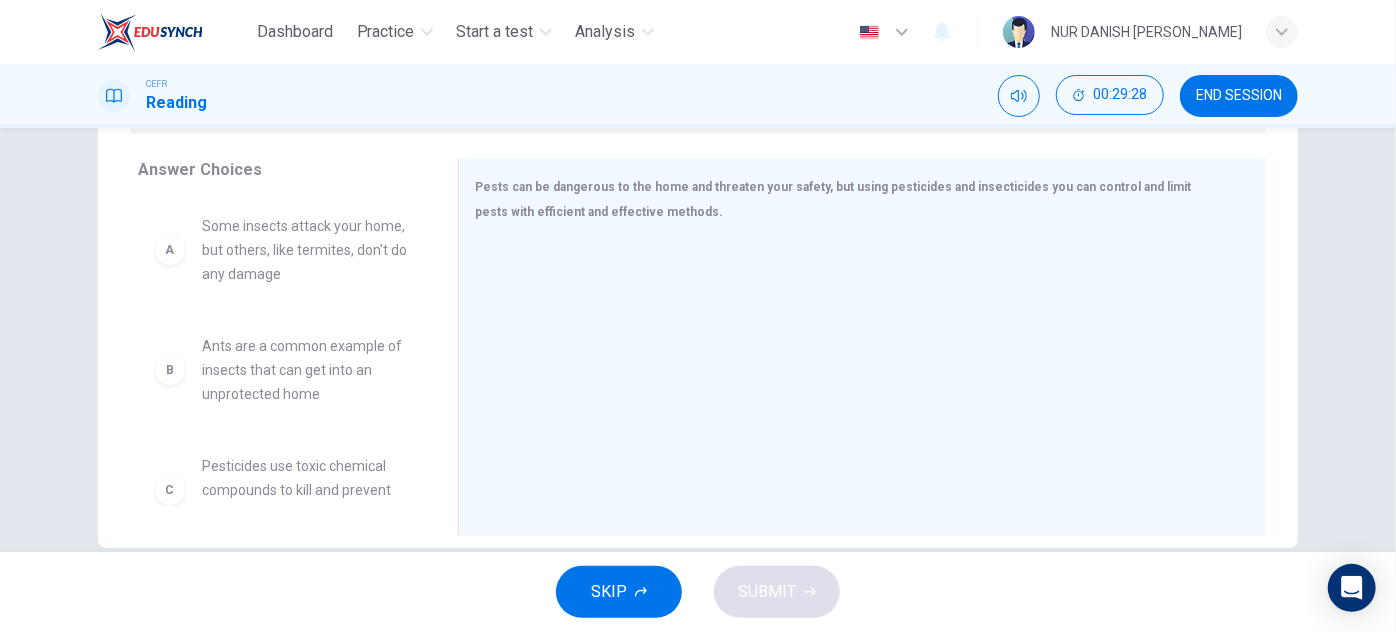scroll, scrollTop: 306, scrollLeft: 0, axis: vertical 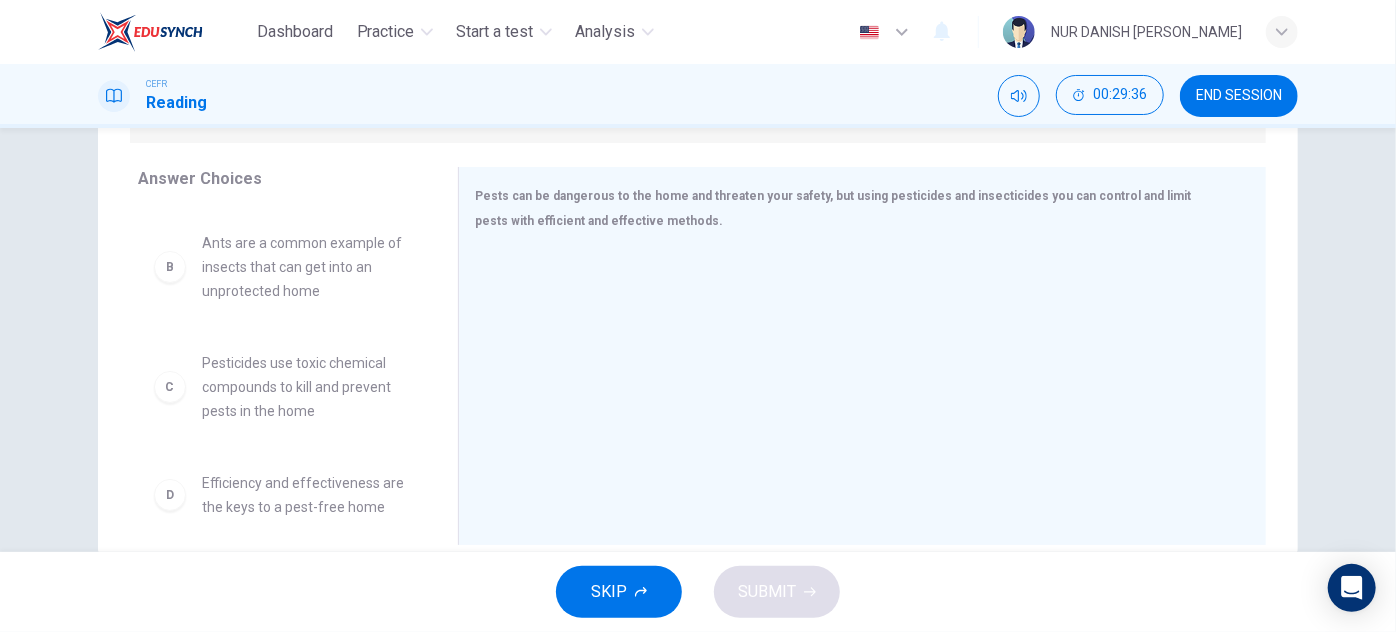 click on "Pesticides use toxic chemical compounds to kill and prevent pests in the home" at bounding box center (306, 387) 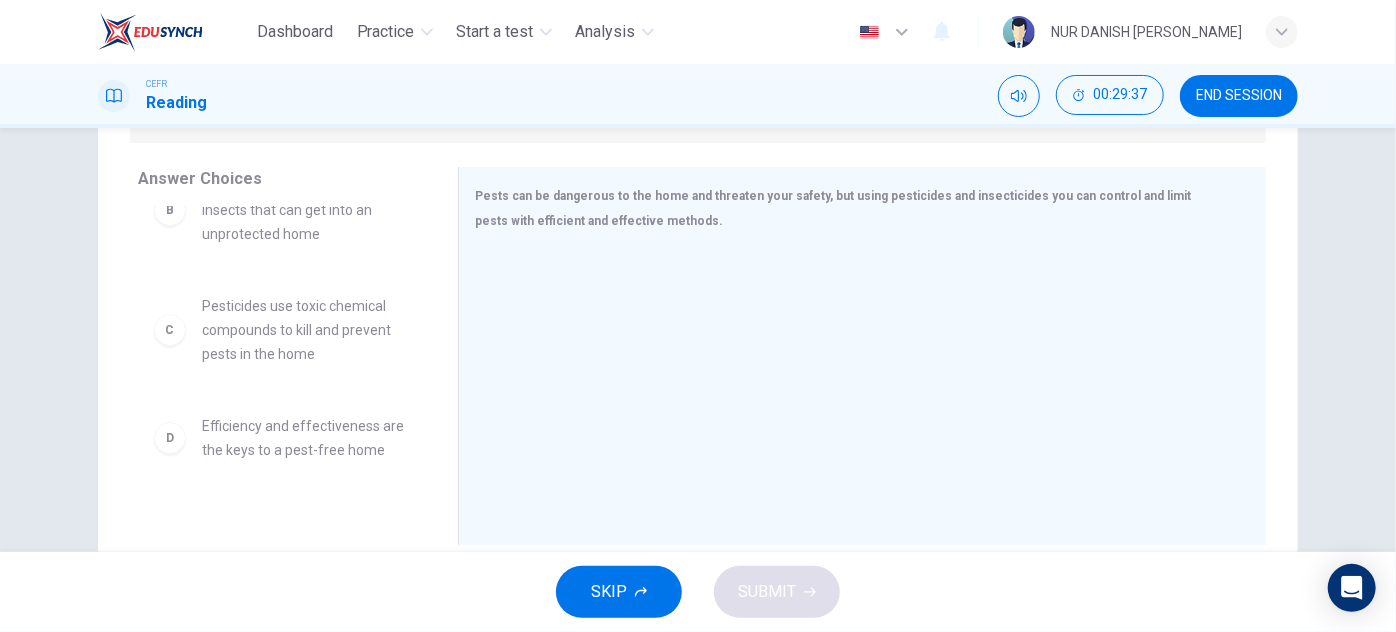 scroll, scrollTop: 208, scrollLeft: 0, axis: vertical 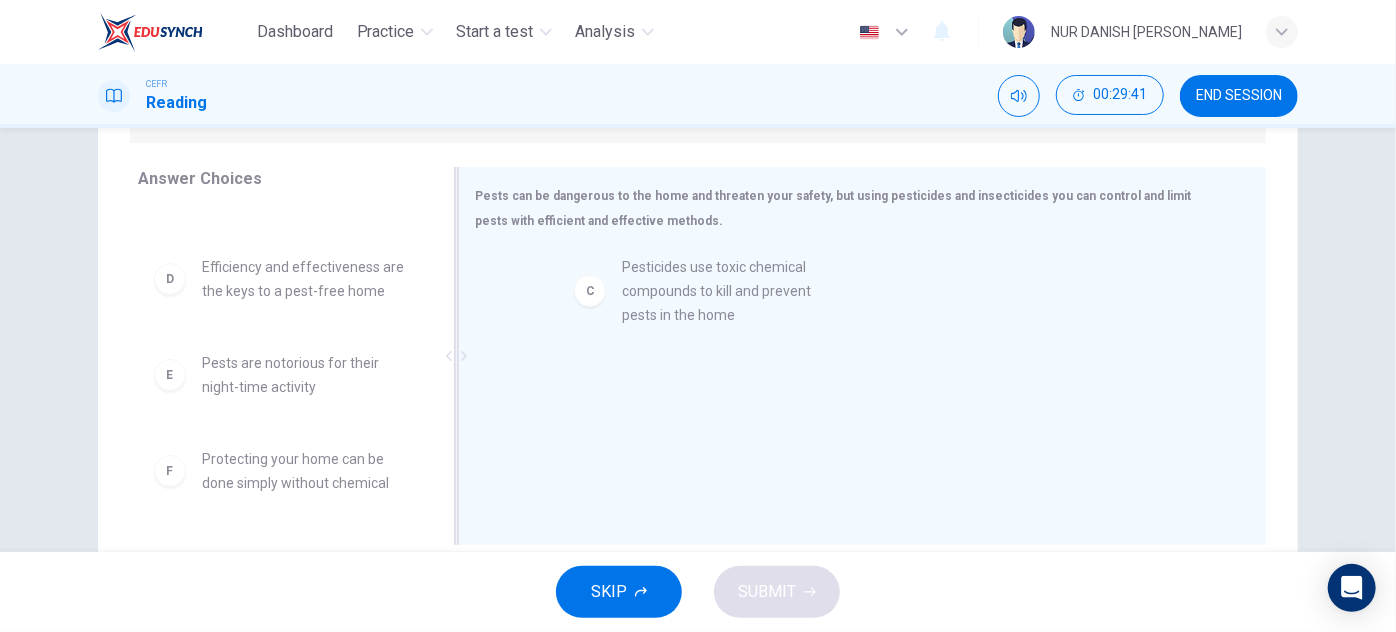 drag, startPoint x: 314, startPoint y: 319, endPoint x: 744, endPoint y: 340, distance: 430.51248 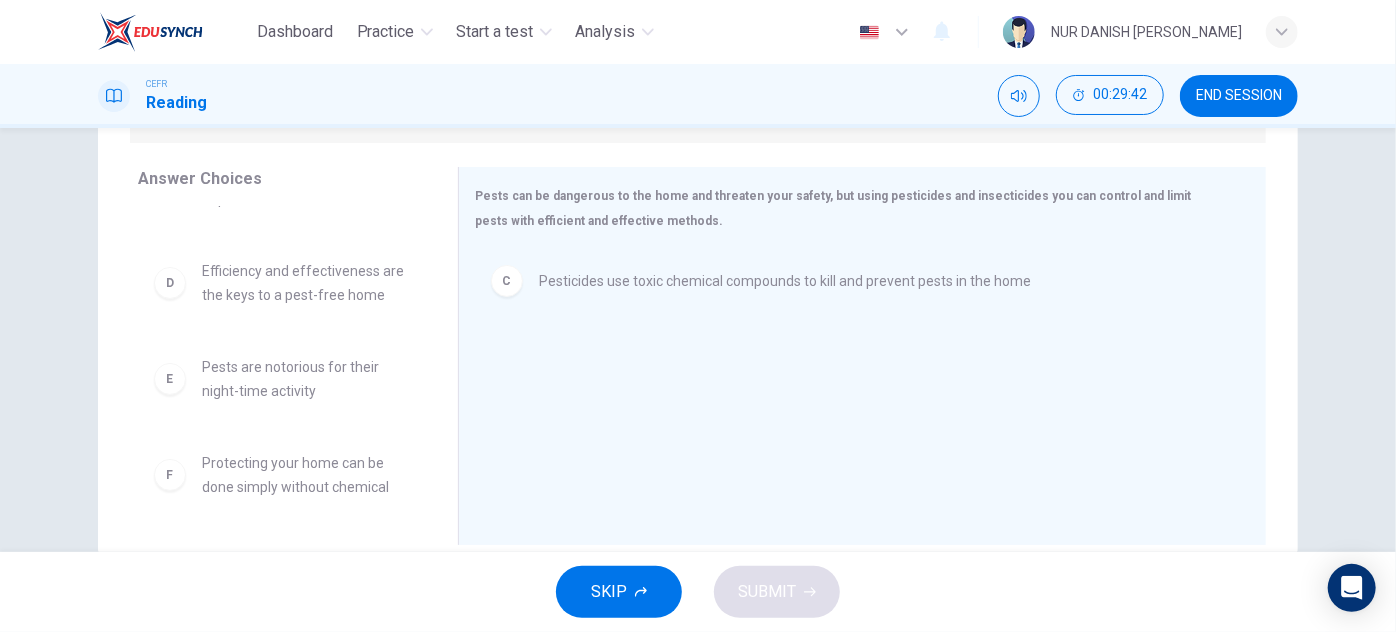 scroll, scrollTop: 203, scrollLeft: 0, axis: vertical 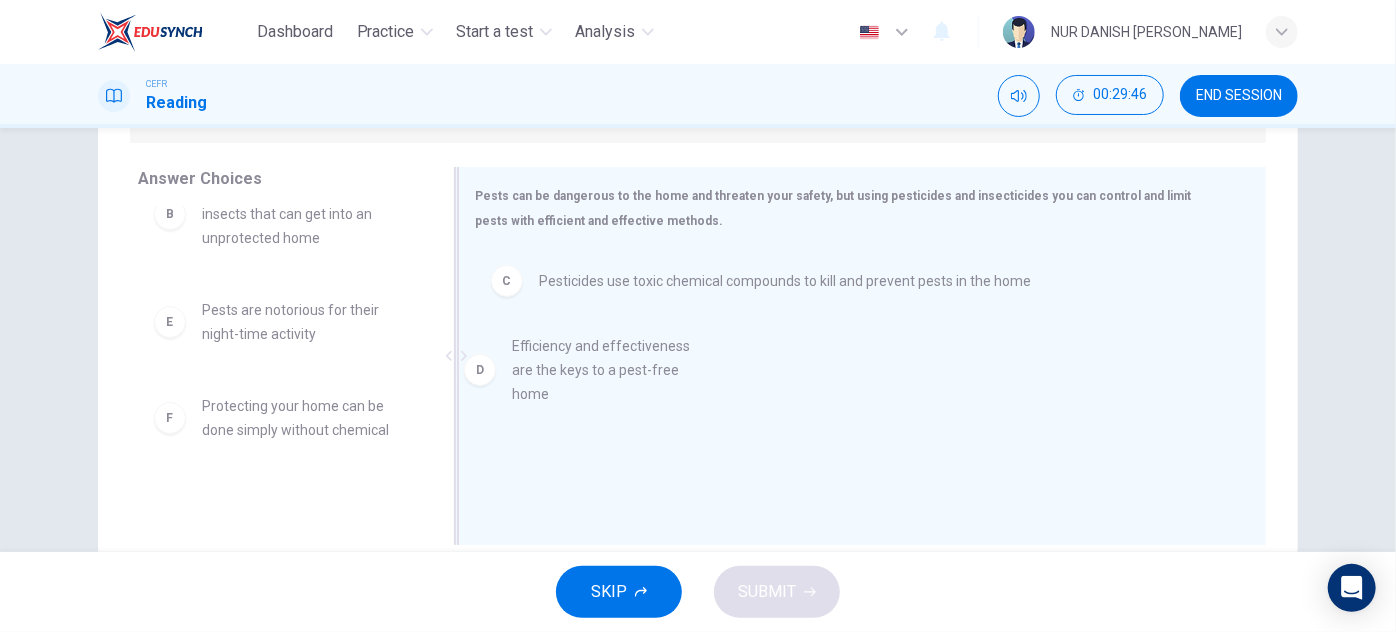 drag, startPoint x: 262, startPoint y: 305, endPoint x: 588, endPoint y: 374, distance: 333.22214 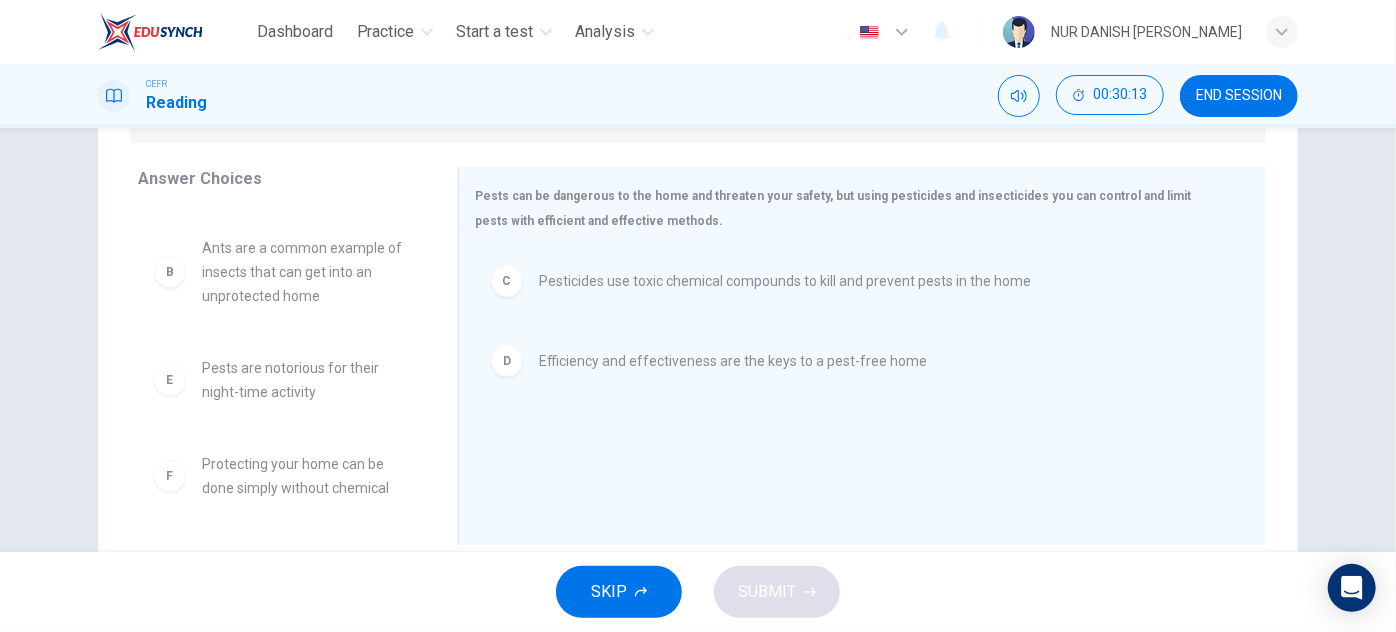 scroll, scrollTop: 106, scrollLeft: 0, axis: vertical 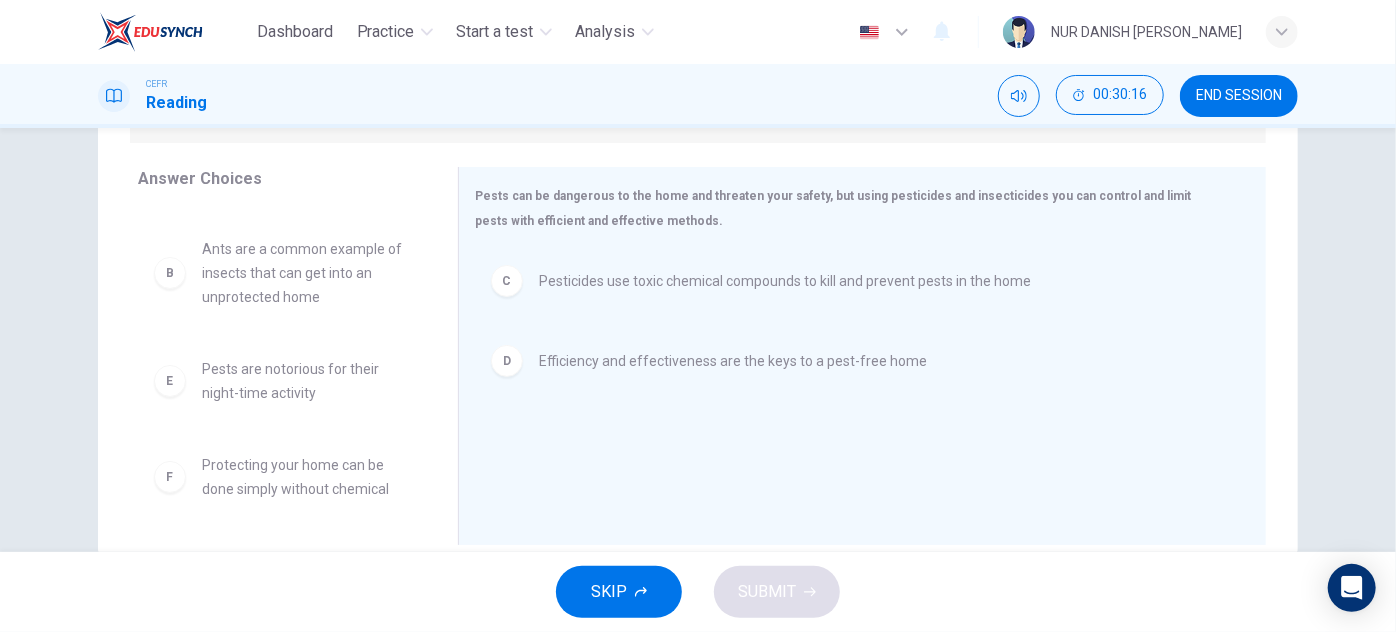 click on "Protecting your home can be done simply without chemical" at bounding box center [306, 477] 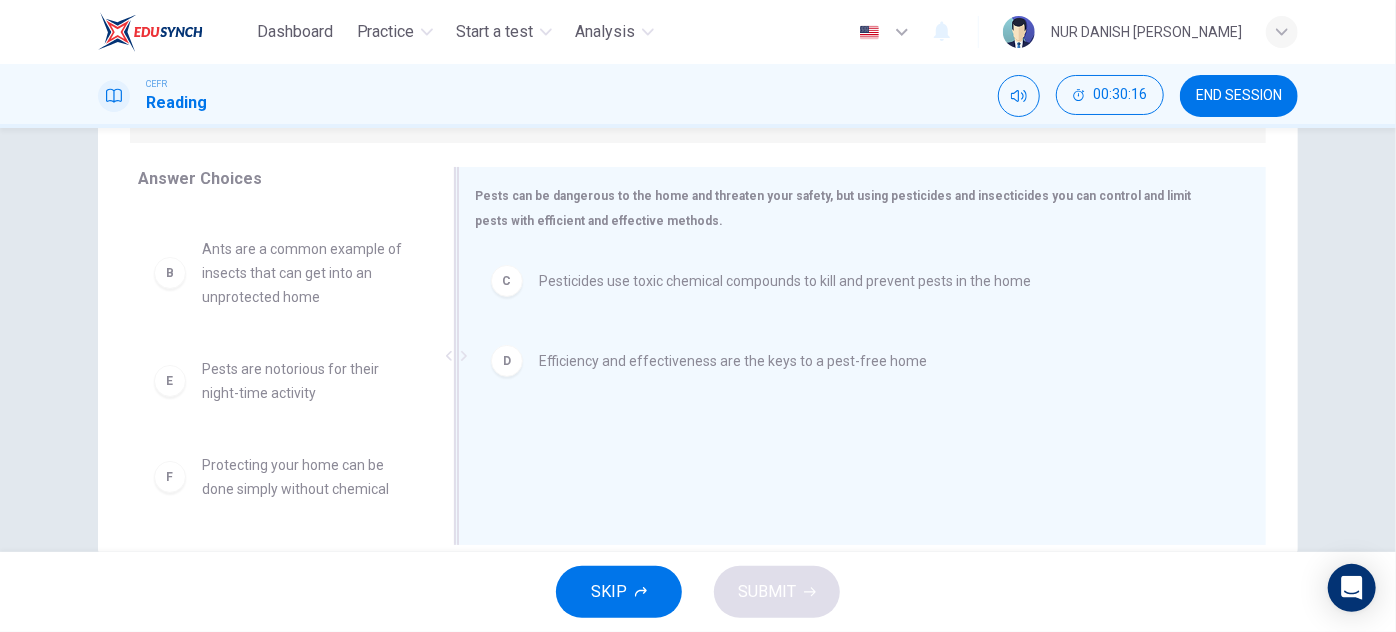 scroll, scrollTop: 107, scrollLeft: 0, axis: vertical 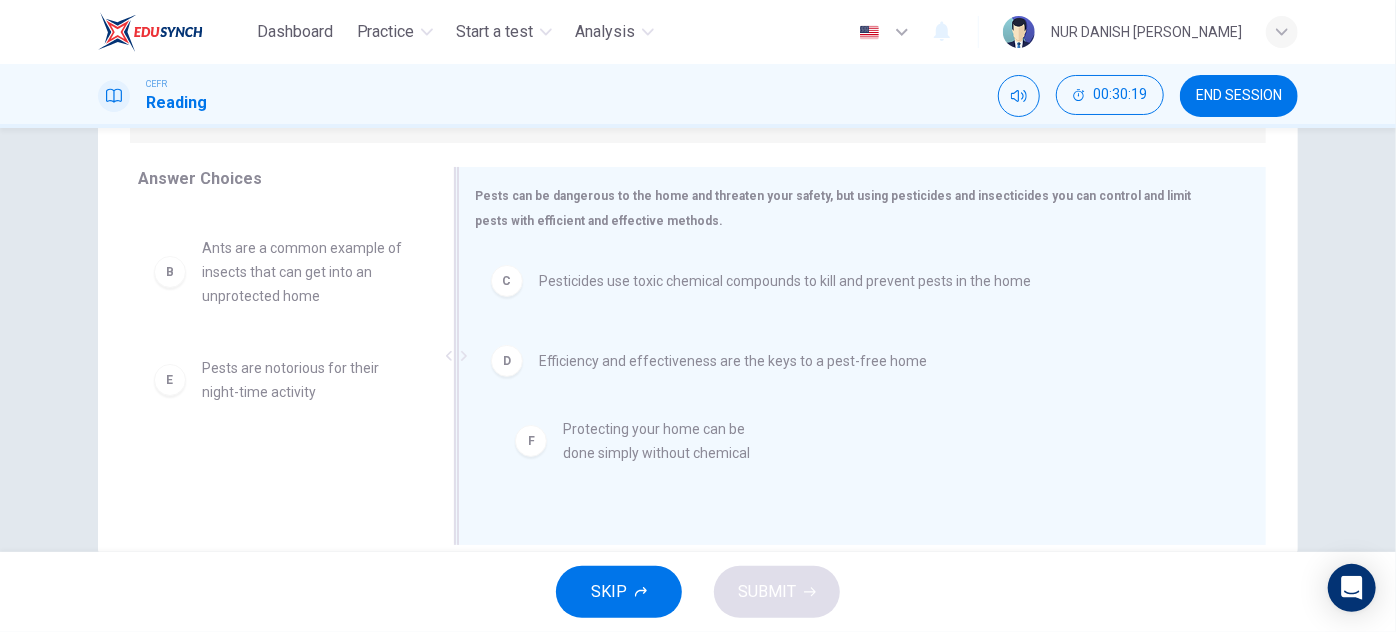 drag, startPoint x: 221, startPoint y: 487, endPoint x: 599, endPoint y: 450, distance: 379.80652 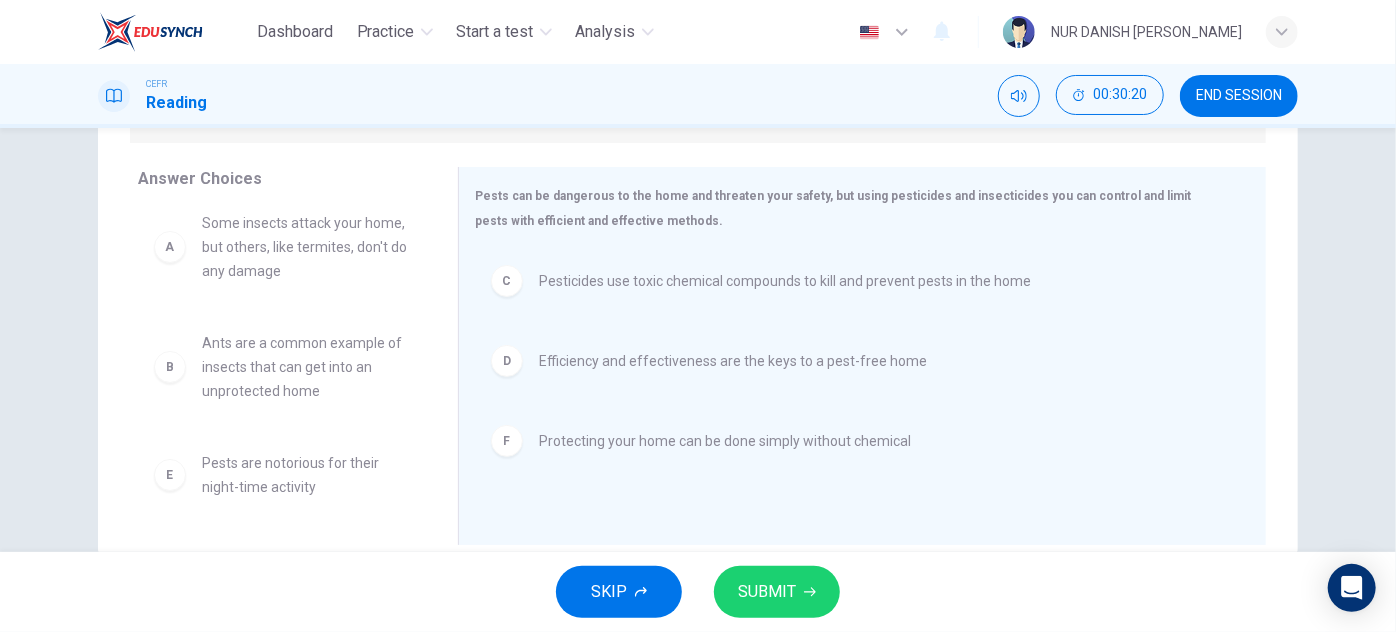 scroll, scrollTop: 11, scrollLeft: 0, axis: vertical 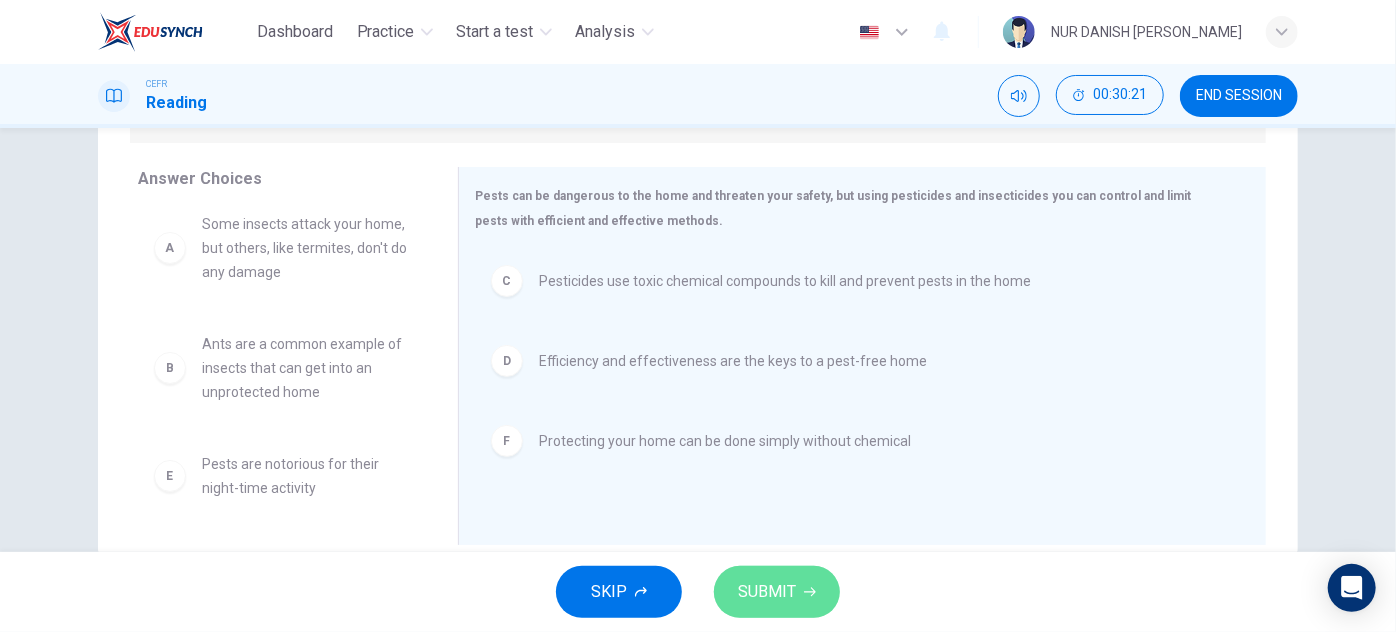 click on "SUBMIT" at bounding box center [767, 592] 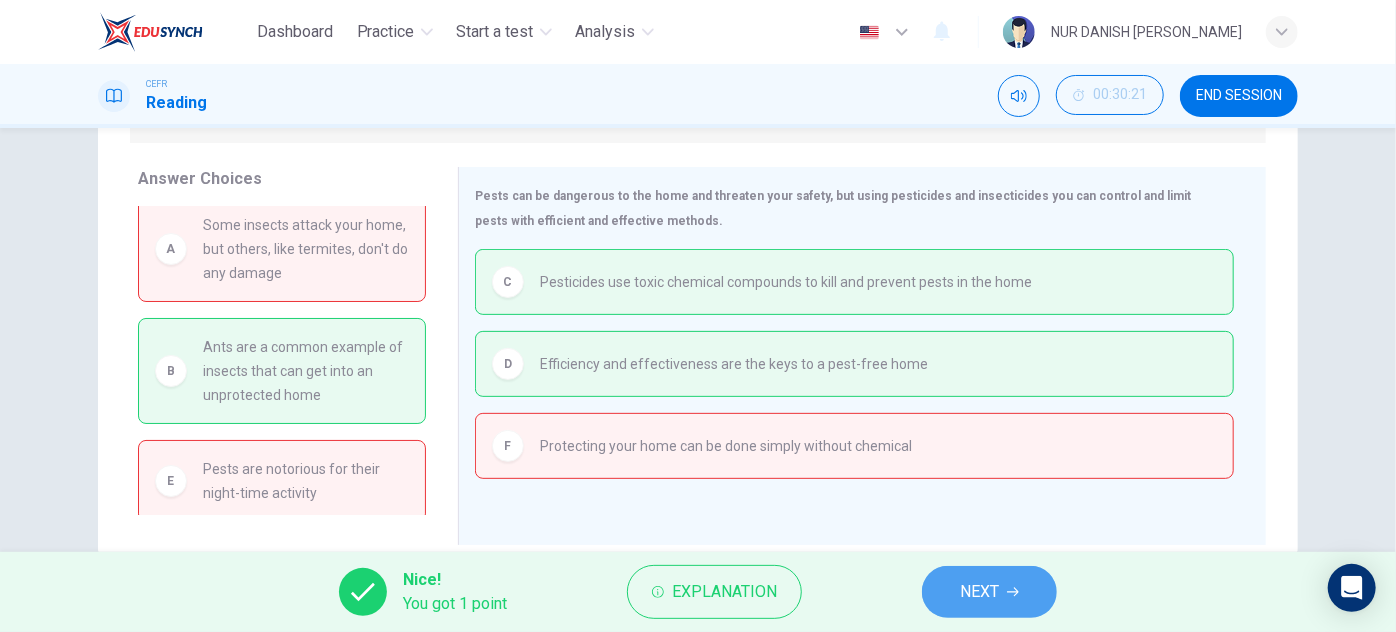 click on "NEXT" at bounding box center (979, 592) 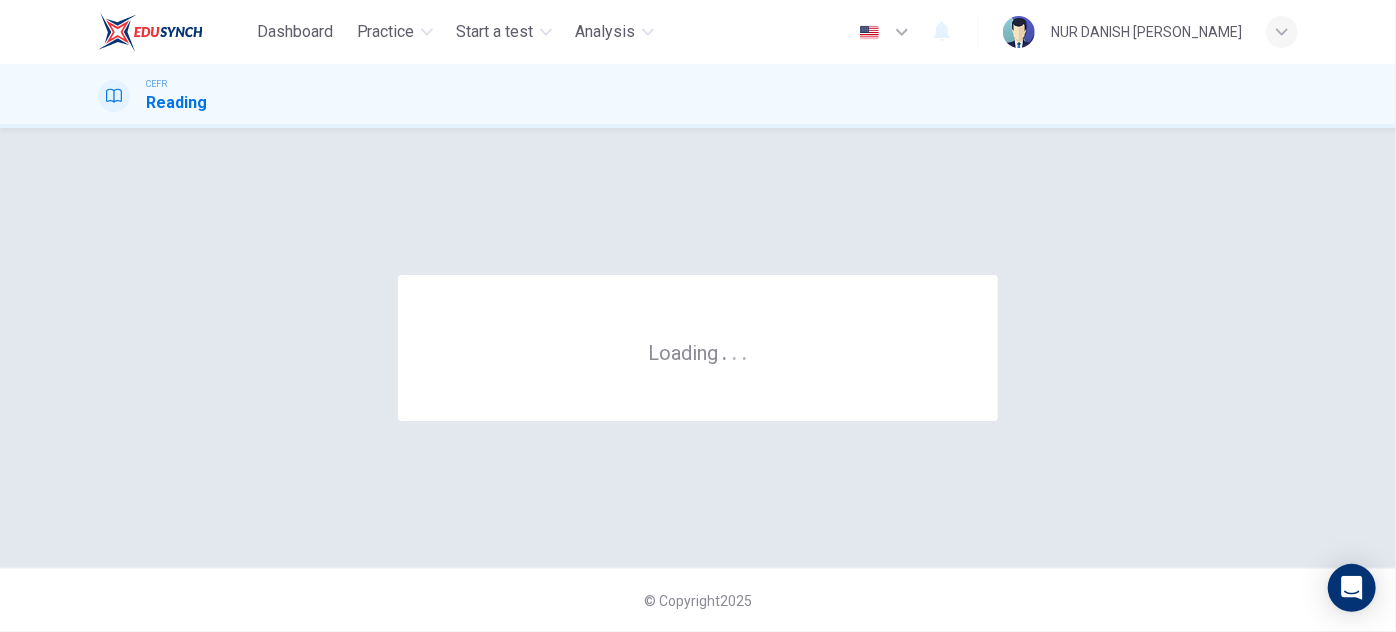 scroll, scrollTop: 0, scrollLeft: 0, axis: both 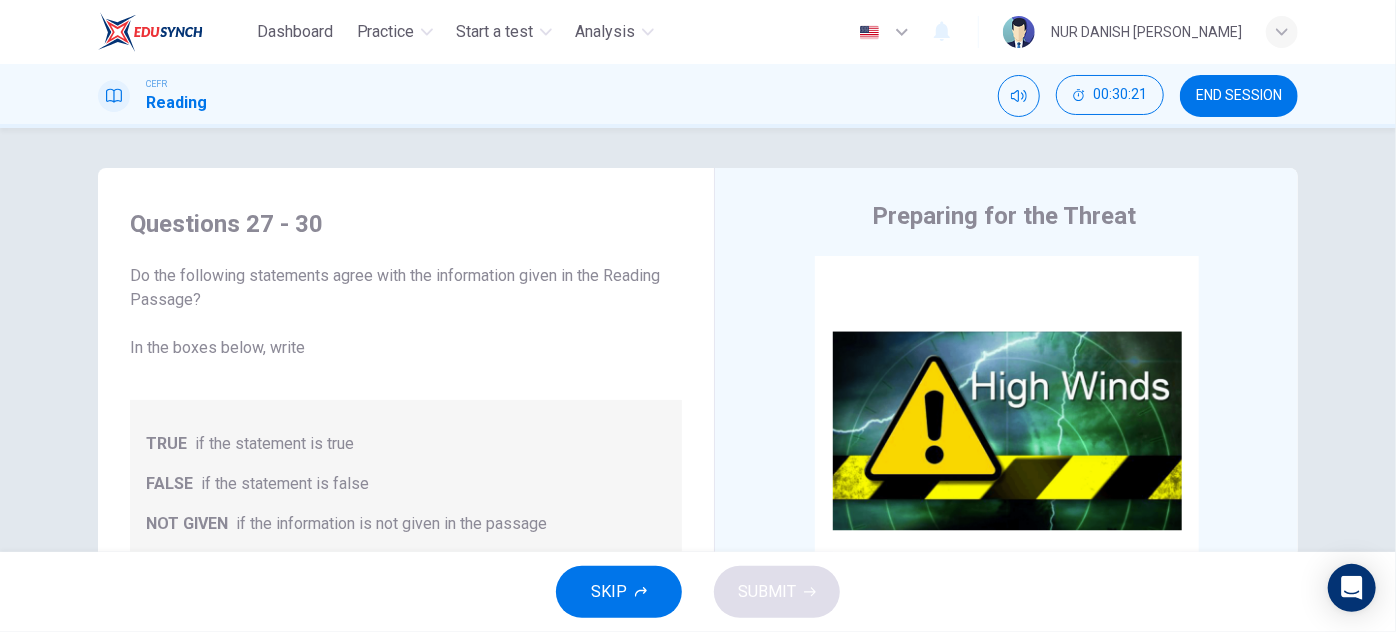 click on "CEFR Reading 00:30:21 END SESSION" at bounding box center [698, 96] 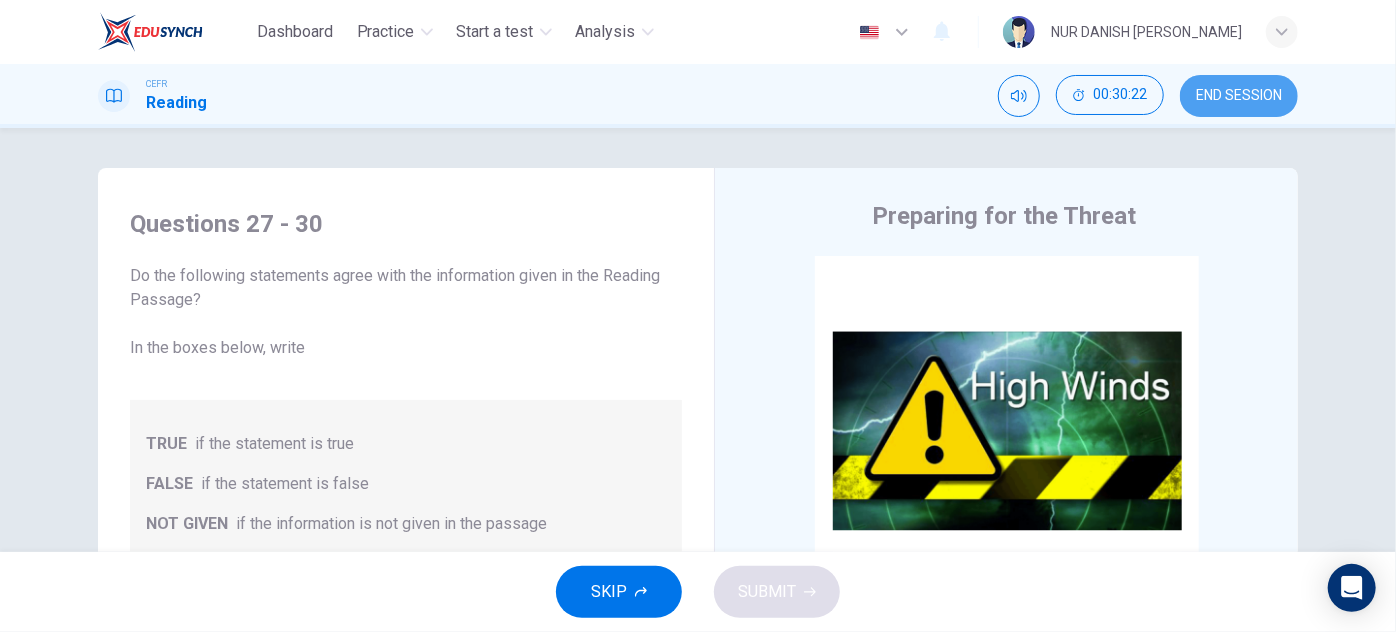 click on "END SESSION" at bounding box center [1239, 96] 